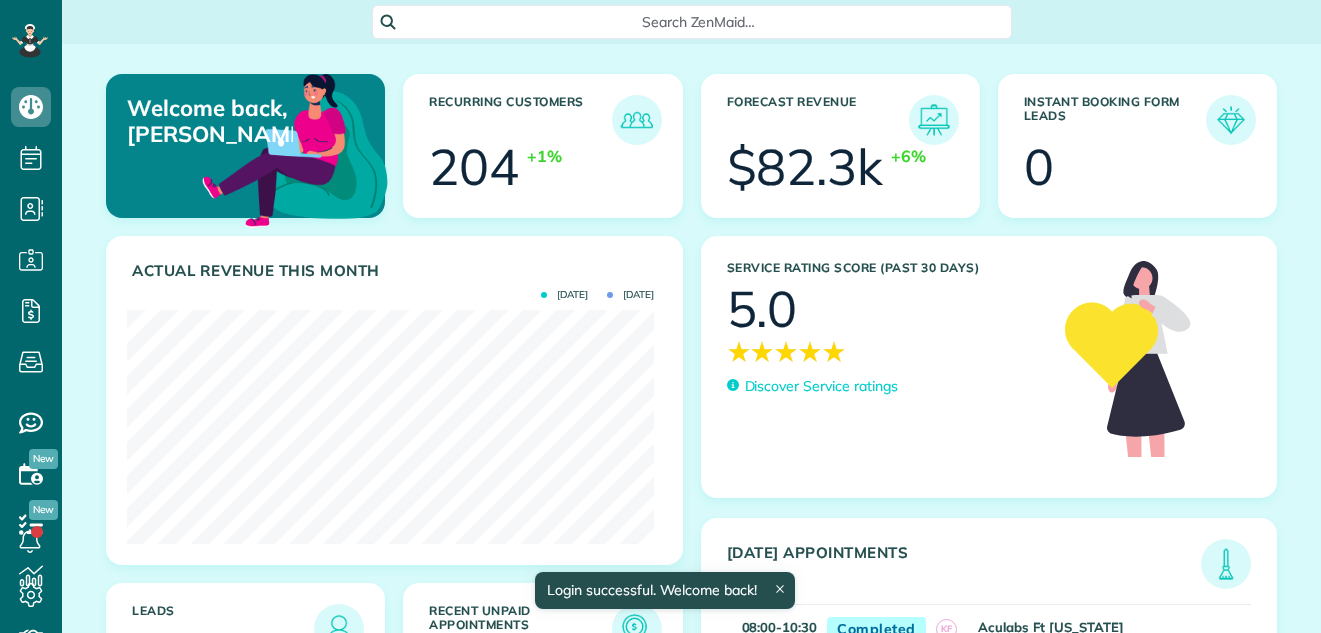 scroll, scrollTop: 0, scrollLeft: 0, axis: both 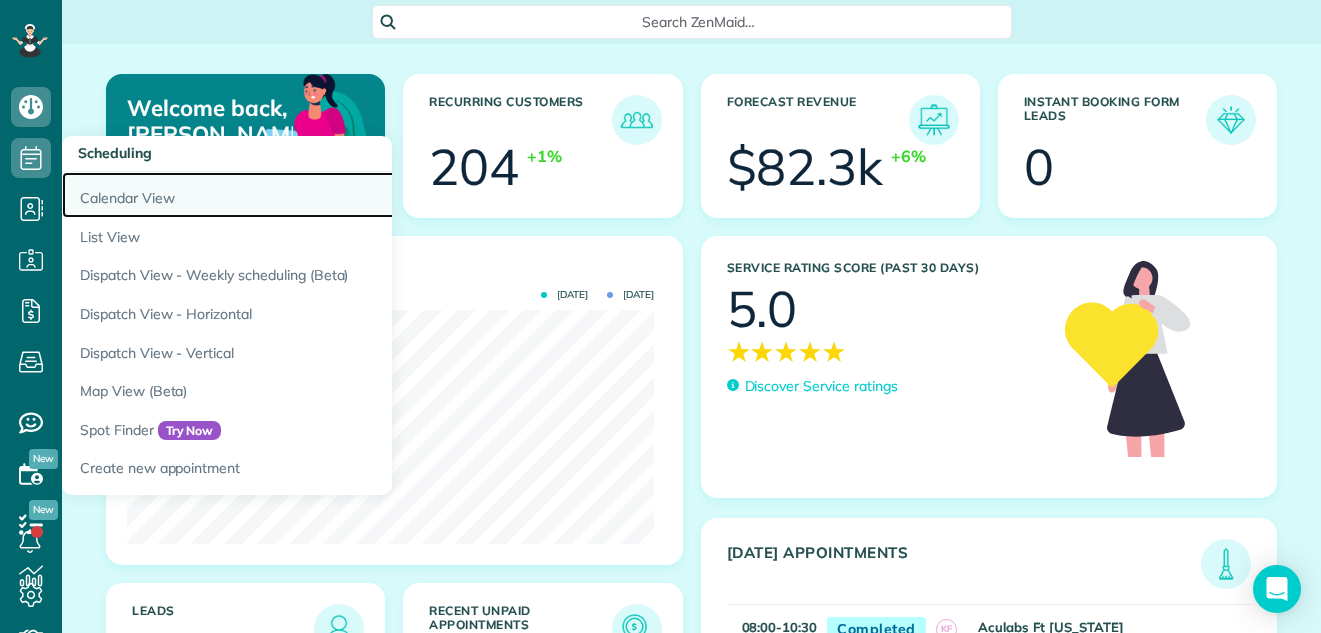 click on "Calendar View" at bounding box center (312, 195) 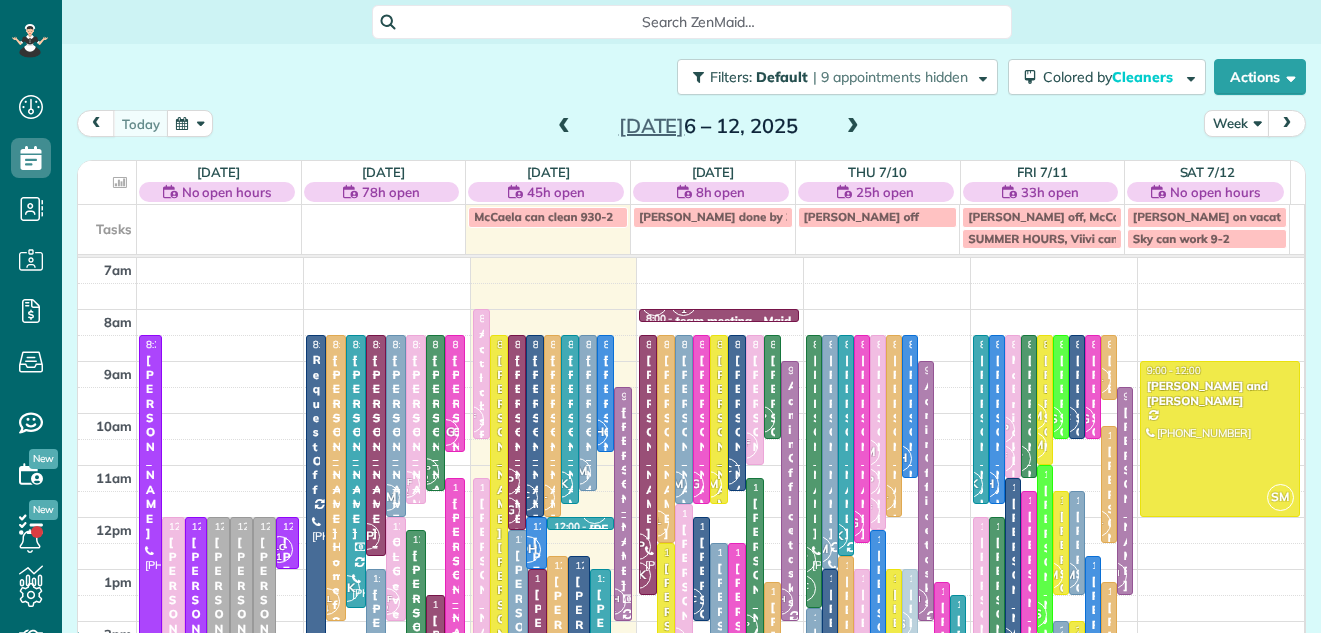 scroll, scrollTop: 0, scrollLeft: 0, axis: both 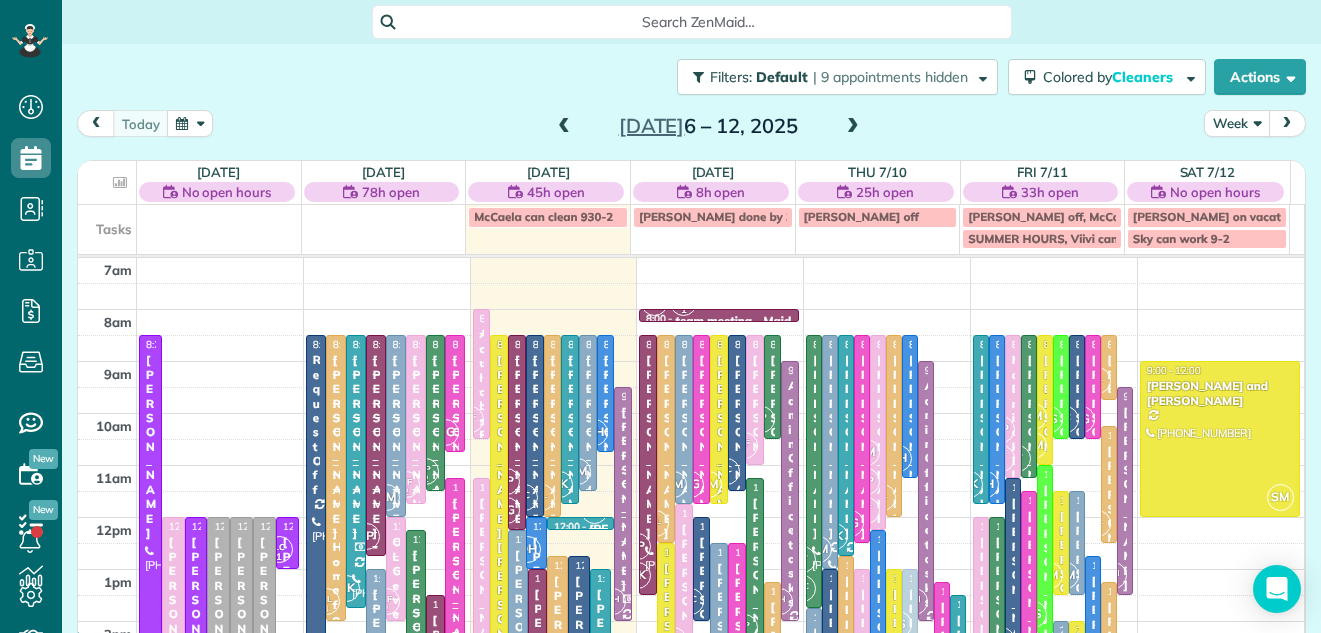 click on "Week" at bounding box center [1237, 123] 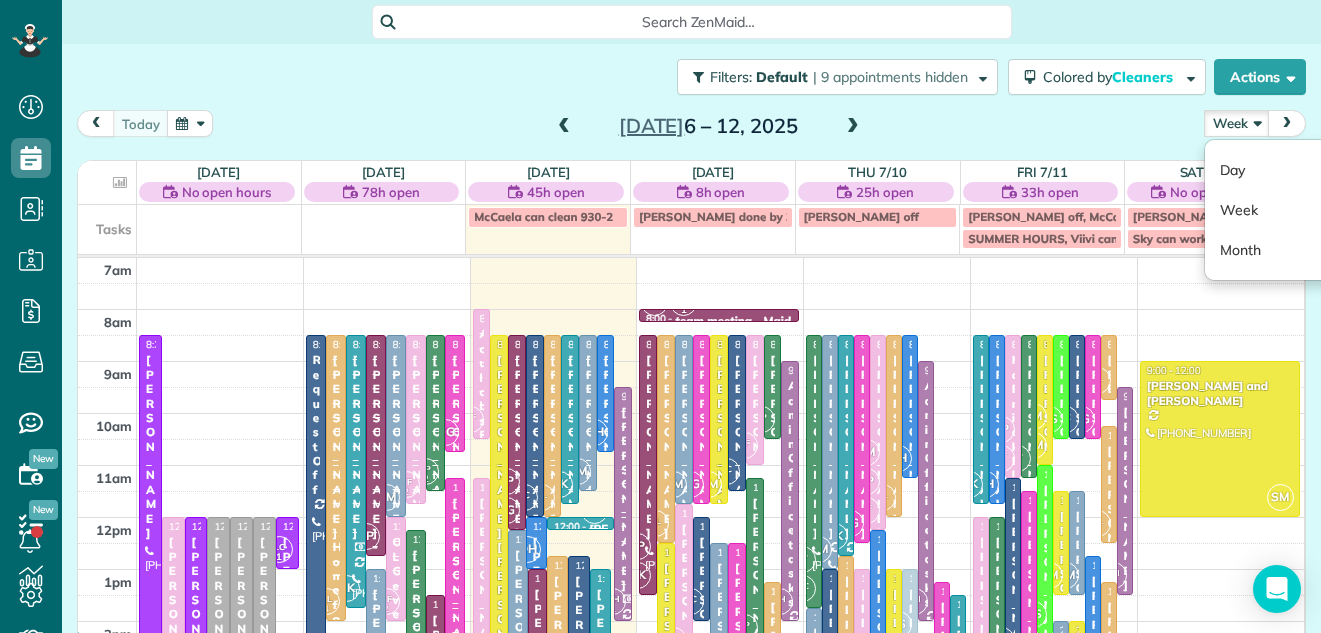 click on "today   Week Day Week Month Jul  6 – 12, 2025" at bounding box center [691, 128] 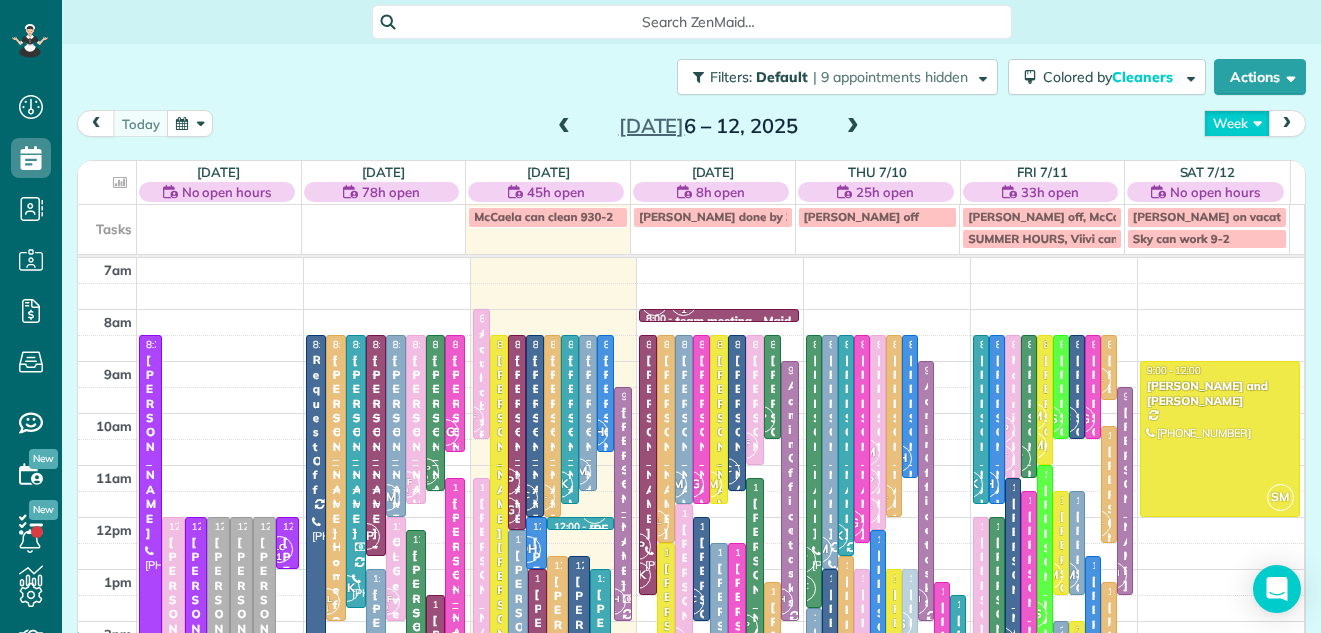 click on "Week" at bounding box center [1237, 123] 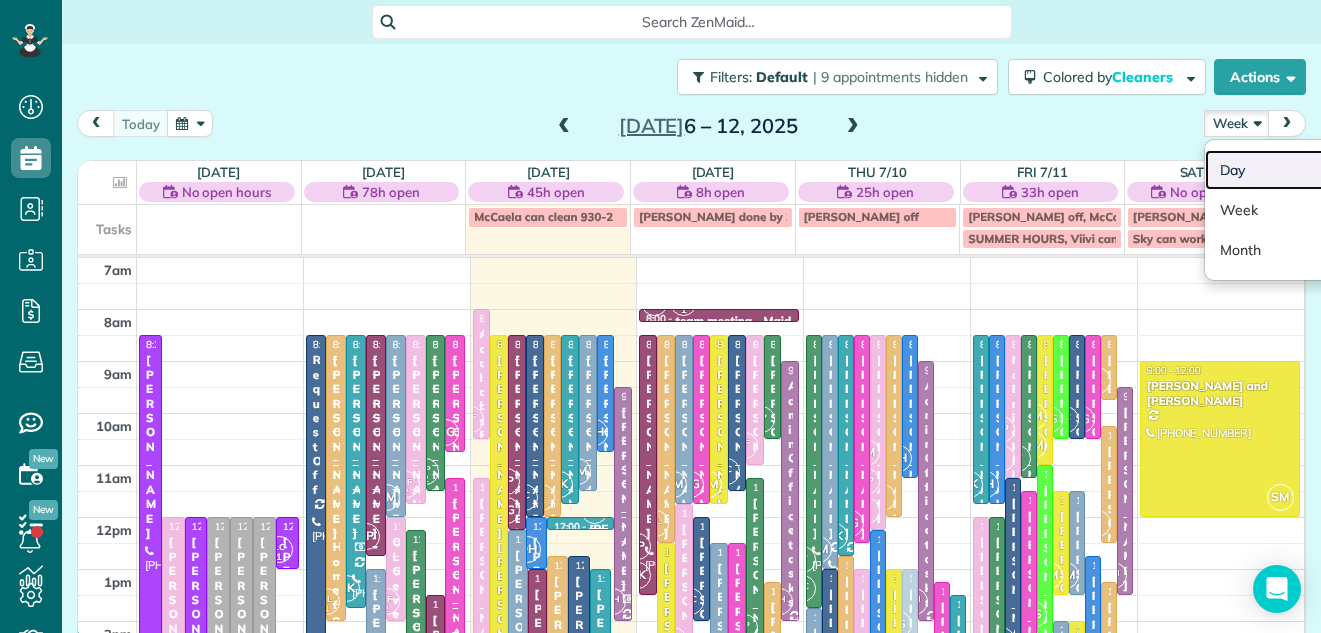 click on "Day" at bounding box center [1284, 170] 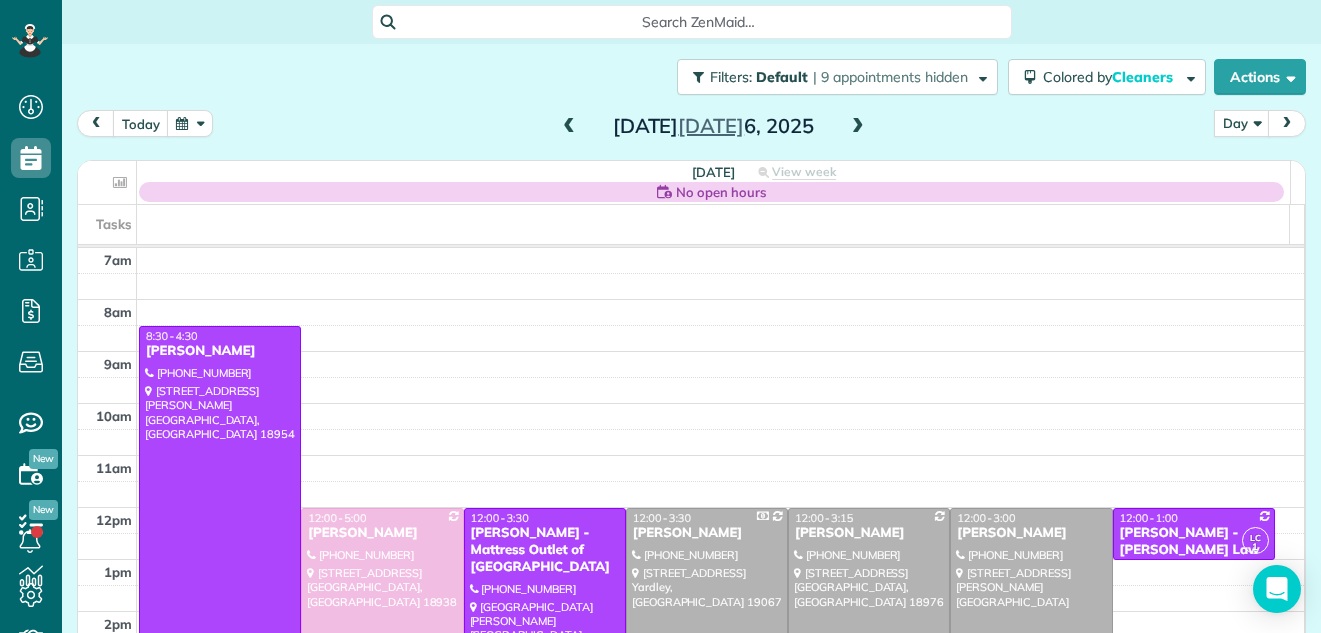 click at bounding box center (858, 127) 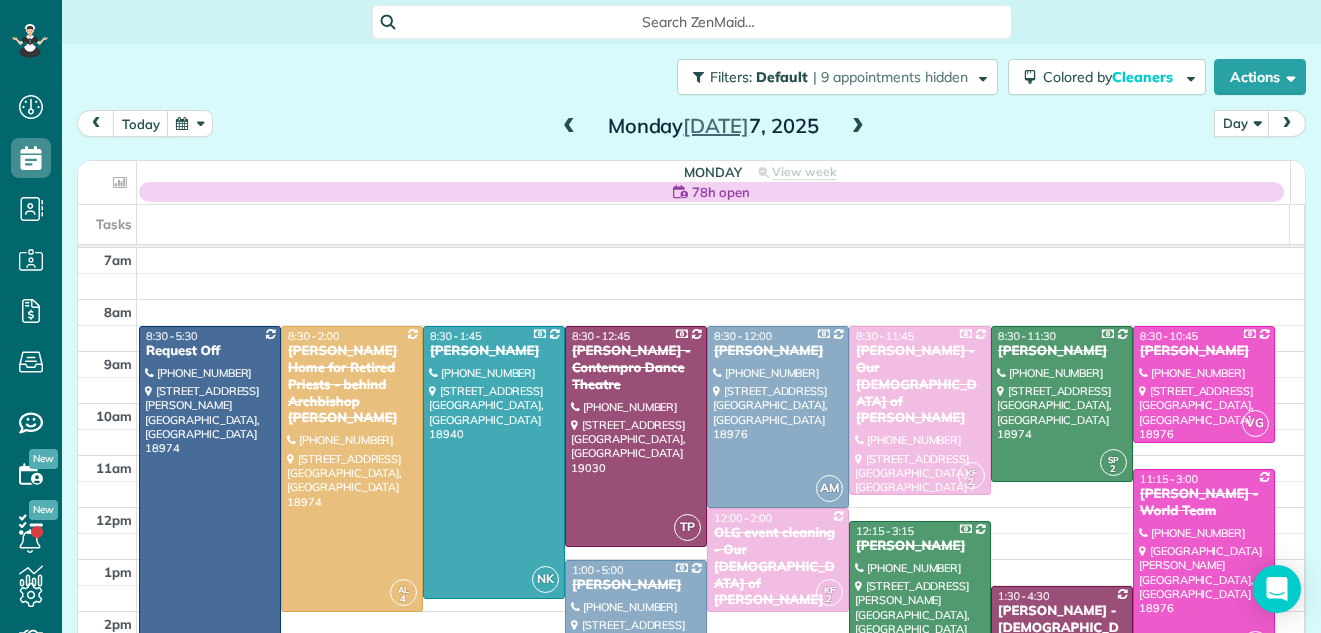 click at bounding box center [858, 127] 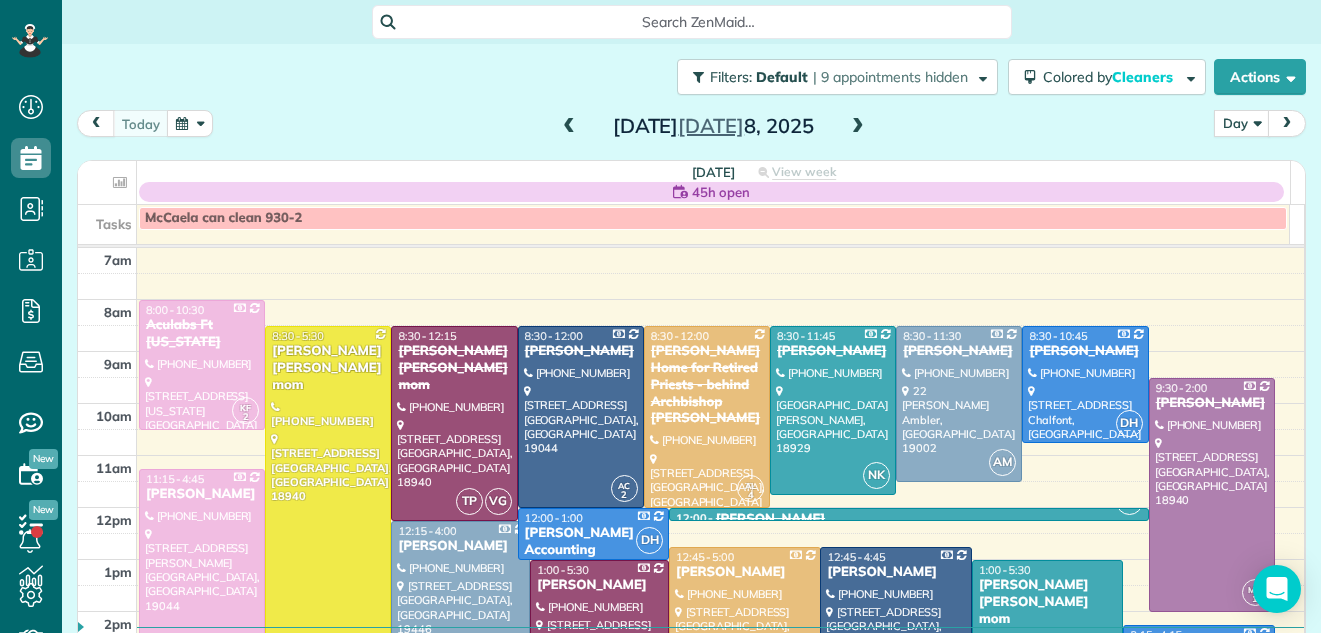 click at bounding box center [858, 127] 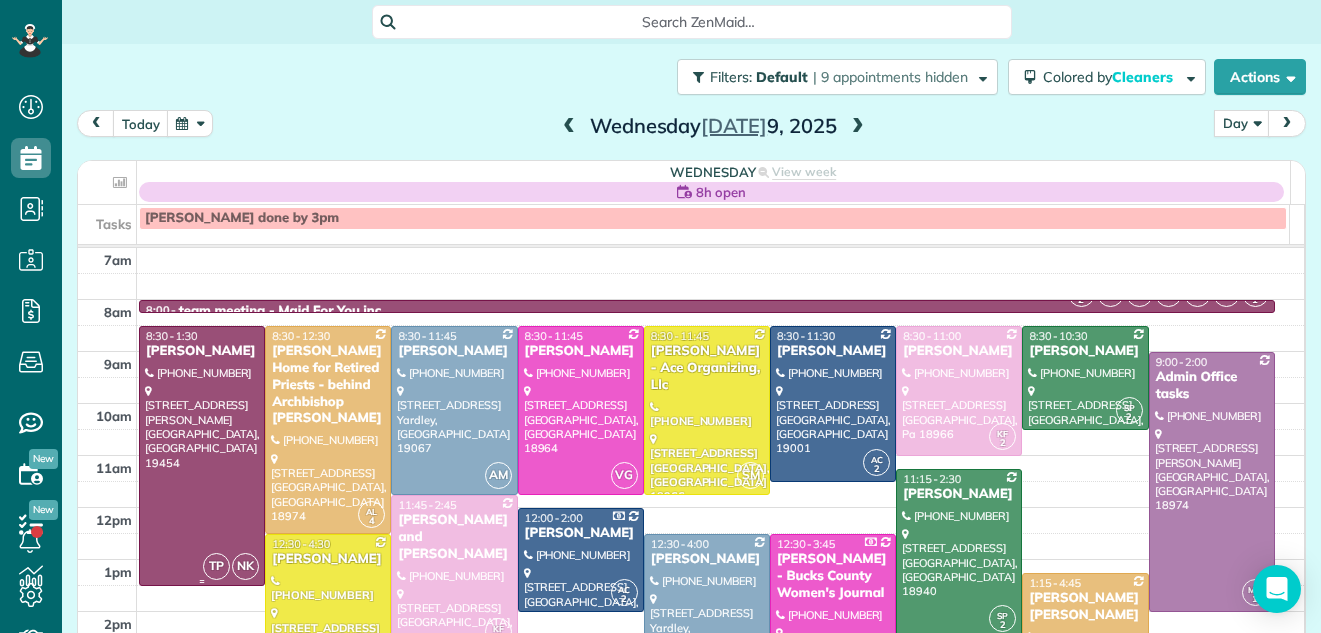 click on "Jeannette Assenheimer" at bounding box center [202, 351] 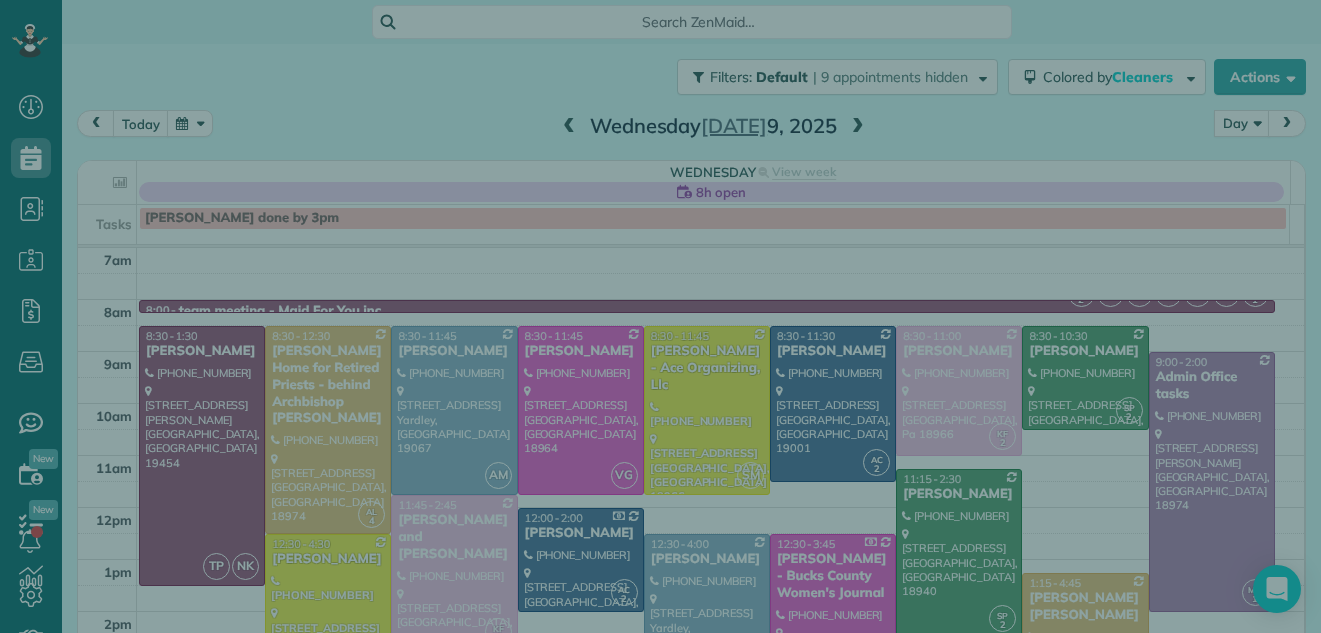 click at bounding box center (660, 316) 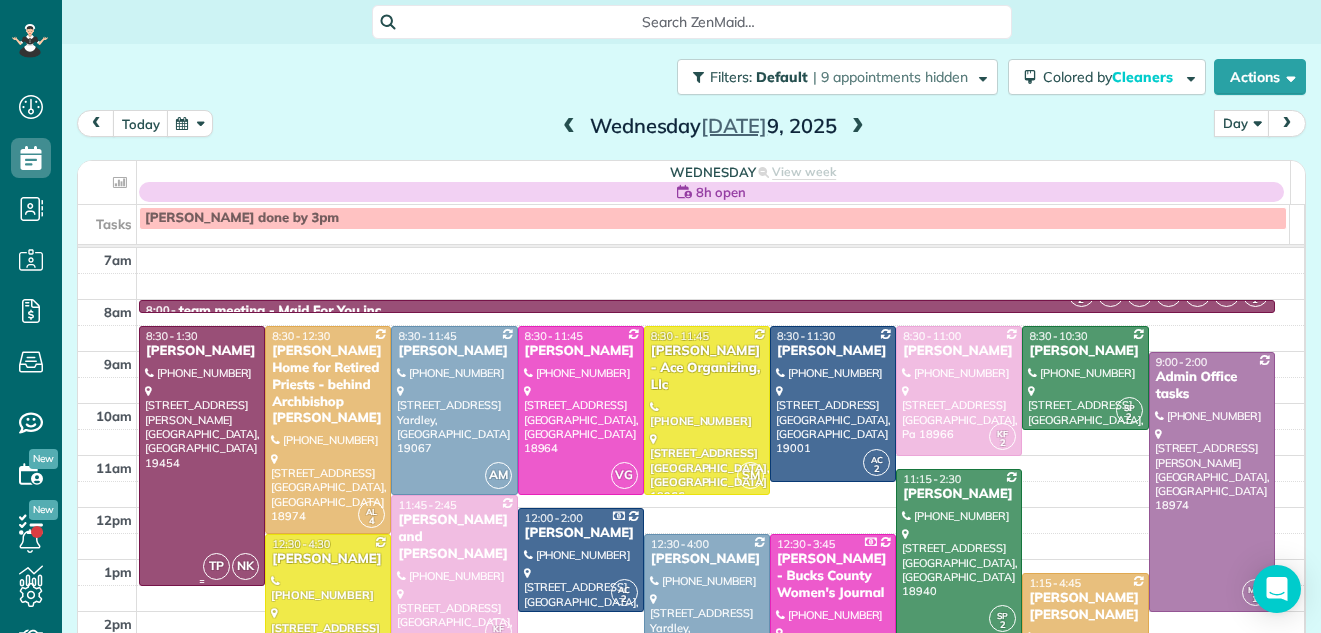 click on "Jeannette Assenheimer" at bounding box center (202, 351) 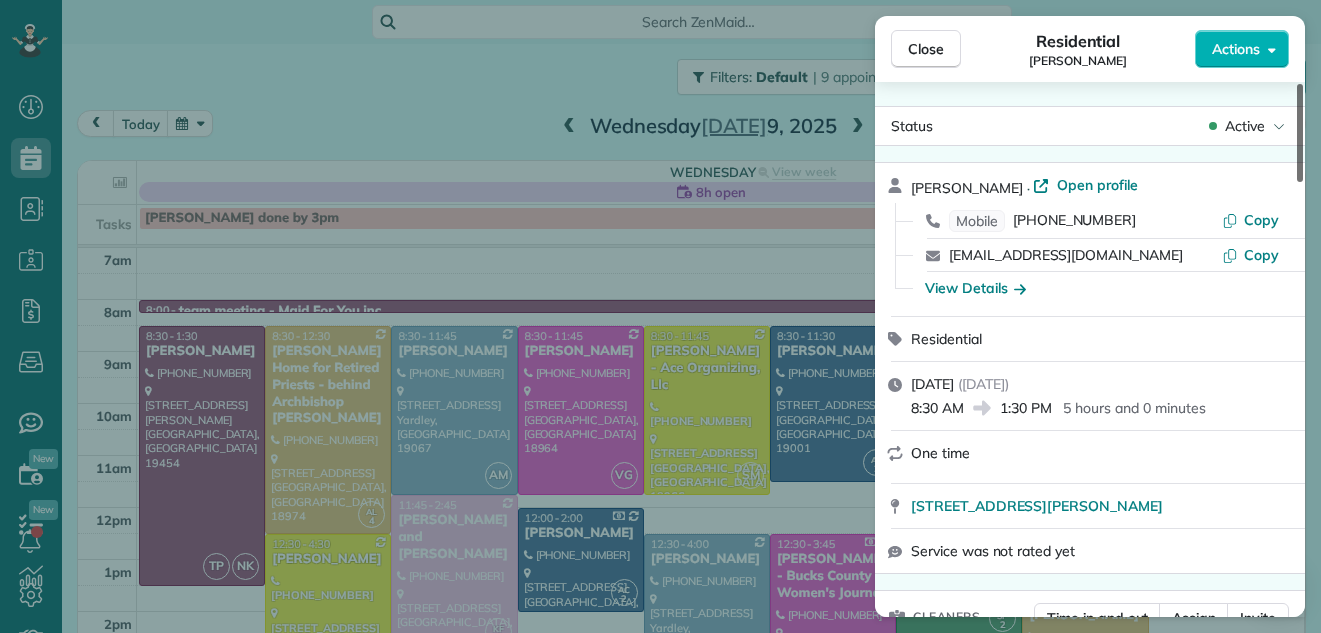 scroll, scrollTop: 22, scrollLeft: 0, axis: vertical 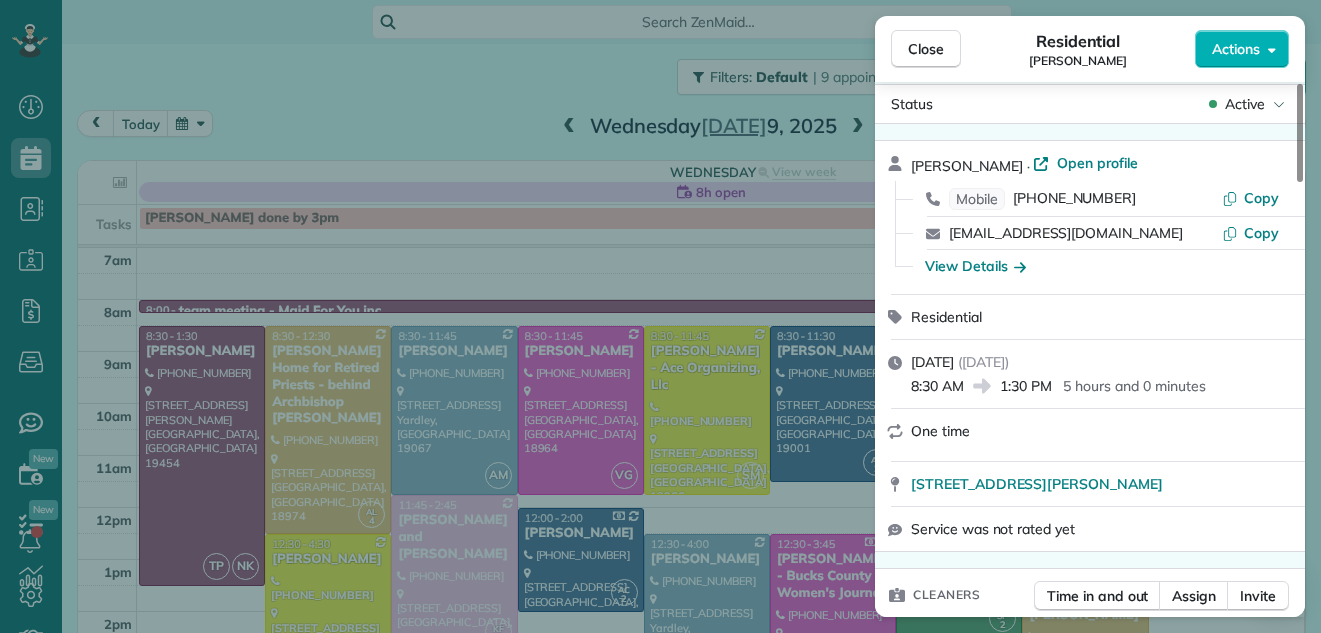 click on "Close Residential Jeannette Assenheimer Actions Status Active Jeannette Assenheimer · Open profile Mobile (267) 640-5852 Copy eca2121@yahoo.com Copy View Details Residential Wednesday, July 09, 2025 ( tomorrow ) 8:30 AM 1:30 PM 5 hours and 0 minutes One time 220 Becker Road North Wales PA 19454 Service was not rated yet Cleaners Time in and out Assign Invite Team No team assigned yet Cleaners Taisiia   Petruk 8:30 AM 1:30 PM Natalia   Kononenko 8:30 AM 1:30 PM Checklist Try Now Keep this appointment up to your standards. Stay on top of every detail, keep your cleaners organised, and your client happy. Assign a checklist Watch a 5 min demo Billing Billing actions Price $0.00 Overcharge $0.00 Discount $0.00 Coupon discount - Primary tax Sales Tax (6%) $0.00 Secondary tax non profit (0%) - Total appointment price $0.00 Tips collected New feature! $0.00 Mark as paid Total including tip $0.00 Get paid online in no-time! Send an invoice and reward your cleaners with tips Charge customer credit card No - - - - - -" at bounding box center [660, 316] 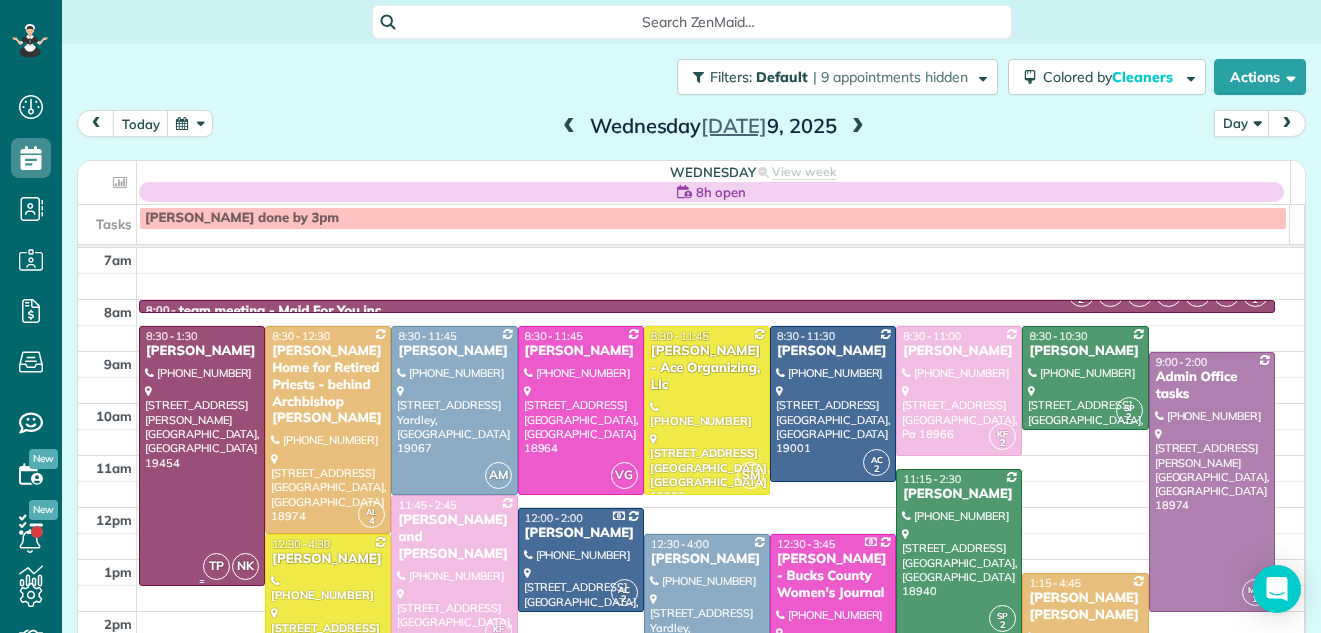 click at bounding box center (202, 456) 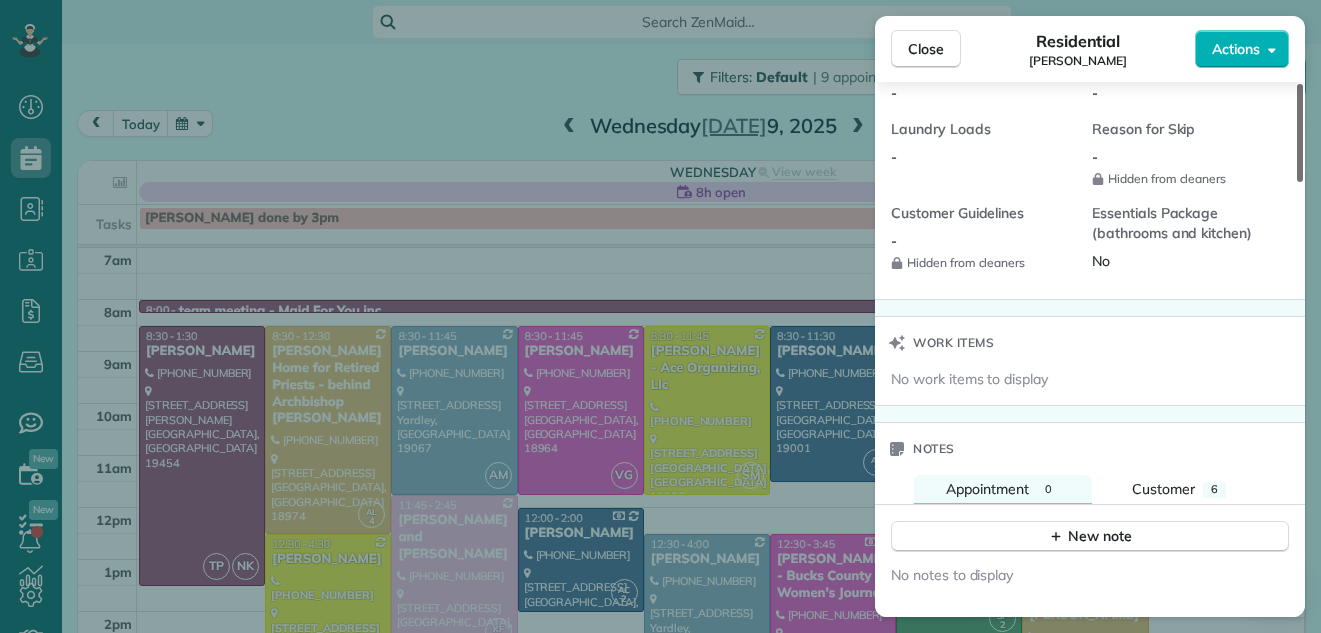 scroll, scrollTop: 1826, scrollLeft: 0, axis: vertical 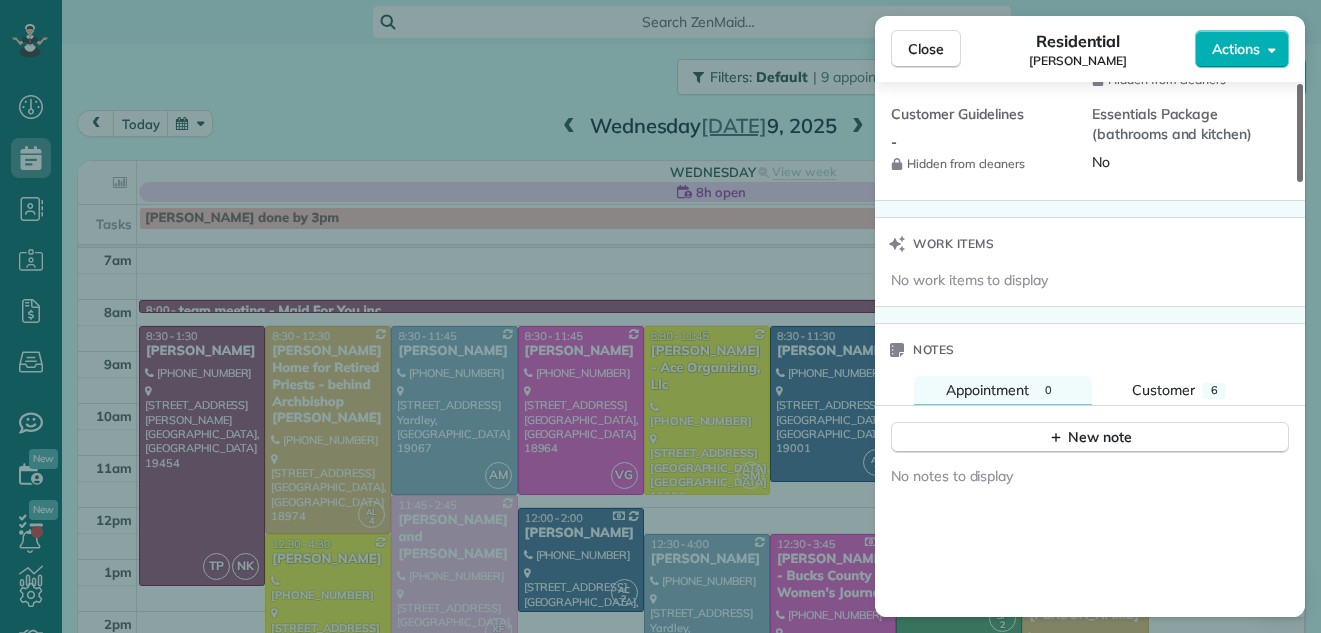 drag, startPoint x: 1298, startPoint y: 166, endPoint x: 1268, endPoint y: 500, distance: 335.3446 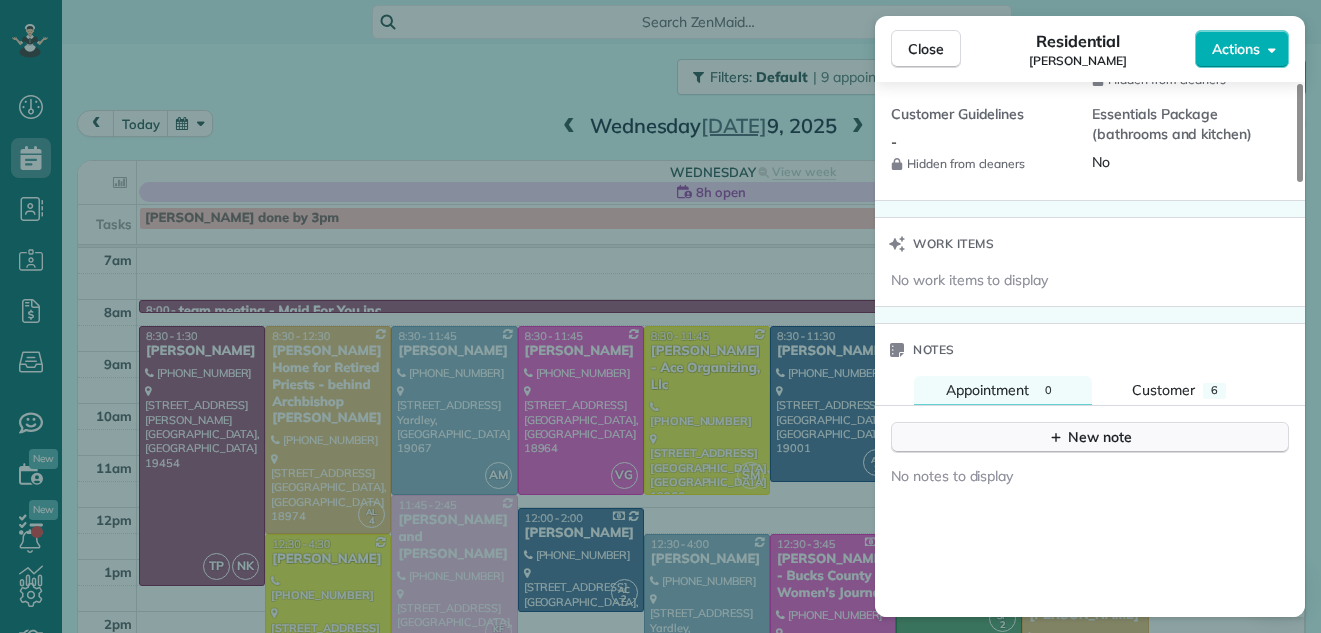click on "New note" at bounding box center [1090, 437] 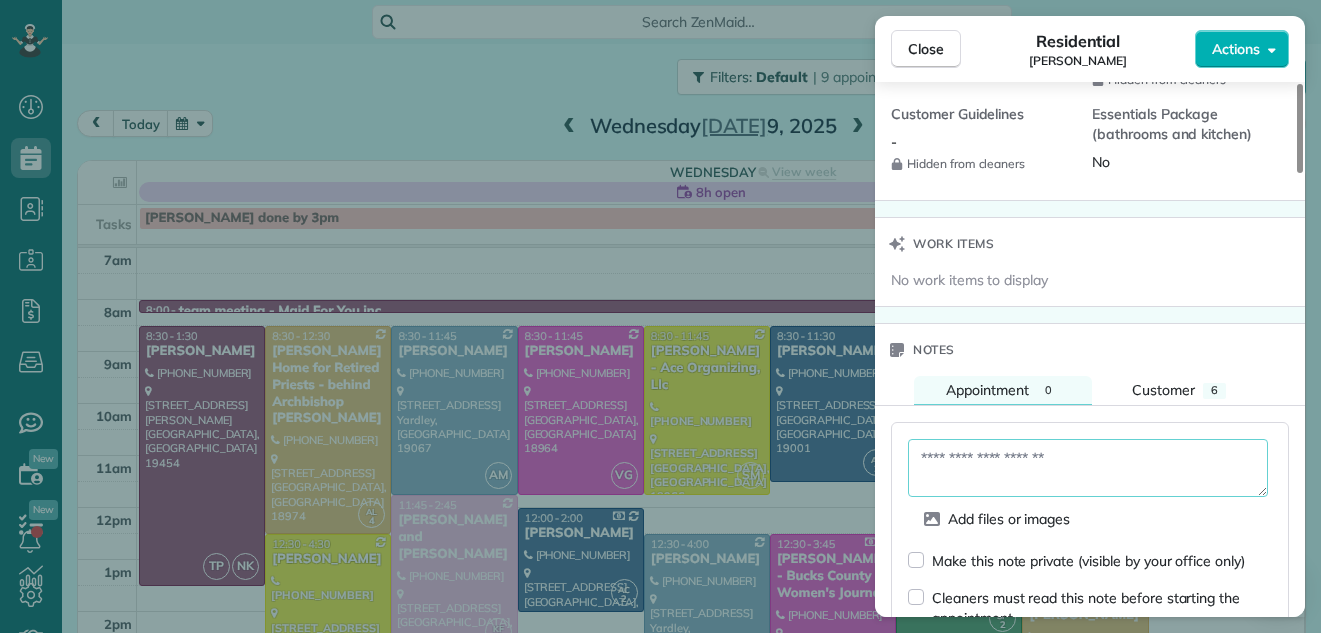 click at bounding box center [1088, 468] 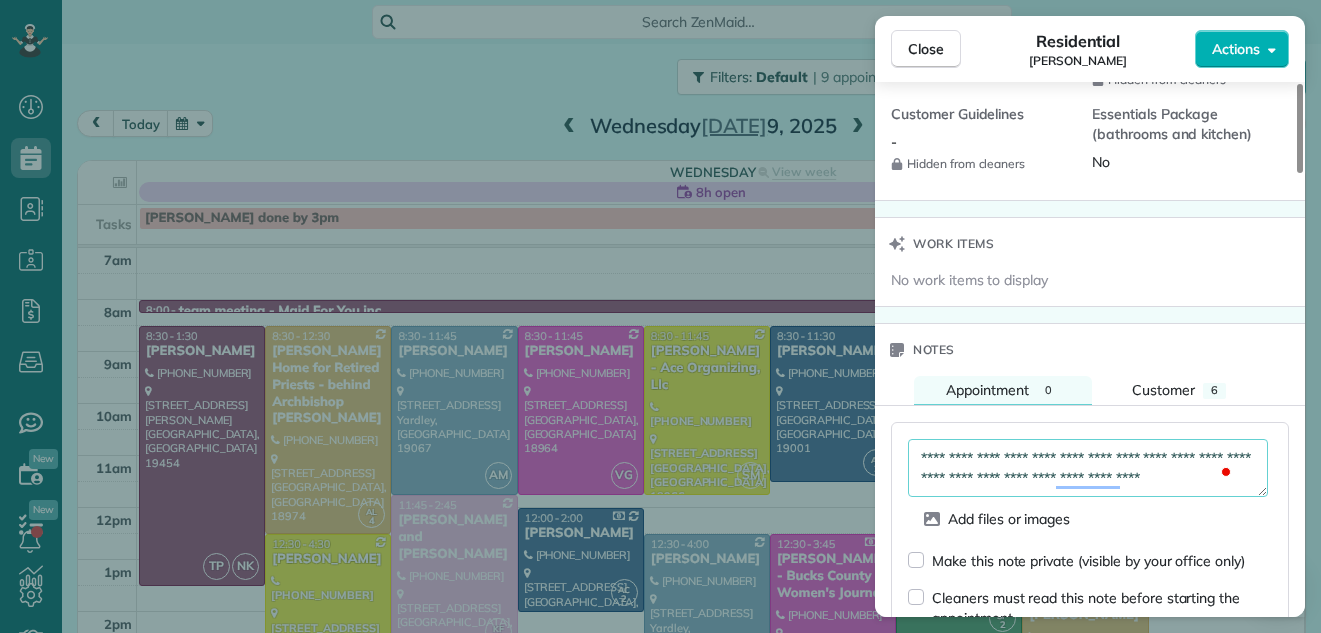 scroll, scrollTop: 12, scrollLeft: 0, axis: vertical 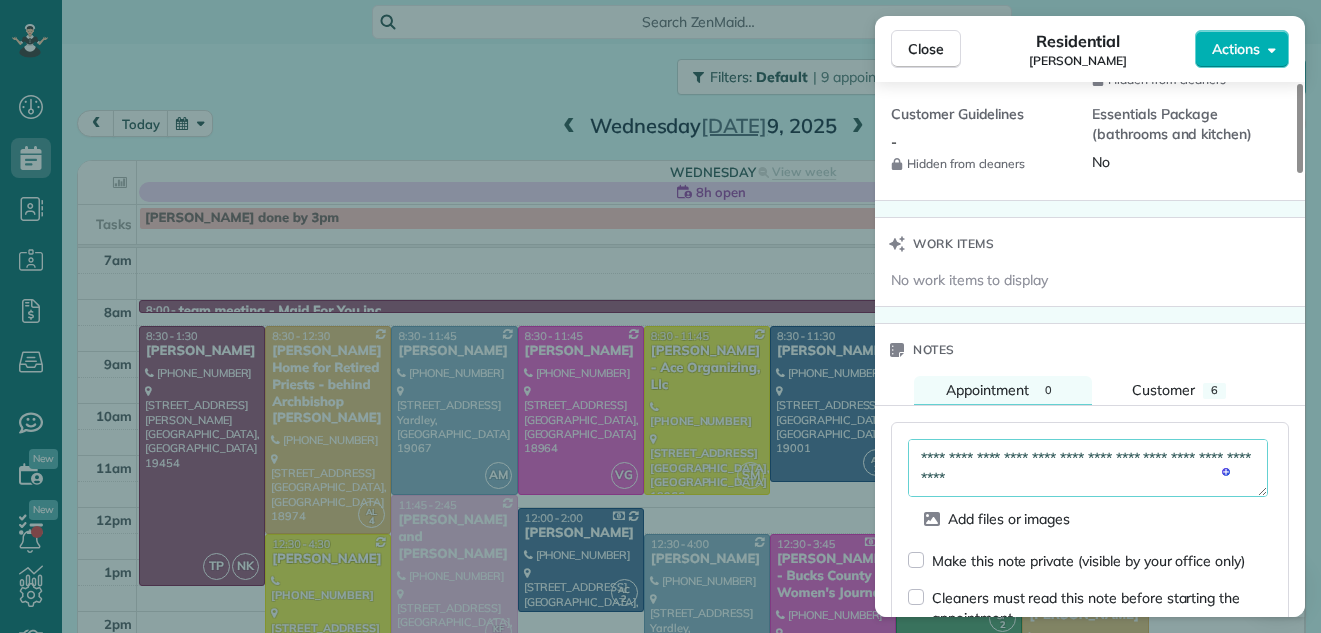 click on "**********" at bounding box center (1088, 468) 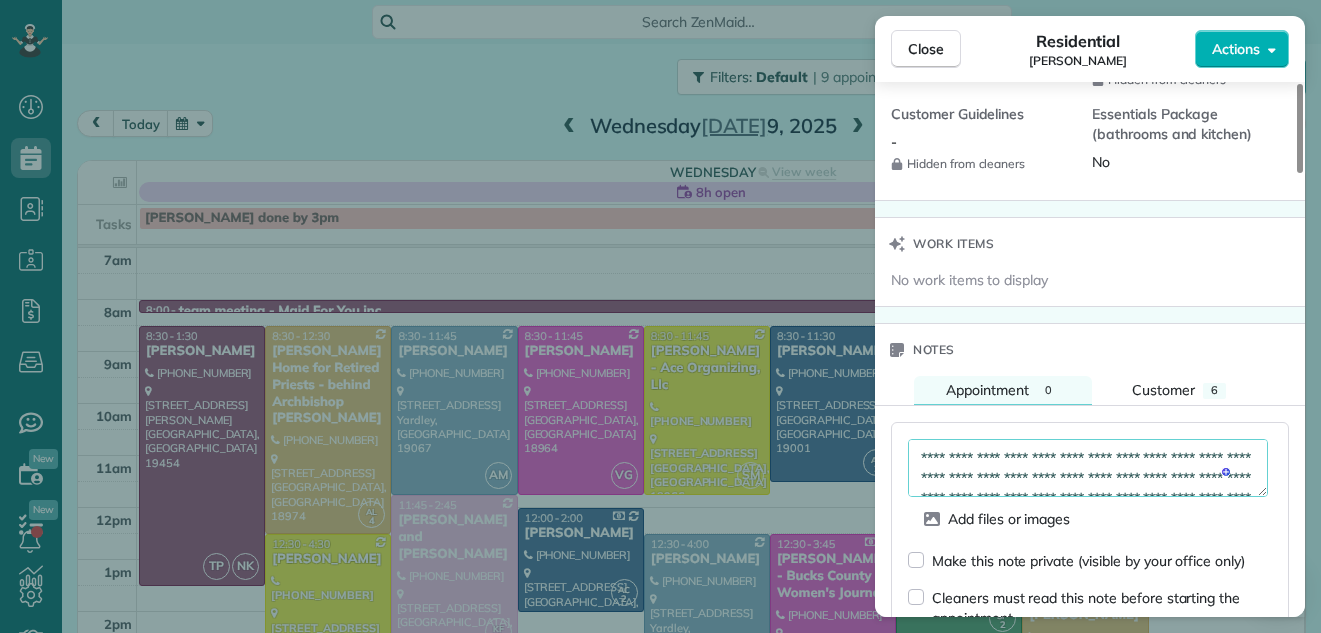 click on "**********" at bounding box center [1088, 468] 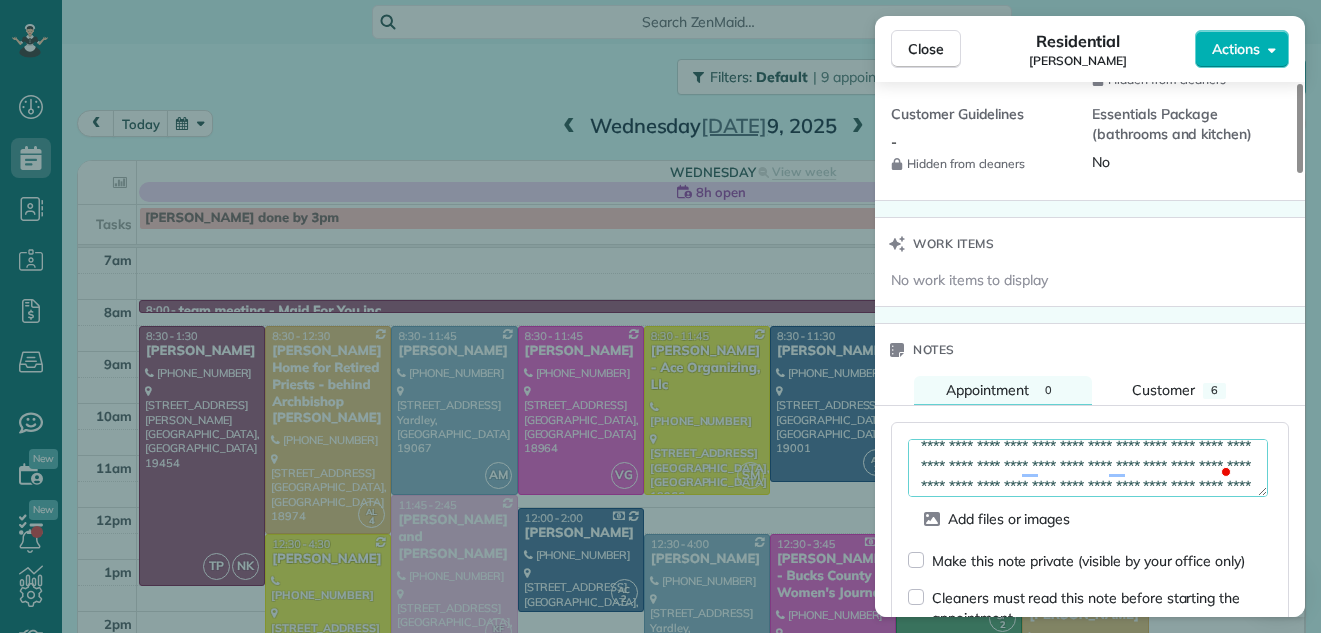 scroll, scrollTop: 68, scrollLeft: 0, axis: vertical 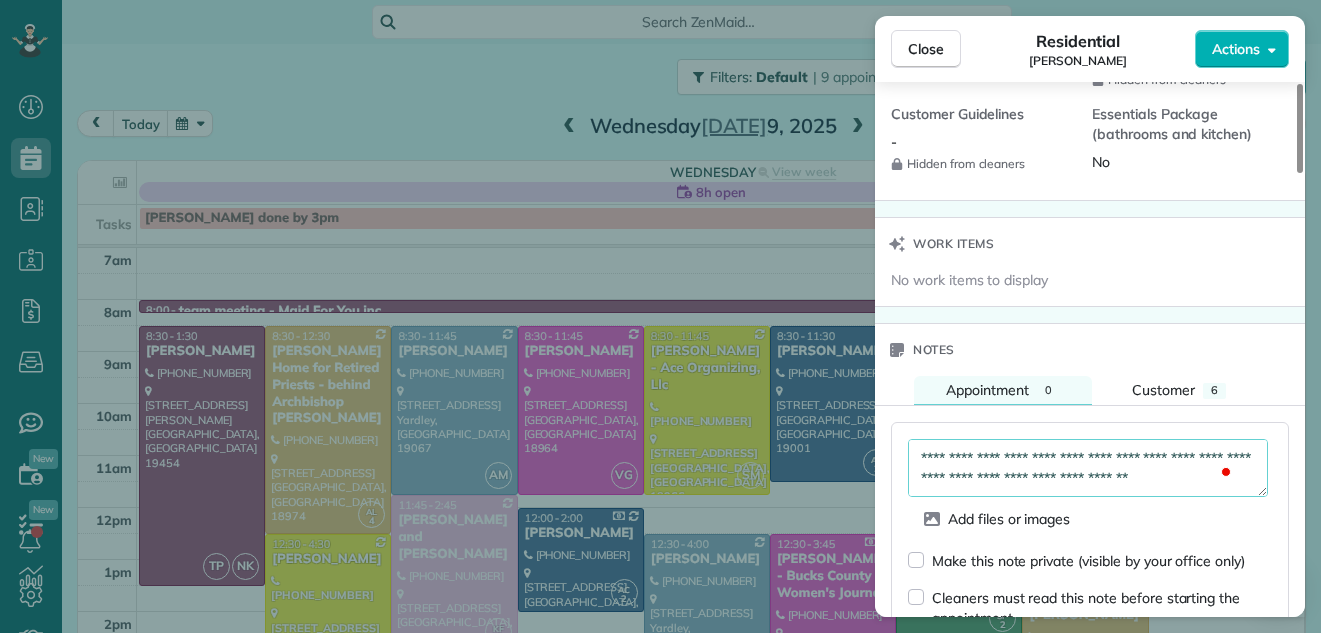 click on "**********" at bounding box center [1088, 468] 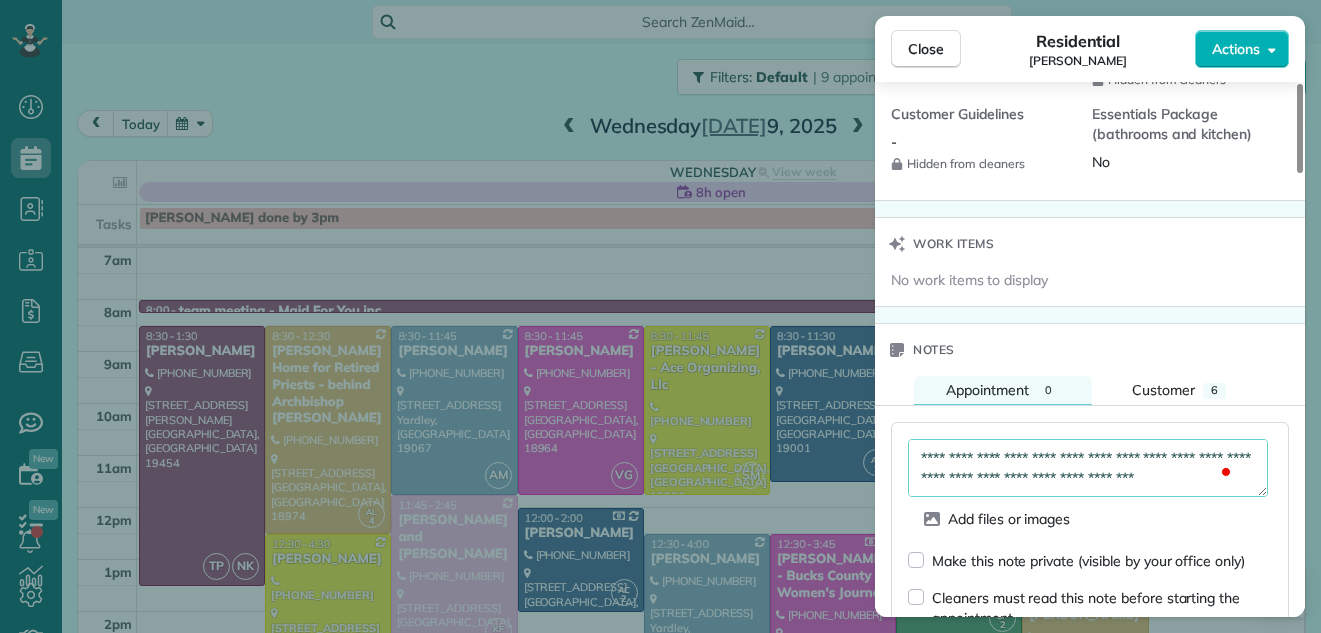 scroll, scrollTop: 132, scrollLeft: 0, axis: vertical 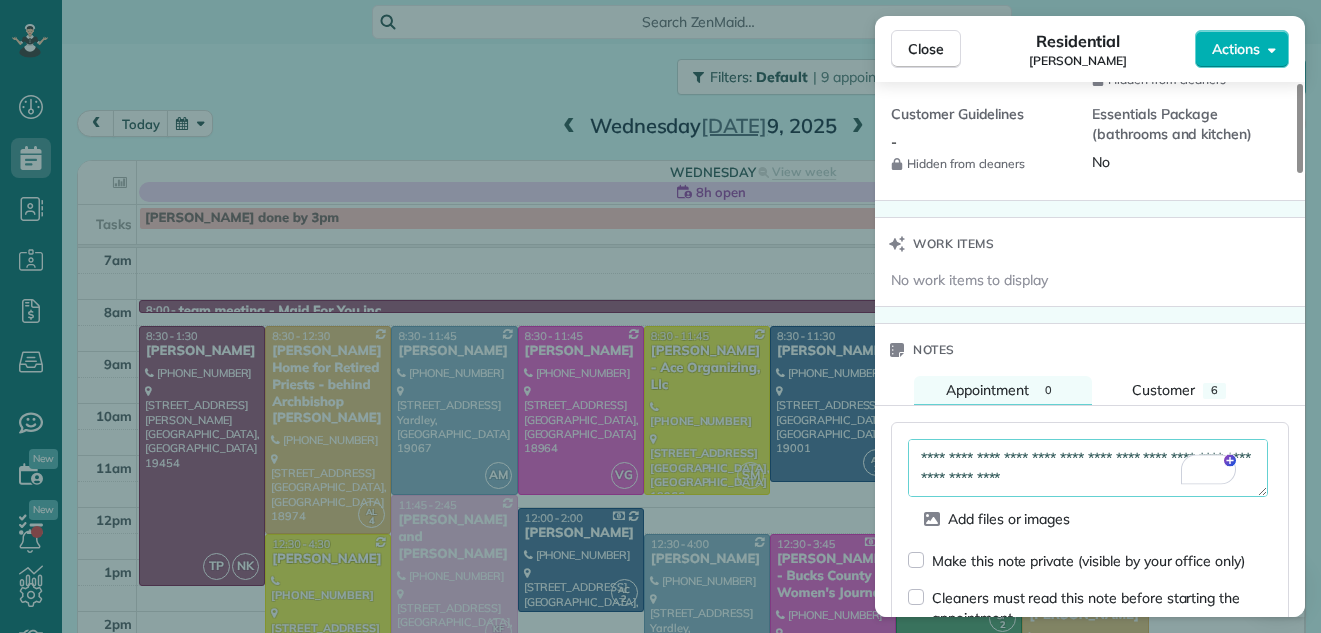 click on "**********" at bounding box center (1088, 468) 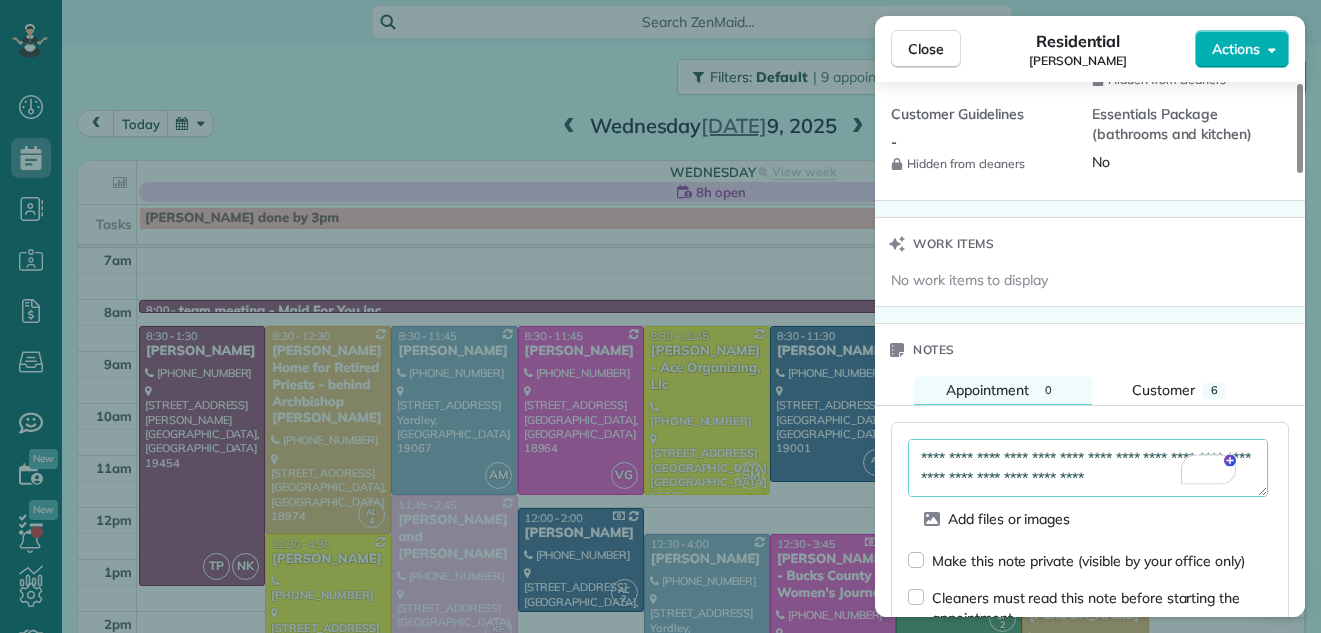 click on "**********" at bounding box center (1088, 468) 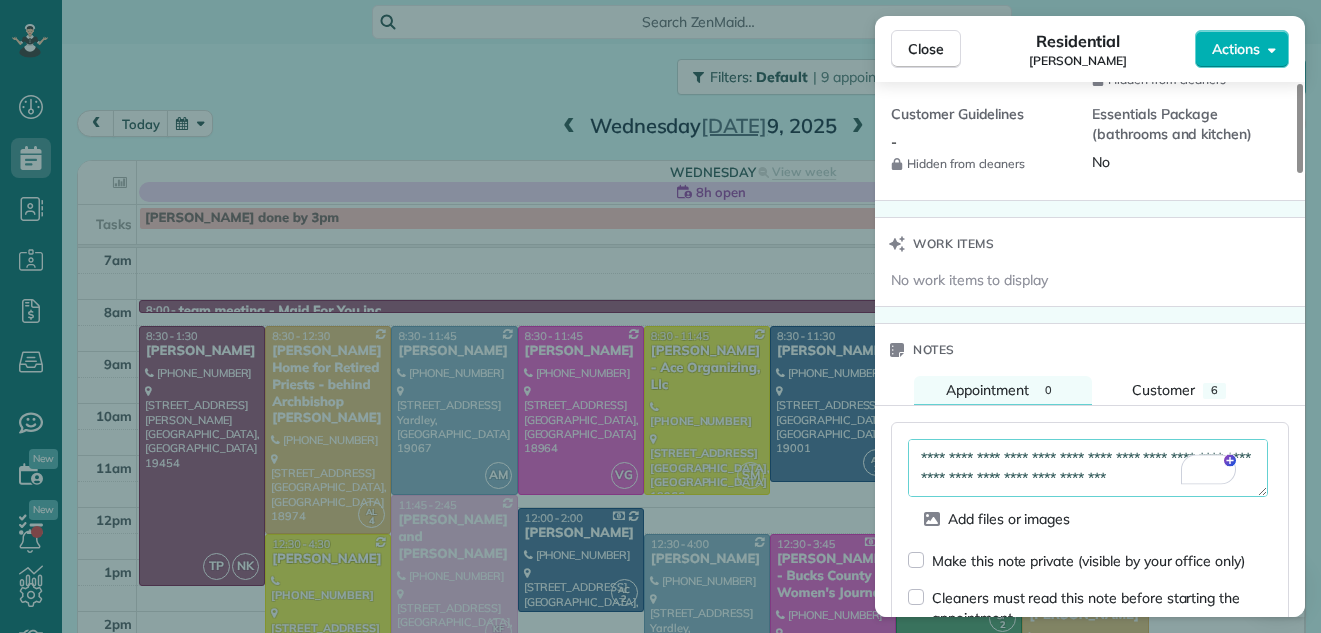 click on "**********" at bounding box center (1088, 468) 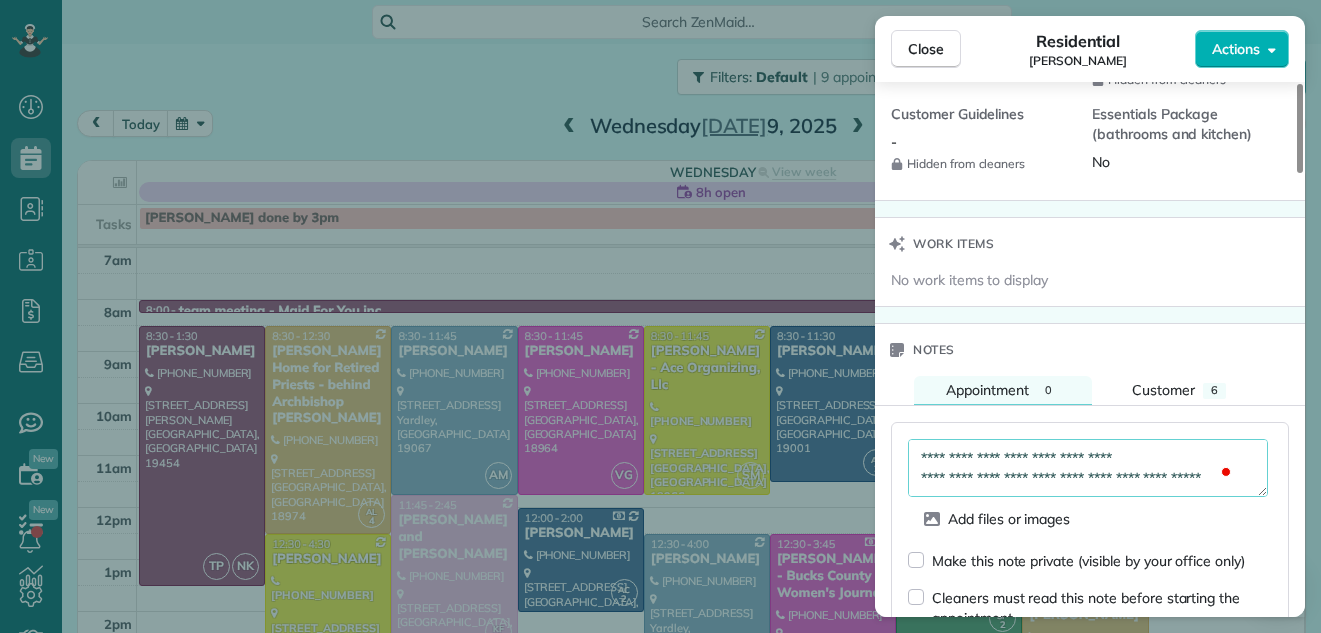 scroll, scrollTop: 192, scrollLeft: 0, axis: vertical 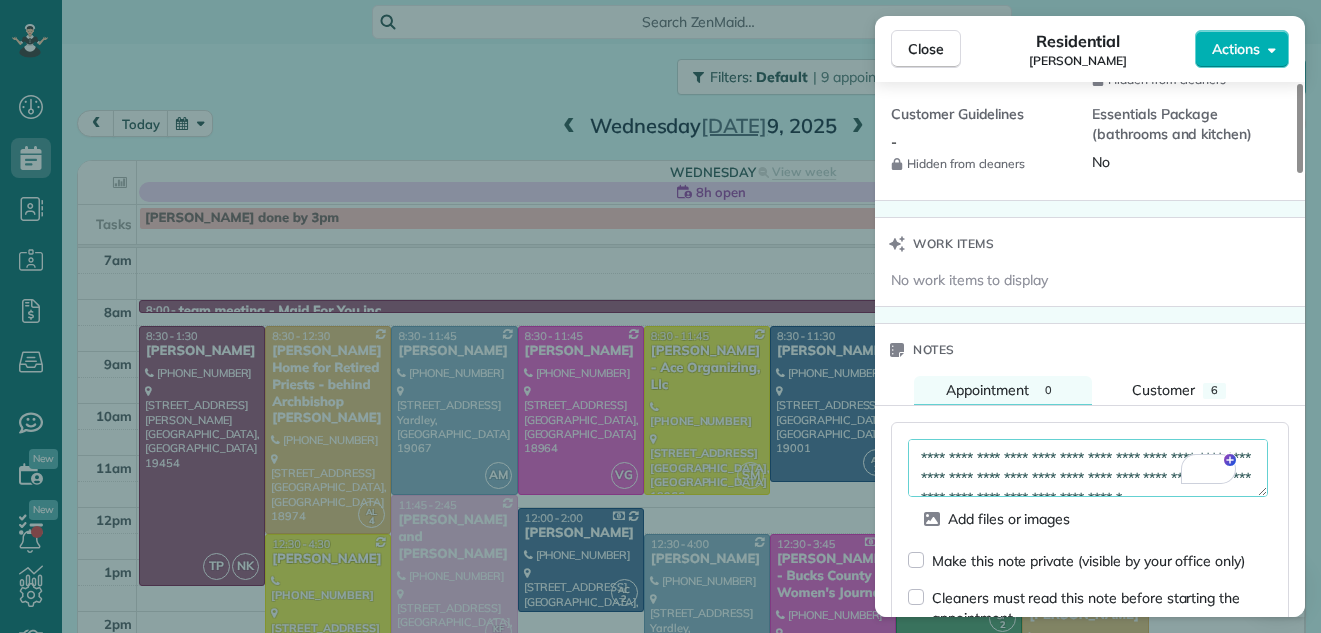 click on "**********" at bounding box center [1088, 468] 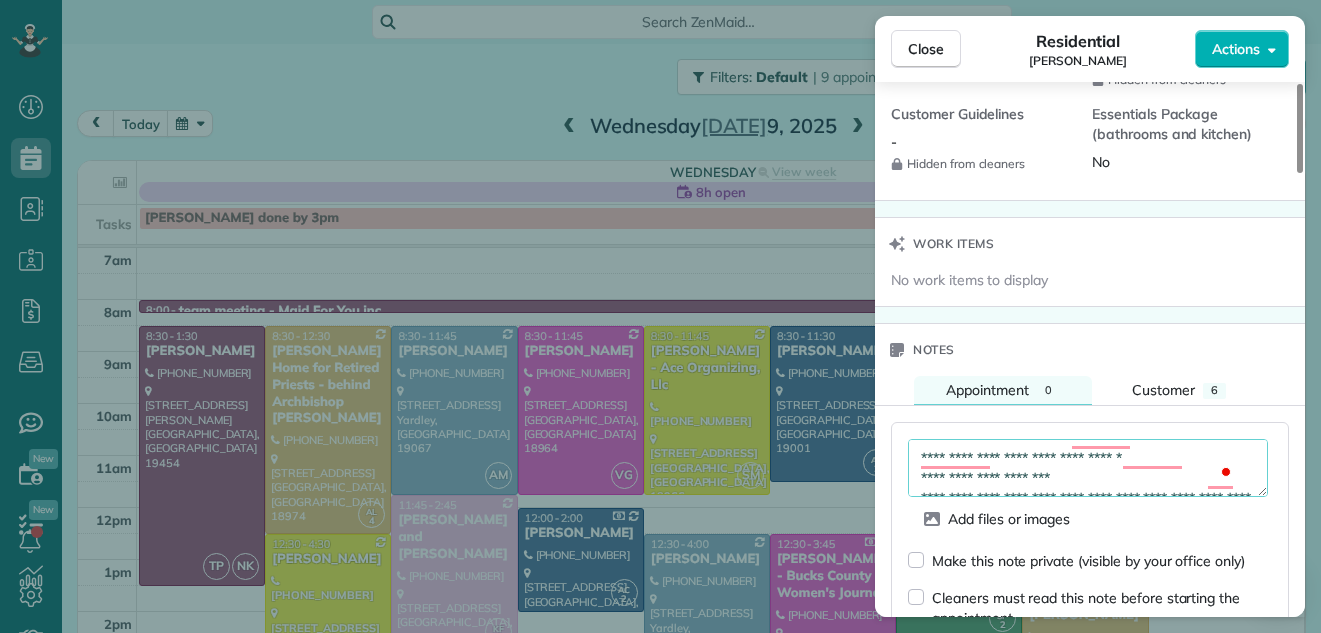 click on "**********" at bounding box center (1088, 468) 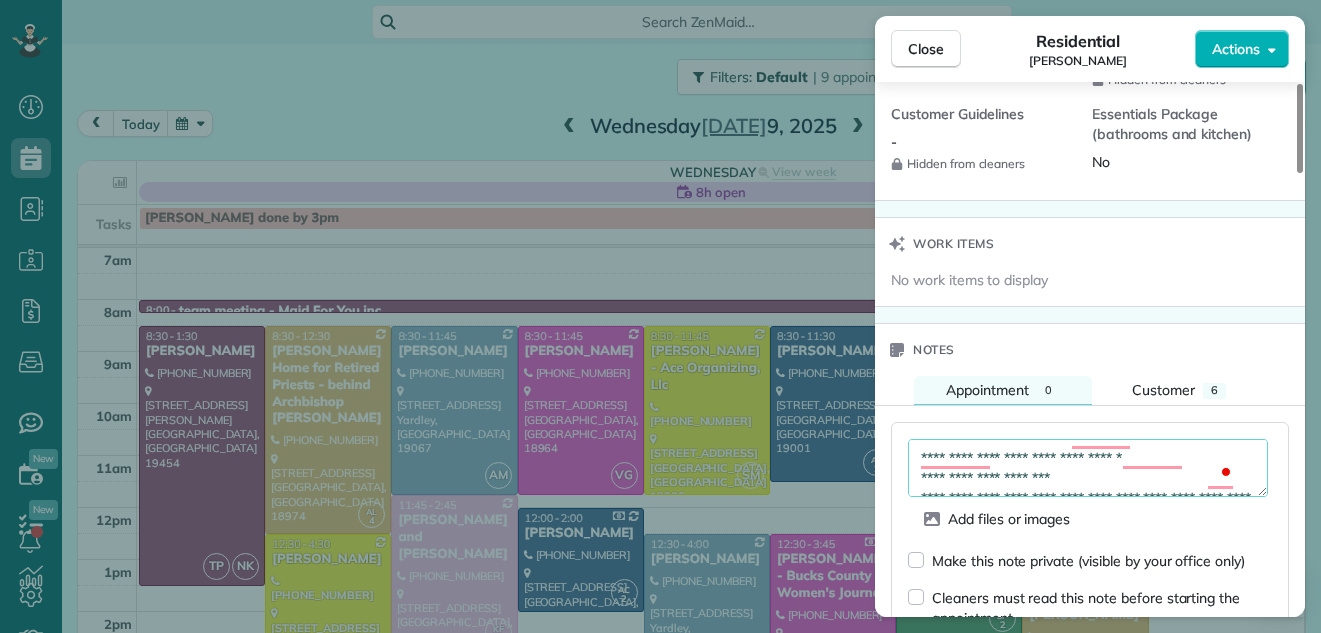 click on "**********" at bounding box center (1088, 468) 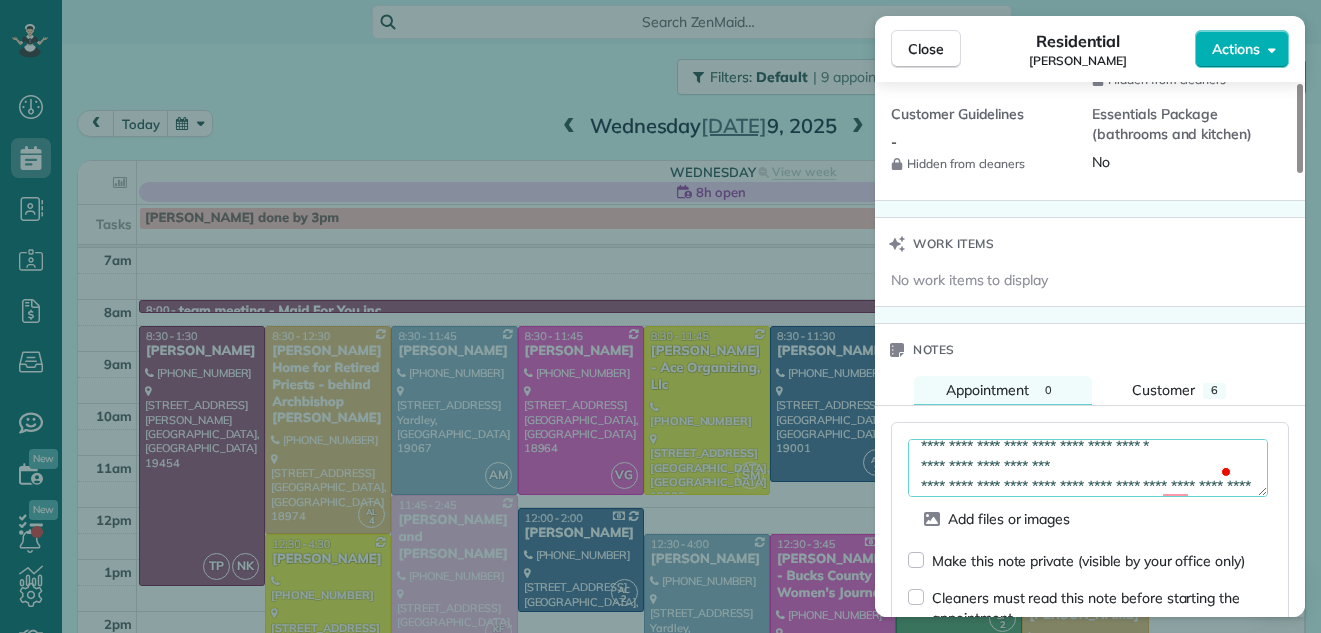 click on "**********" at bounding box center [1088, 468] 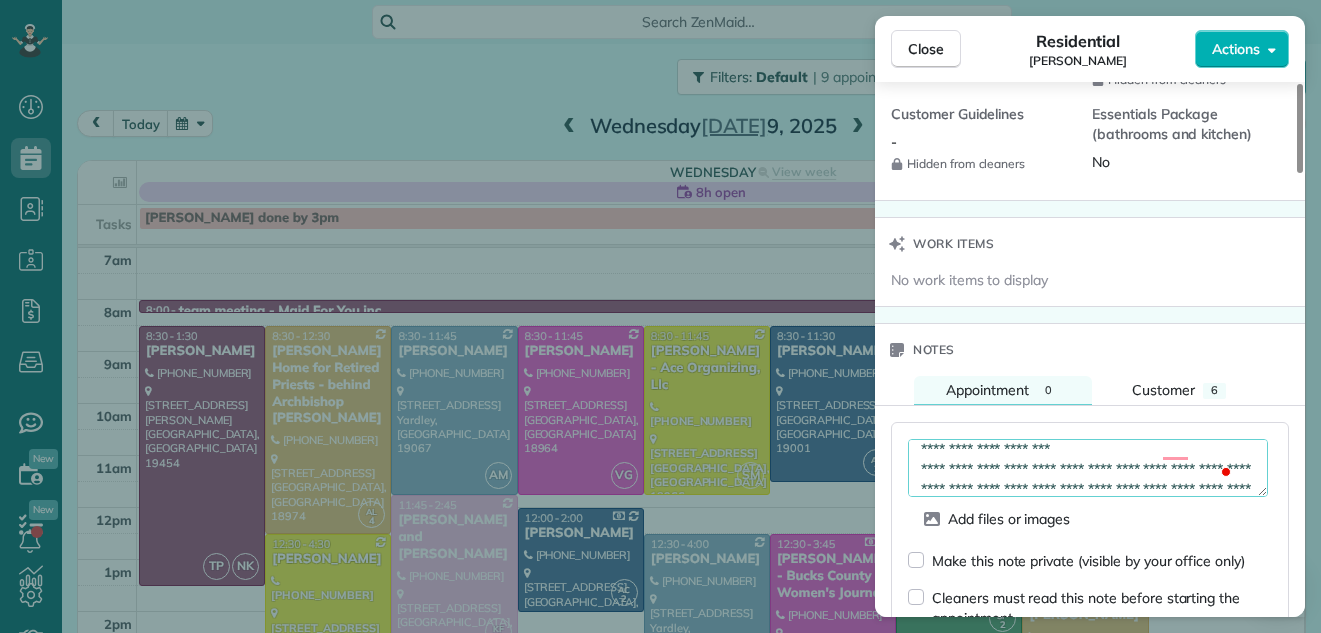 click on "**********" at bounding box center (1088, 468) 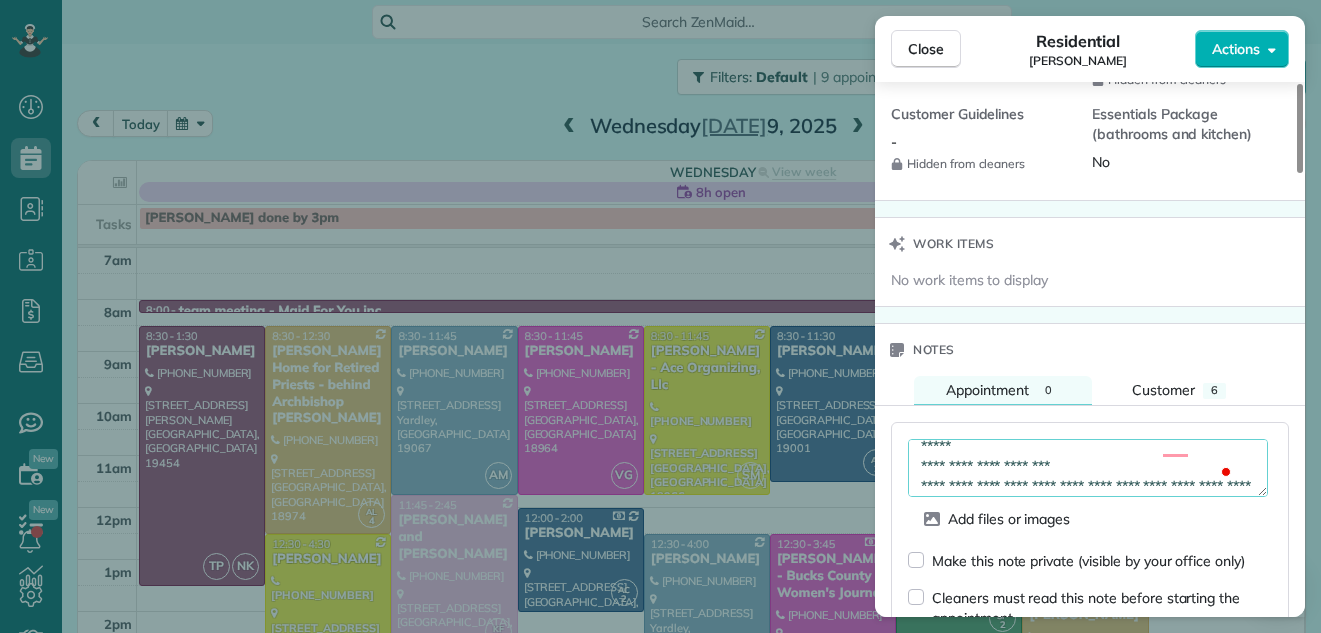 click on "**********" at bounding box center [1088, 468] 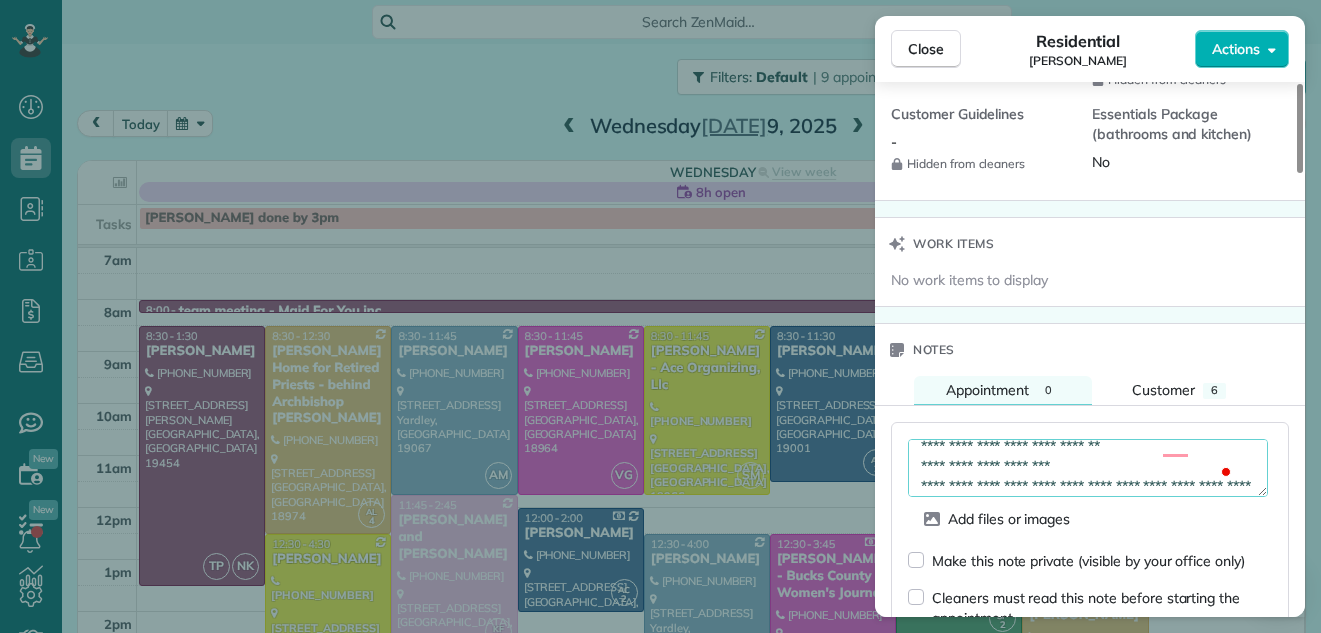 click on "**********" at bounding box center [1088, 468] 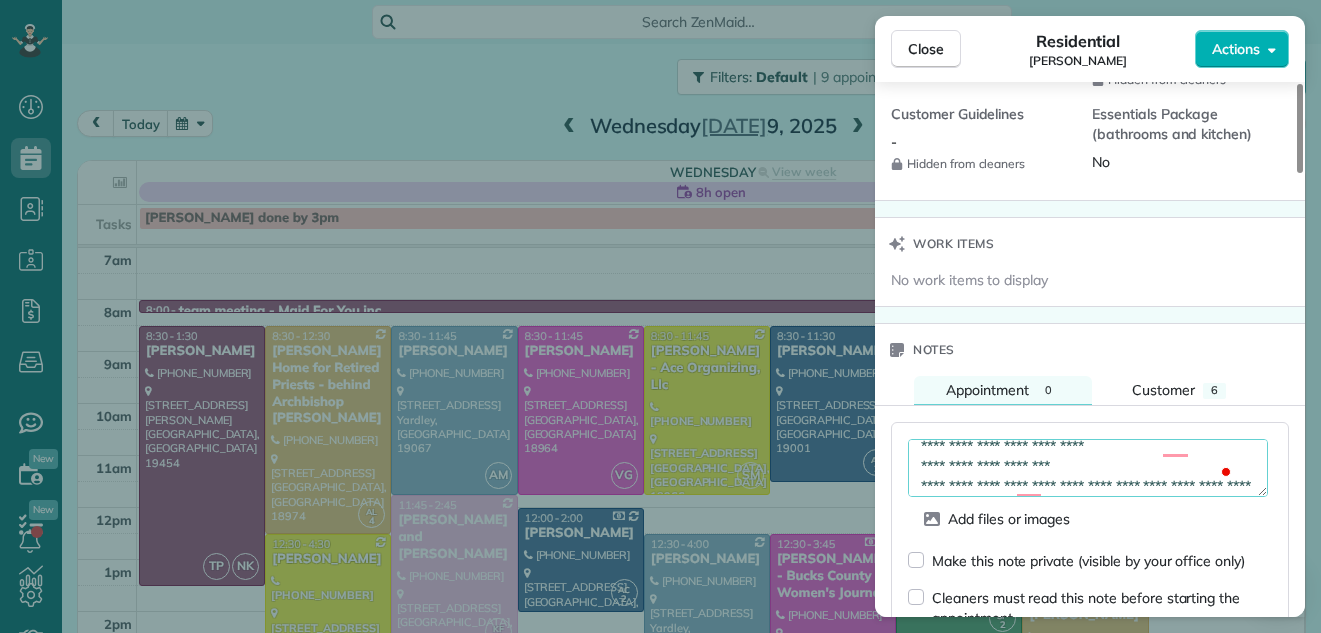 click on "**********" at bounding box center (1088, 468) 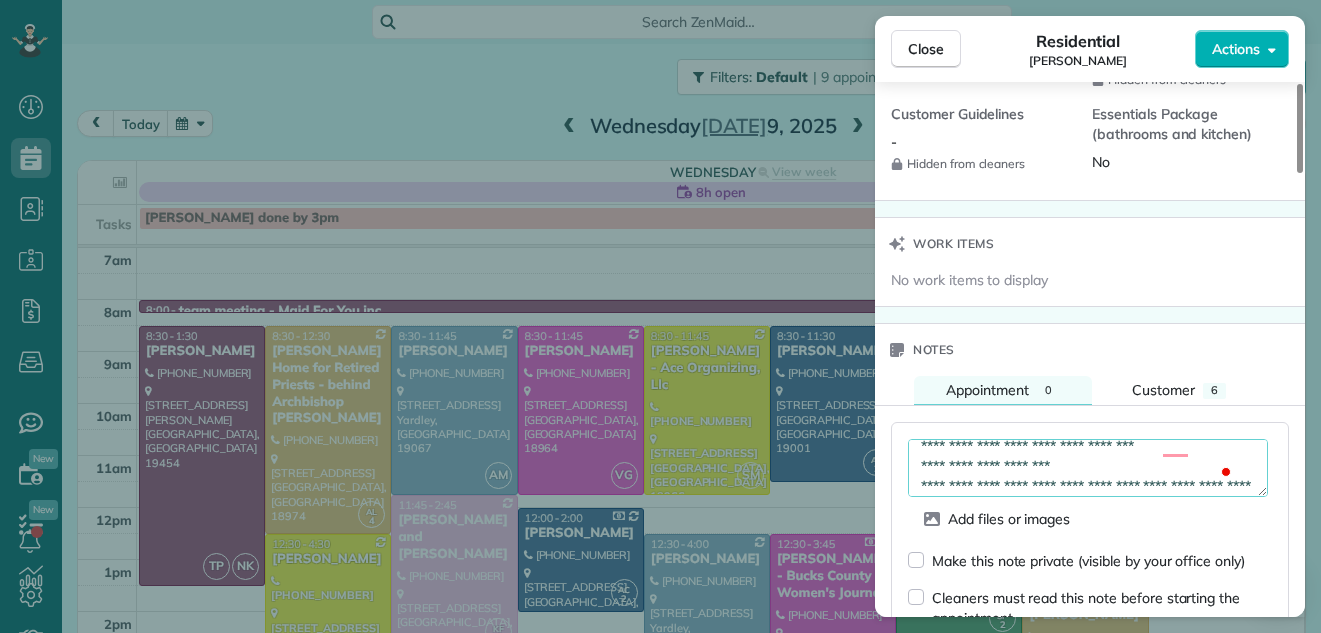 click on "**********" at bounding box center [1088, 468] 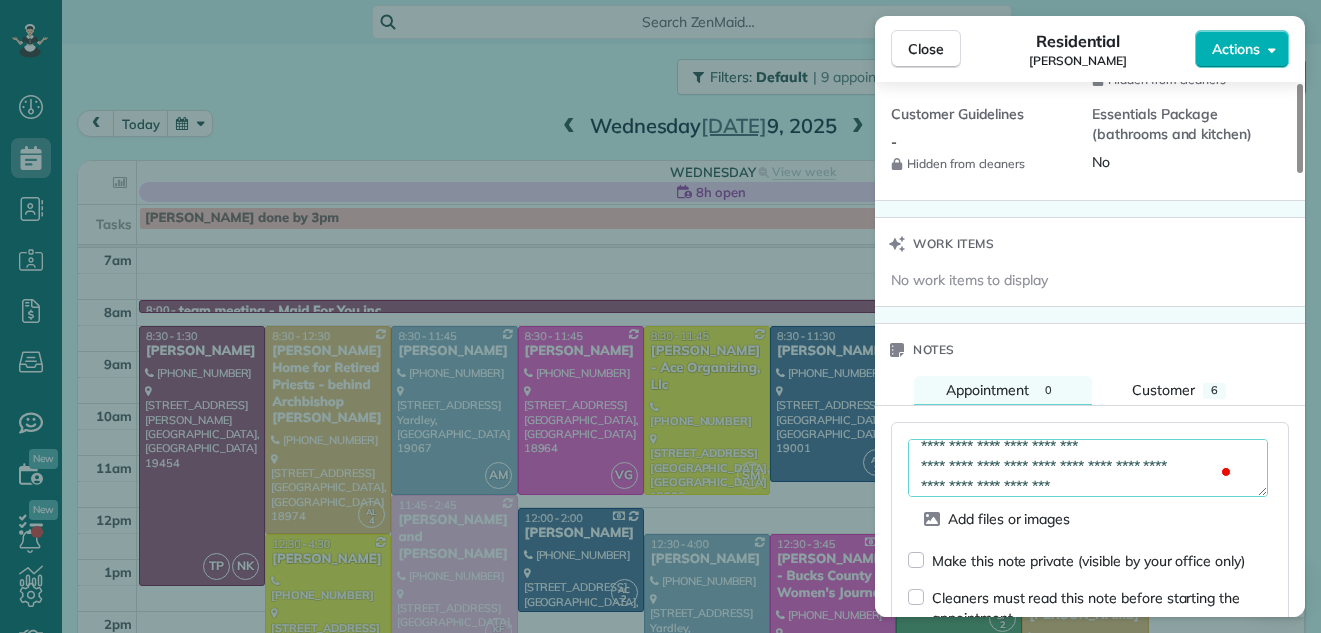 scroll, scrollTop: 329, scrollLeft: 0, axis: vertical 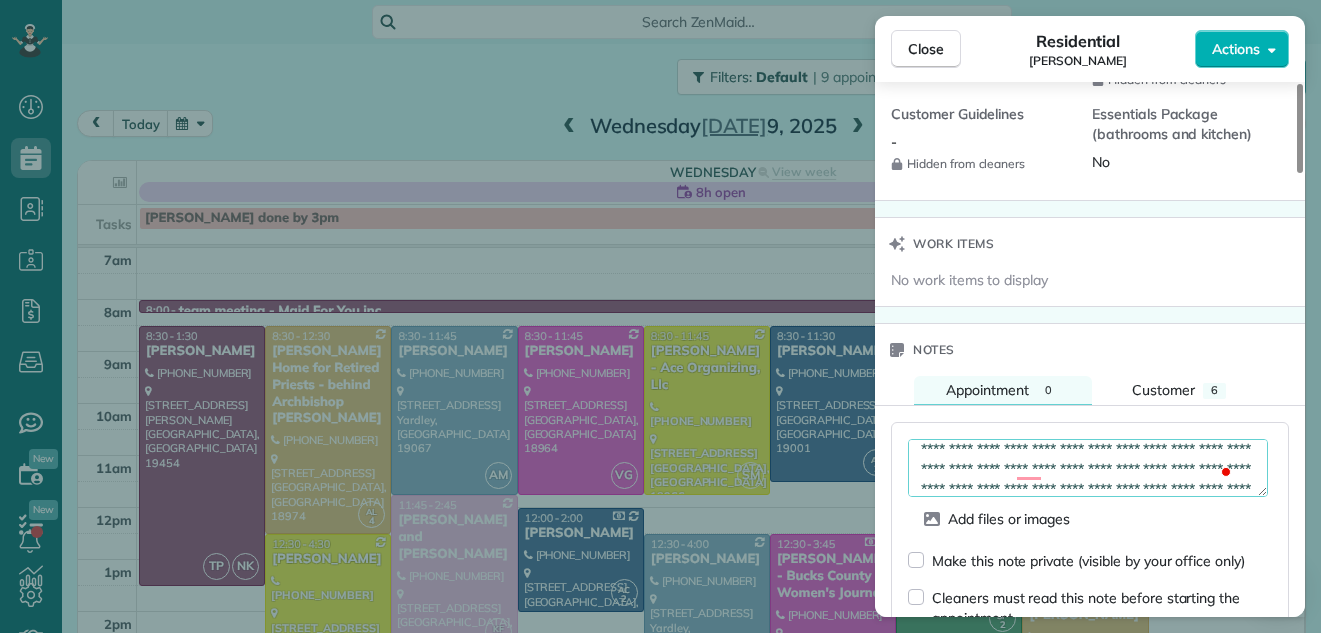 click on "**********" at bounding box center [1088, 468] 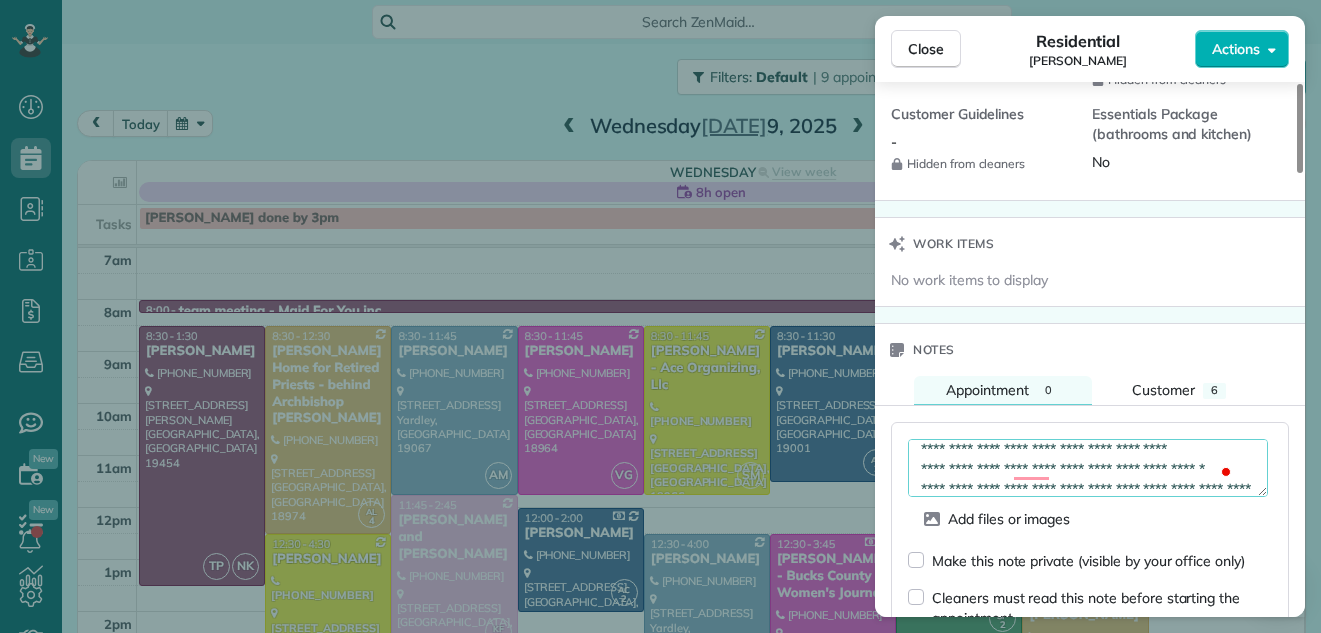 scroll, scrollTop: 178, scrollLeft: 0, axis: vertical 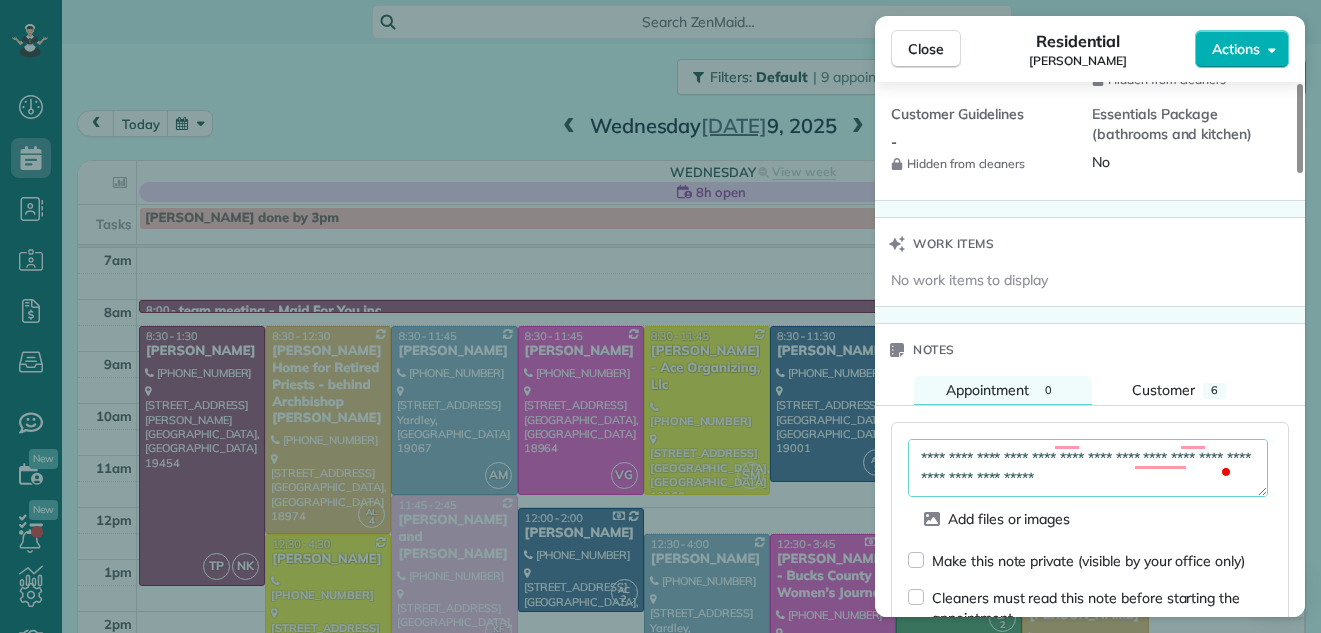 click at bounding box center [1088, 468] 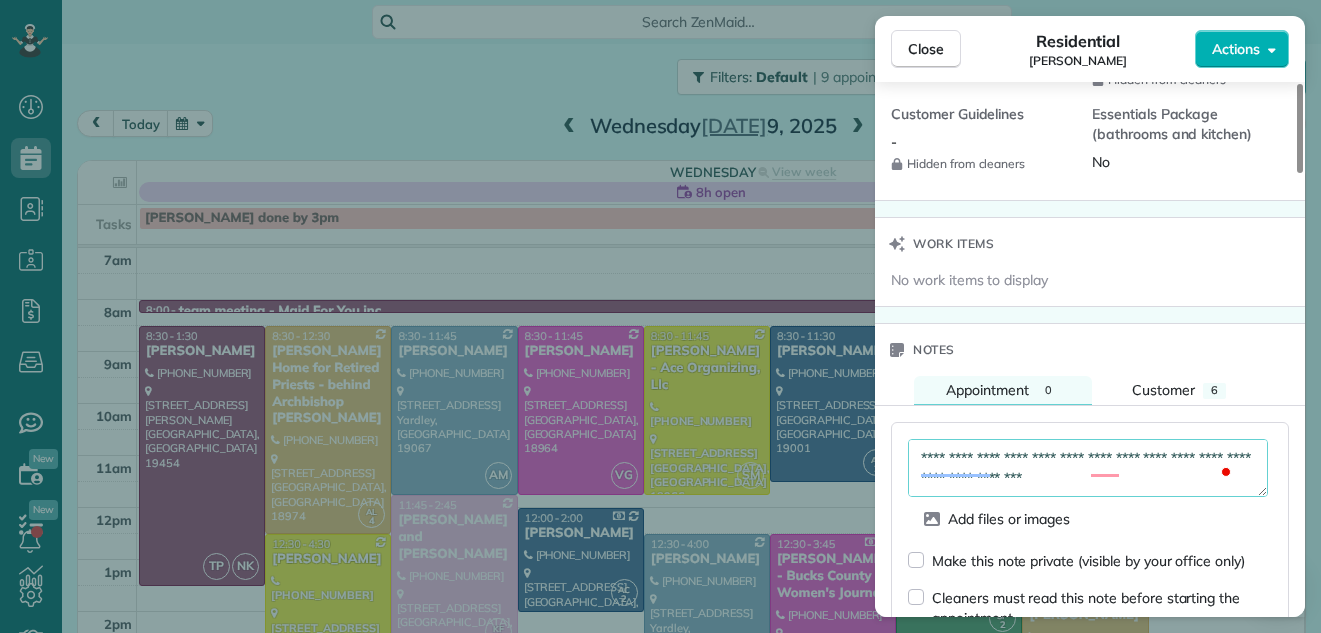 click at bounding box center [1088, 468] 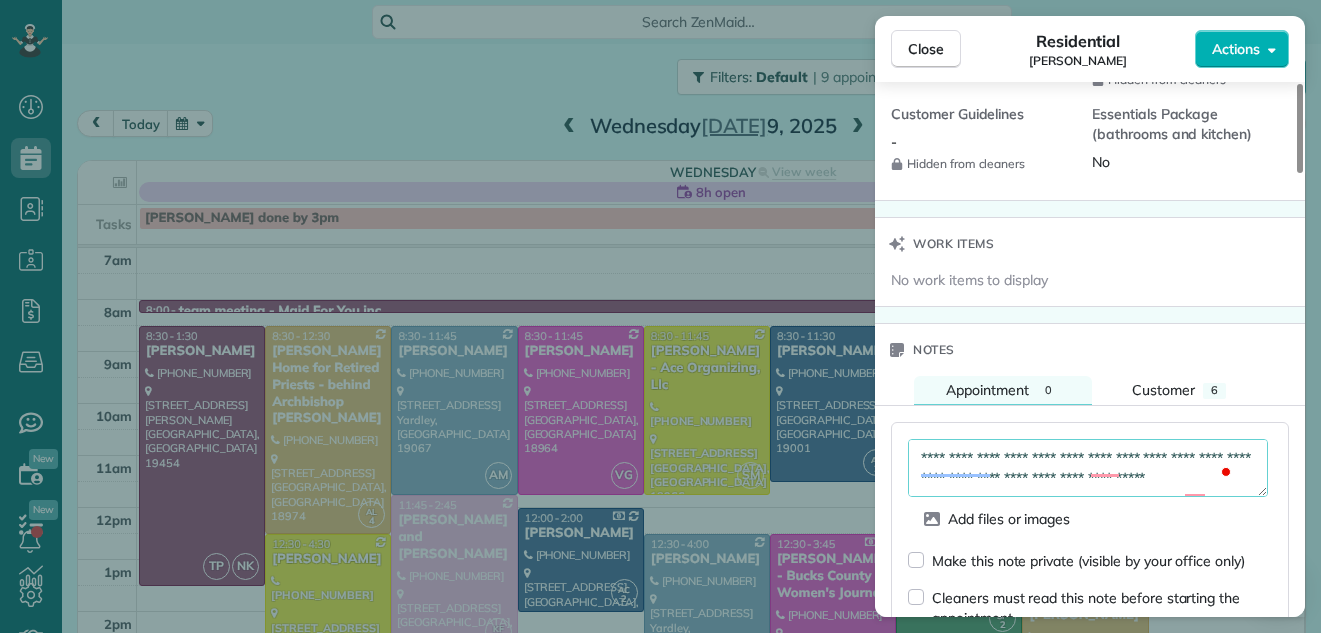 scroll, scrollTop: 472, scrollLeft: 0, axis: vertical 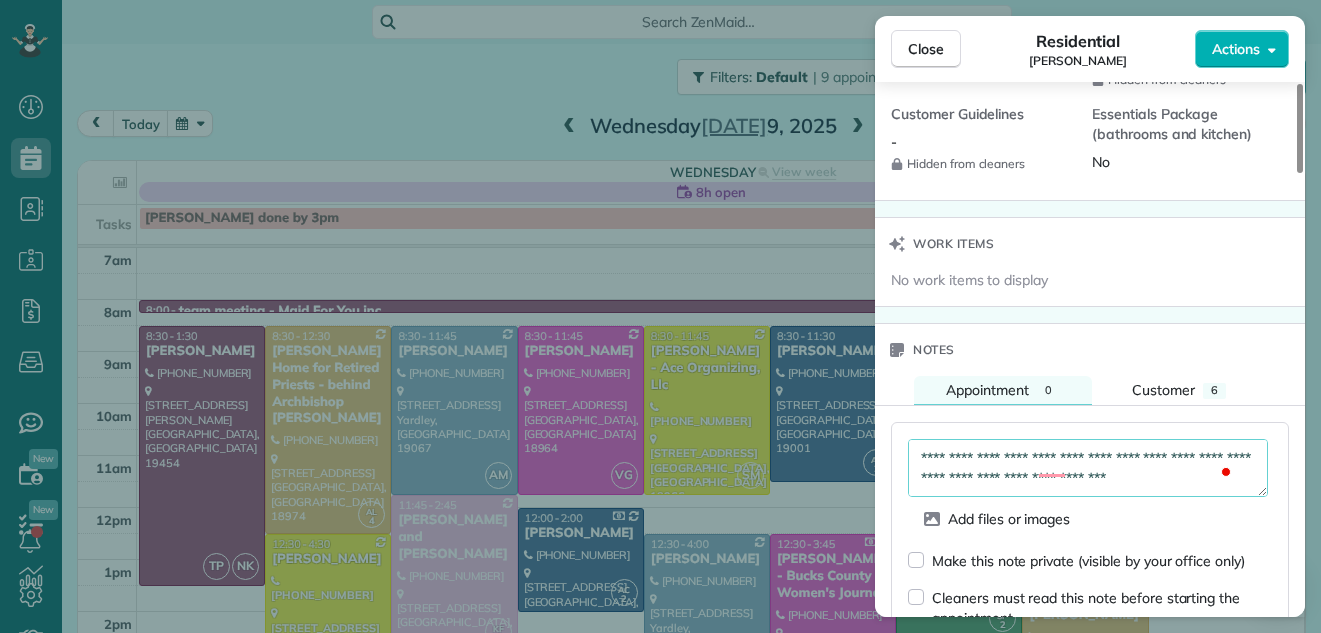 click at bounding box center [1088, 468] 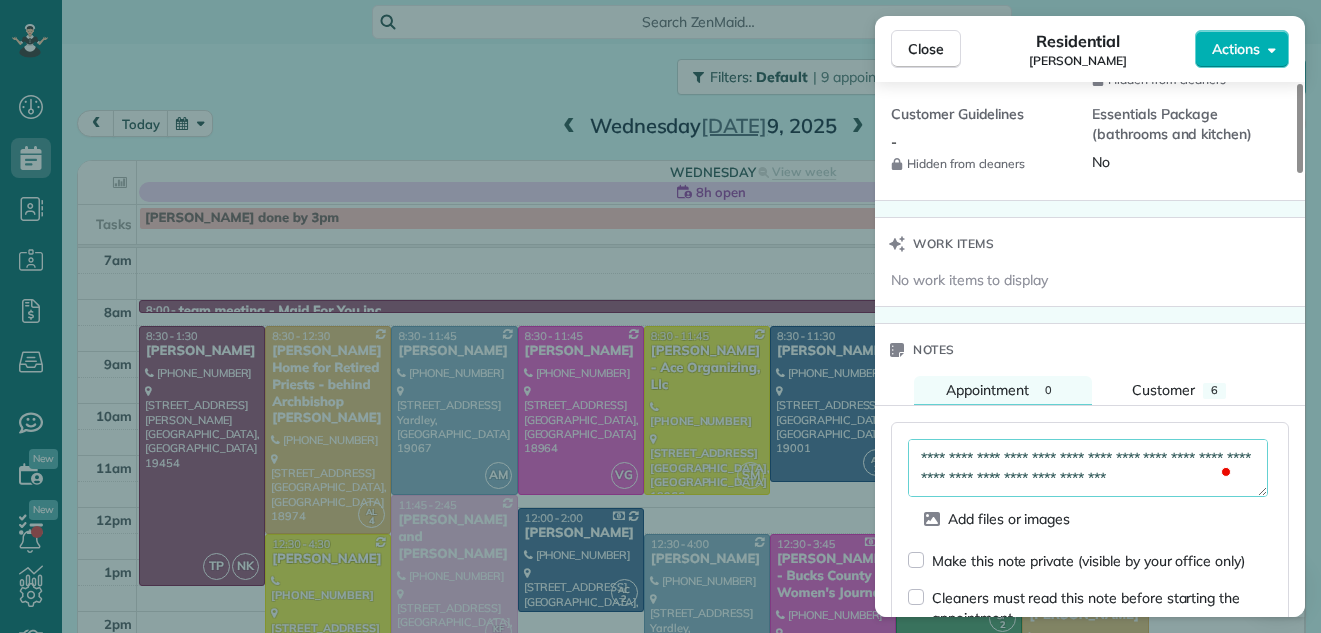 scroll, scrollTop: 532, scrollLeft: 0, axis: vertical 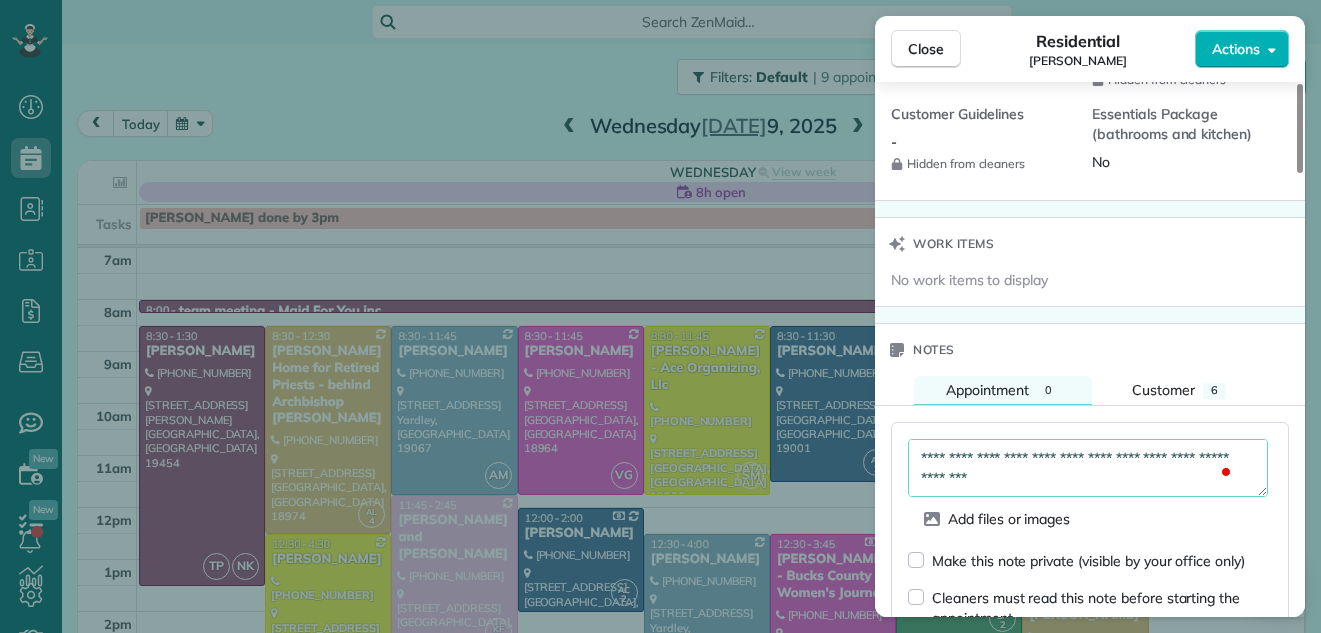 click at bounding box center (1088, 468) 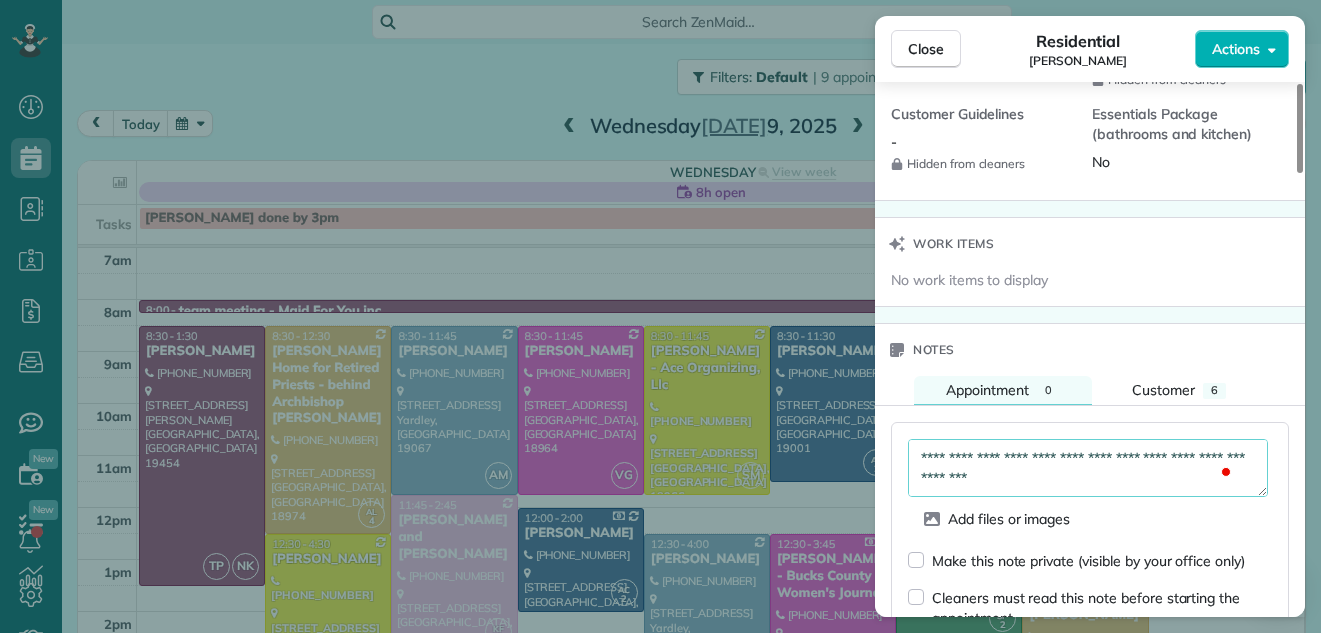 click at bounding box center [1088, 468] 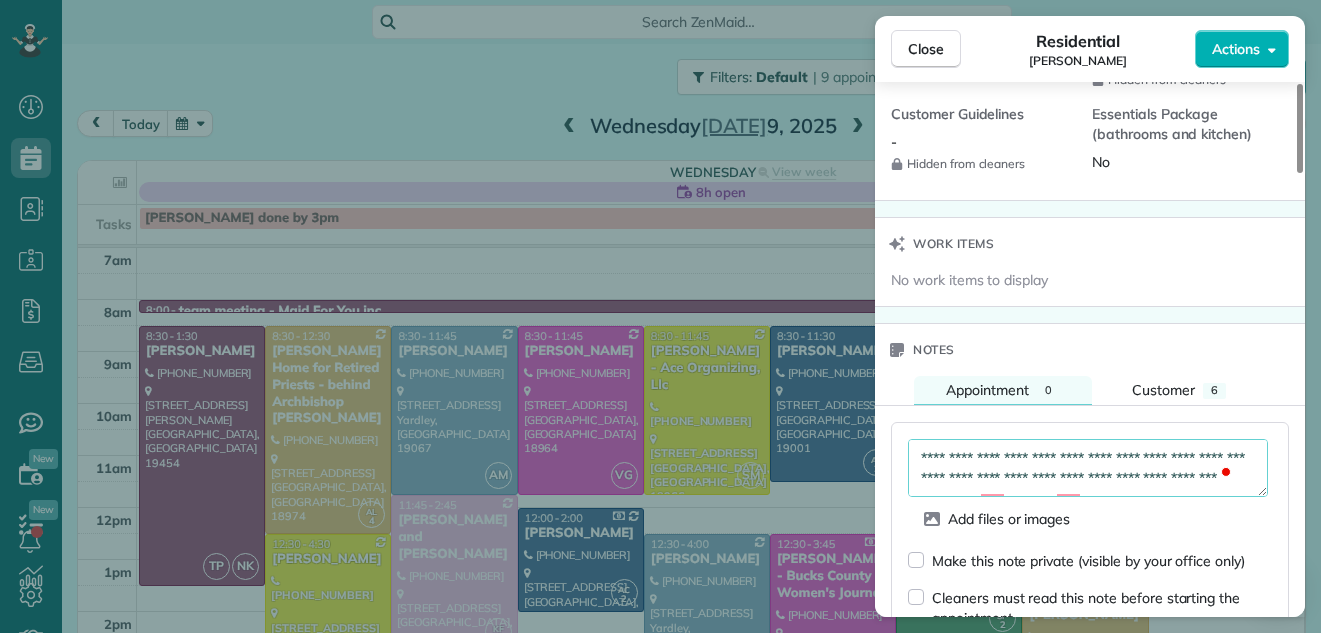 scroll, scrollTop: 592, scrollLeft: 0, axis: vertical 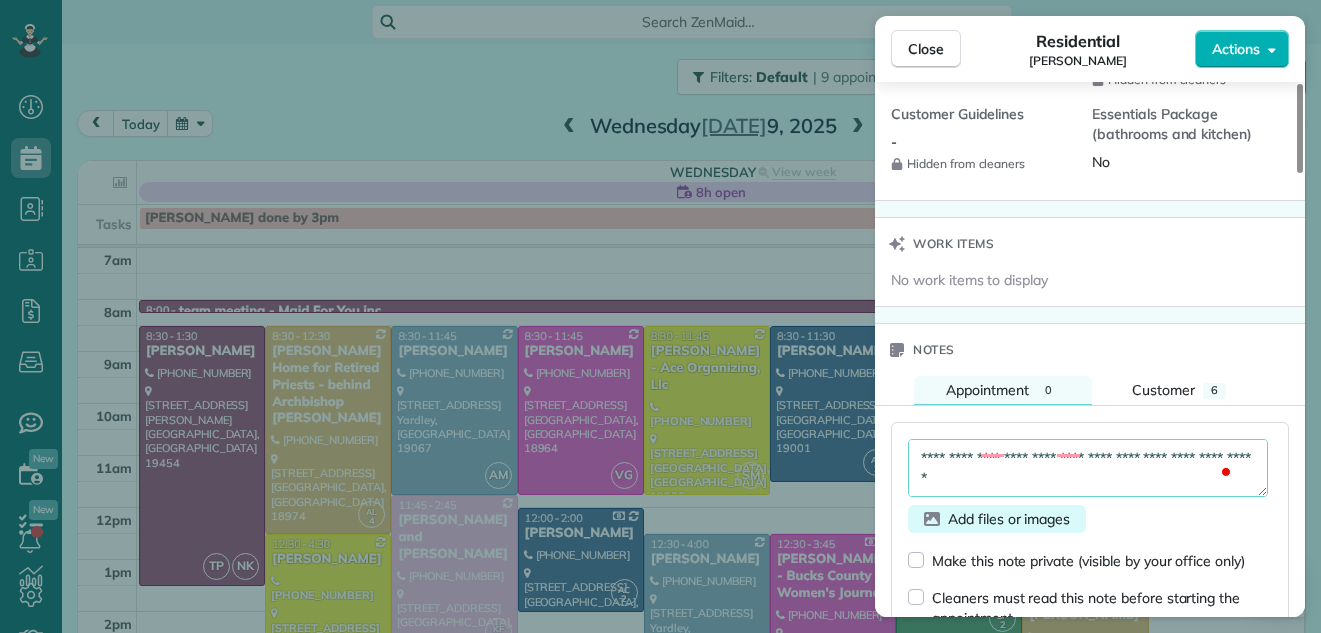 click on "Add files or images" at bounding box center (997, 519) 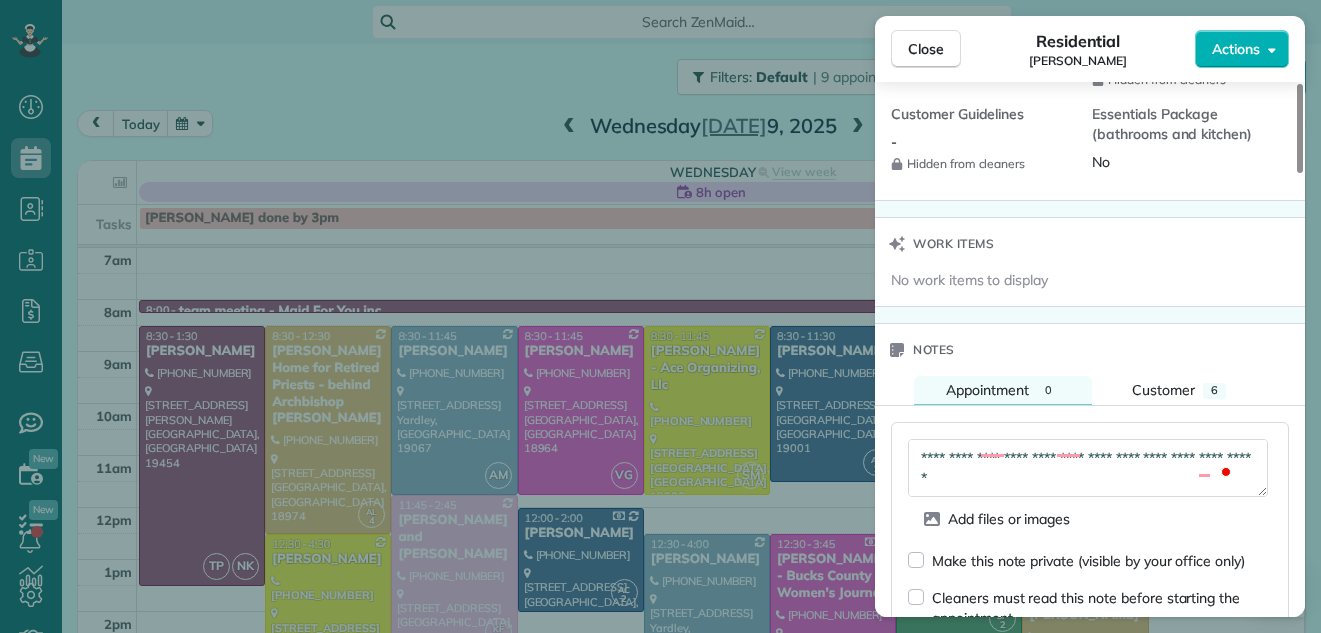 click at bounding box center [1088, 468] 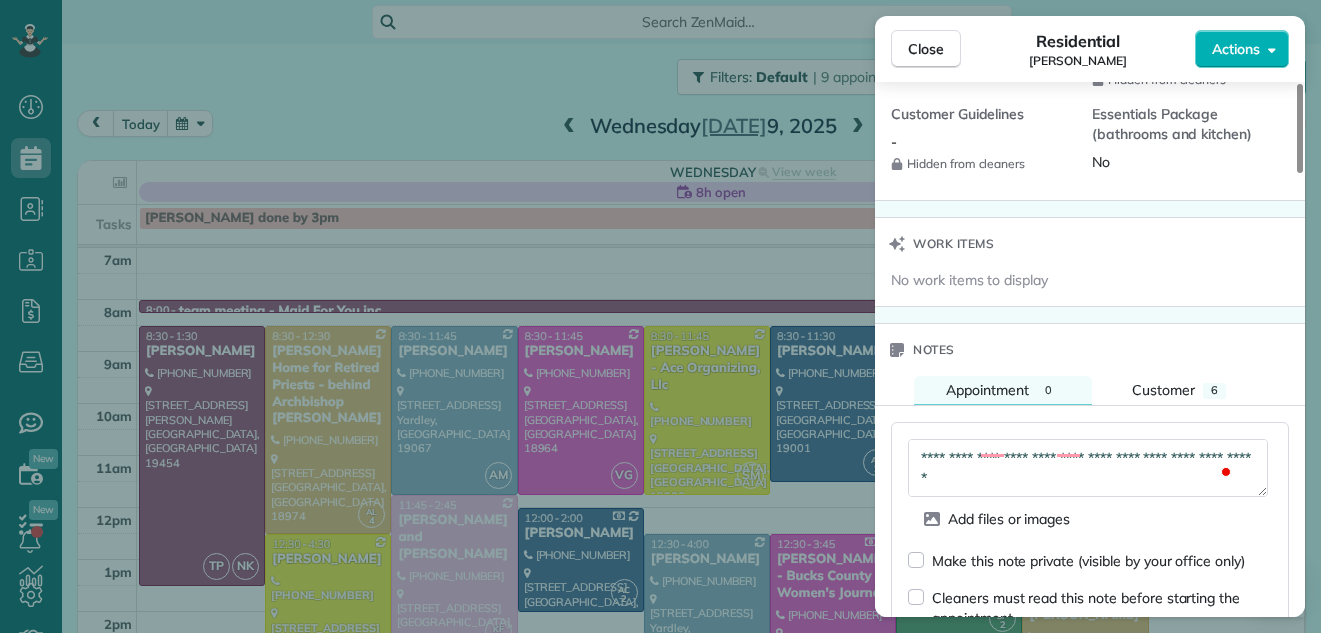 click on "Add files or images Make this note private (visible by your office only) Cleaners must read this note before starting the appointment ZenMaid will display this note in the appointments list within the cleaners’ mobile app, ensuring they read it before accessing the appointment details. Cancel Save No notes to display" at bounding box center [1090, 729] 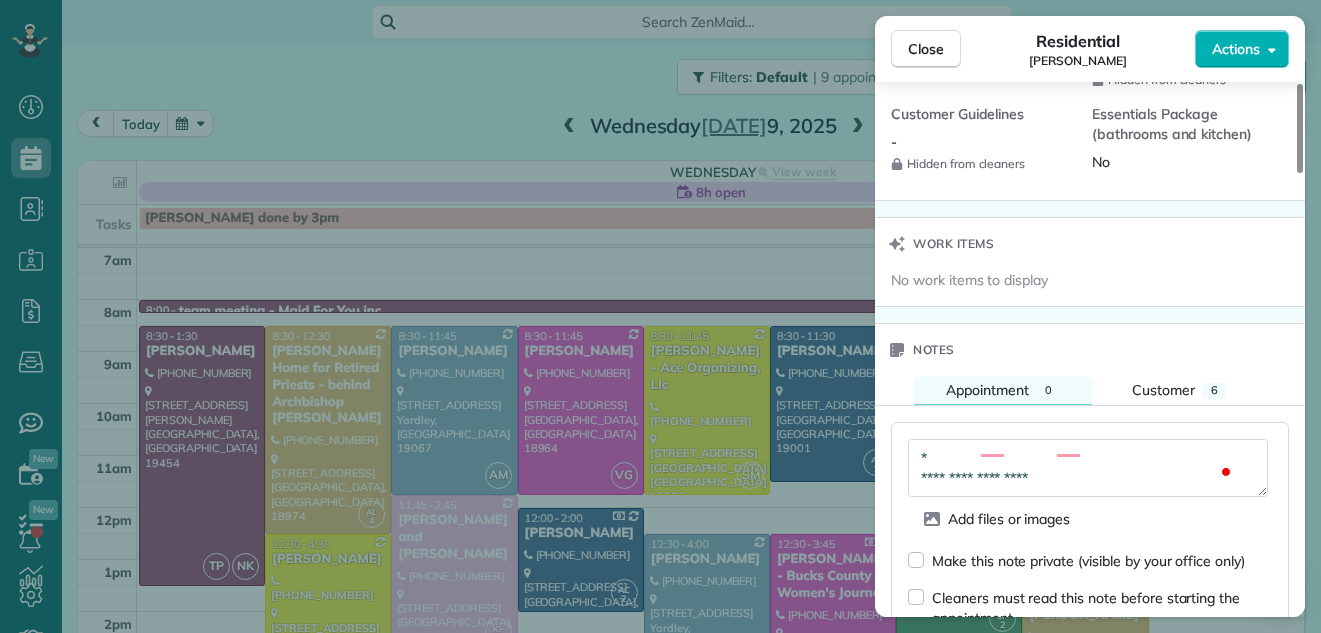 scroll, scrollTop: 572, scrollLeft: 0, axis: vertical 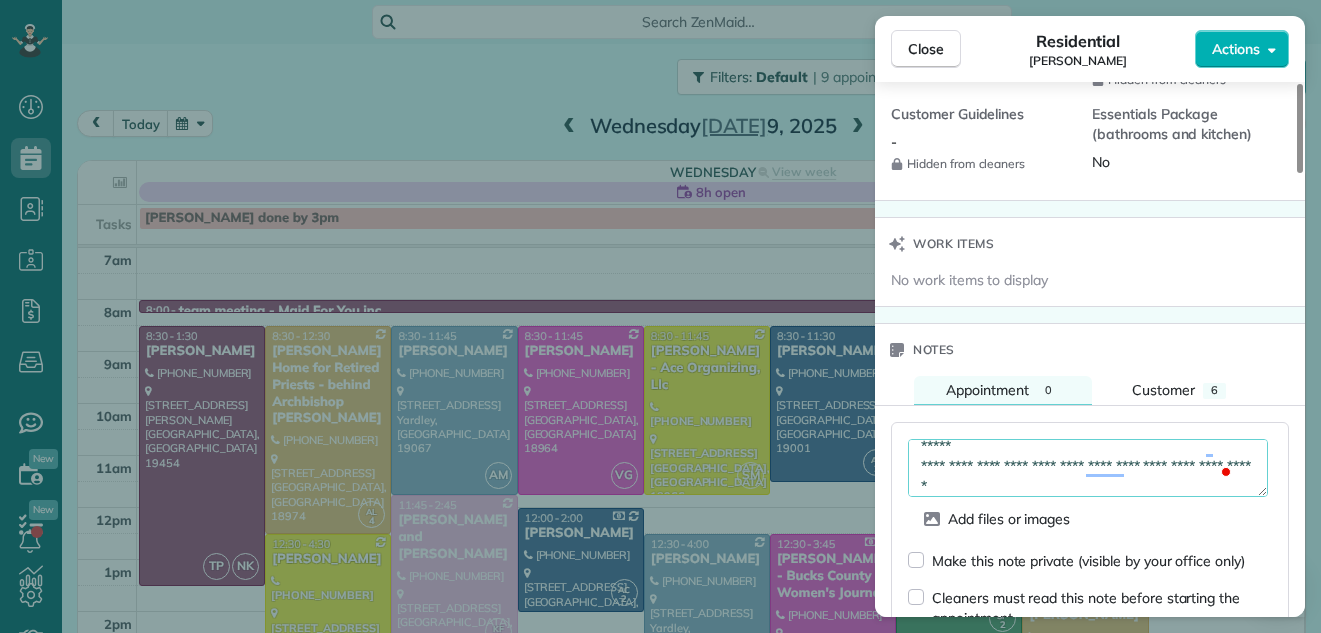 click at bounding box center [1088, 468] 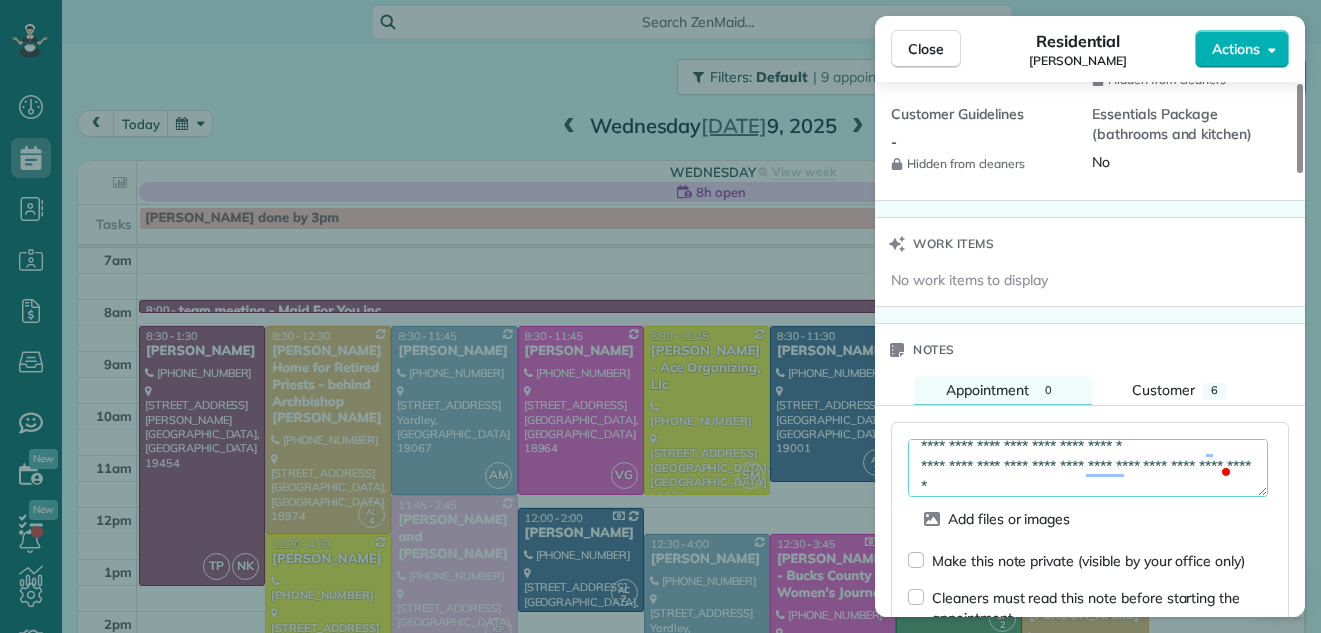 click at bounding box center (1088, 468) 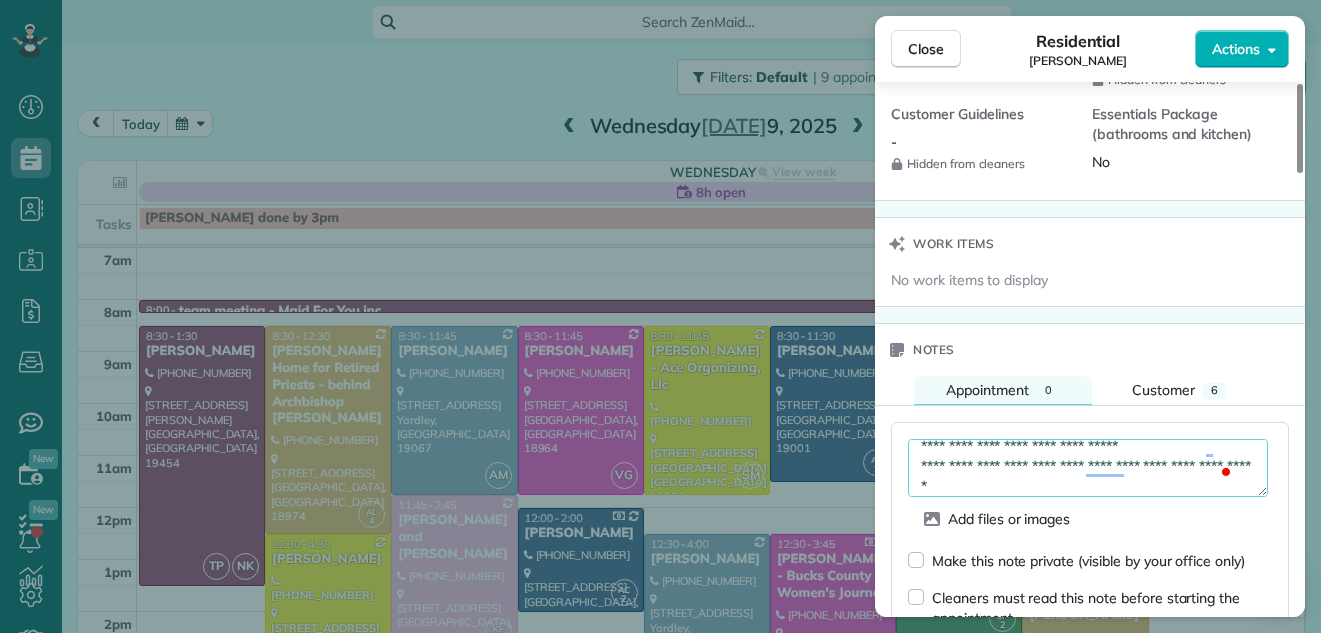 scroll, scrollTop: 632, scrollLeft: 0, axis: vertical 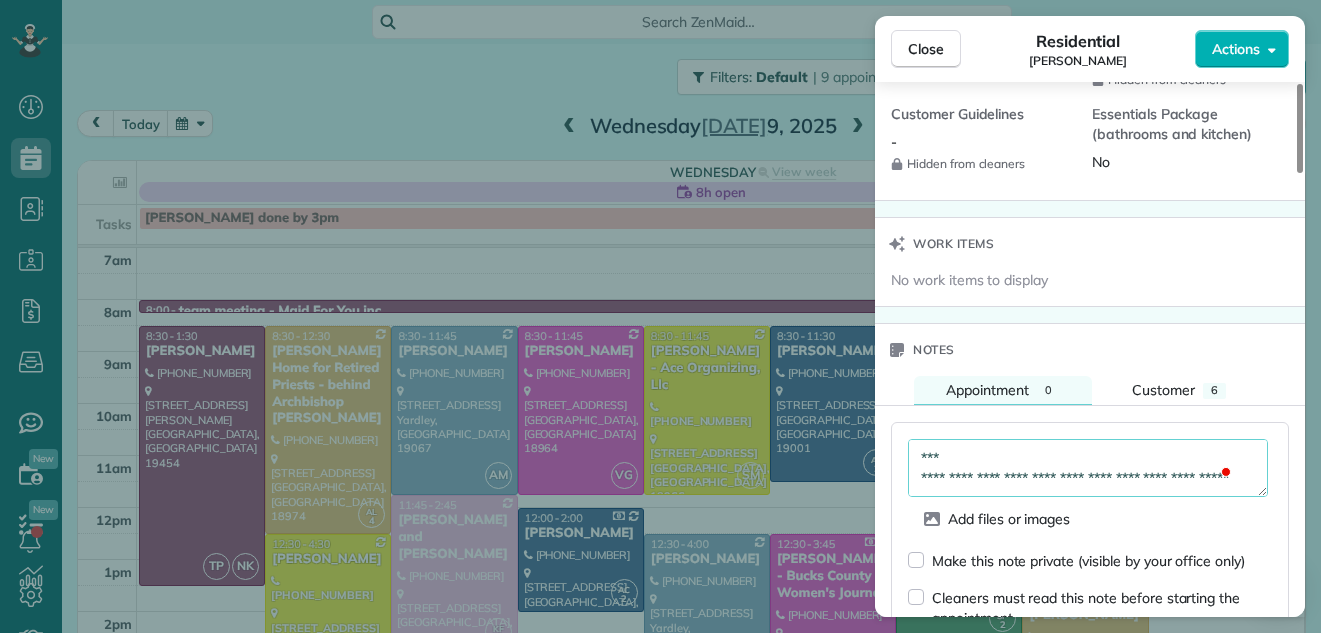 click at bounding box center [1088, 468] 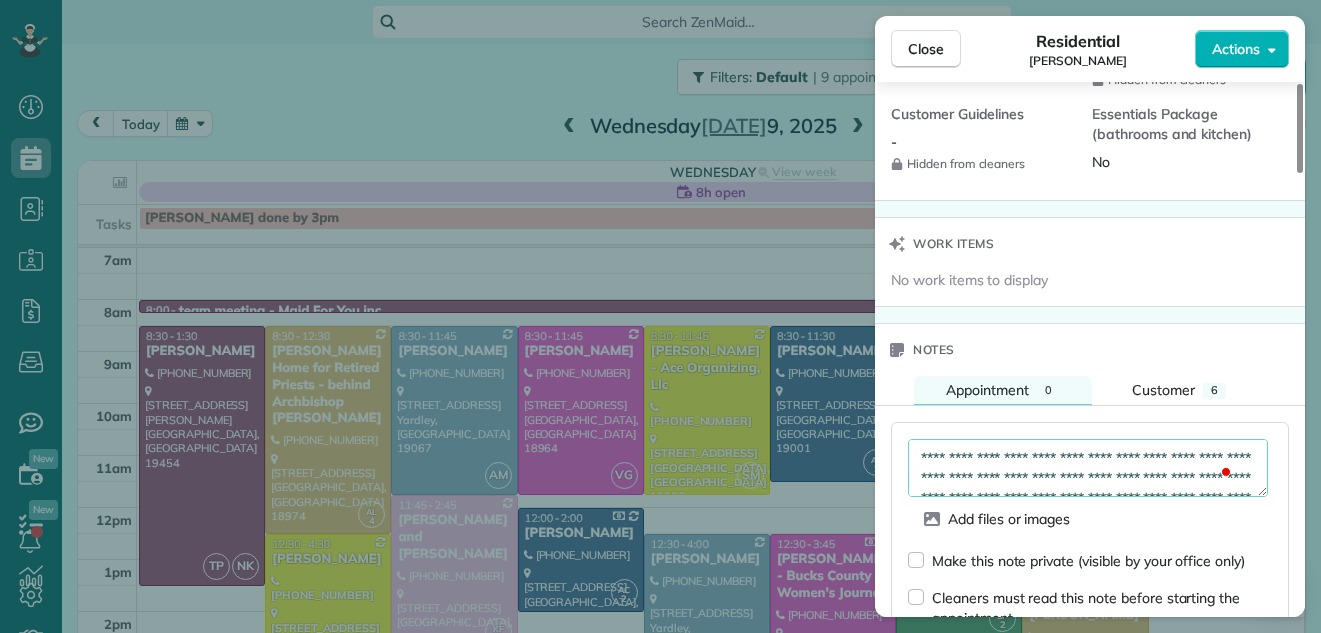 scroll, scrollTop: 120, scrollLeft: 0, axis: vertical 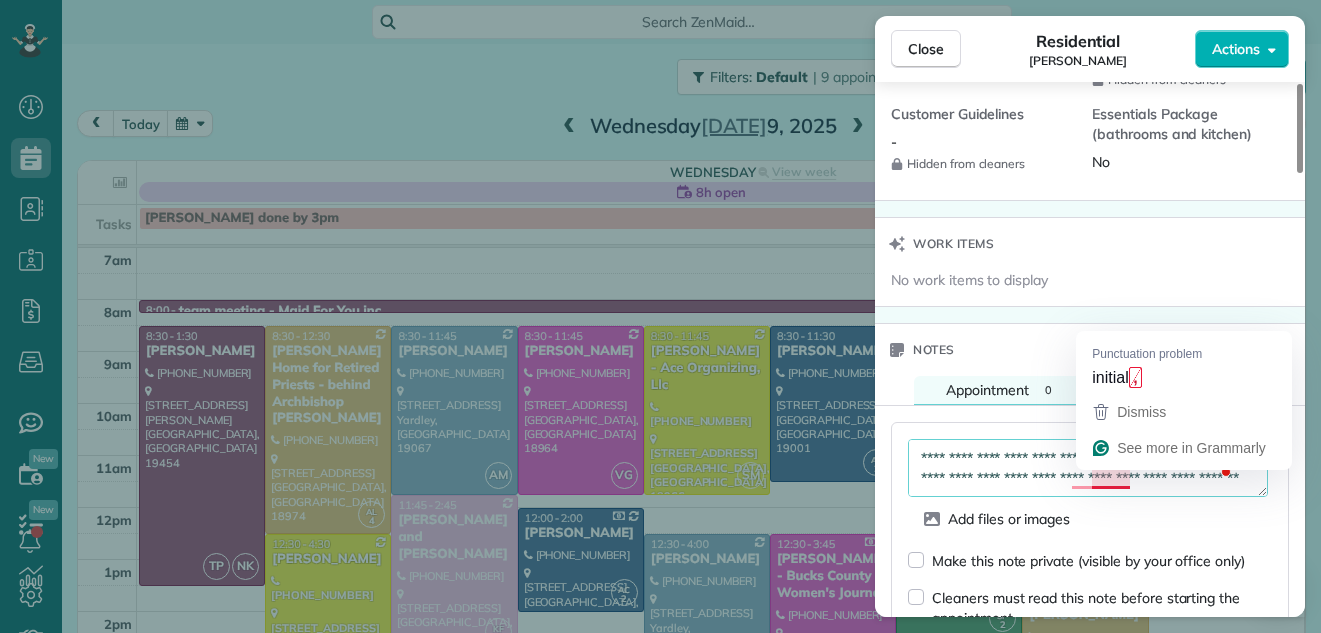 click at bounding box center (1088, 468) 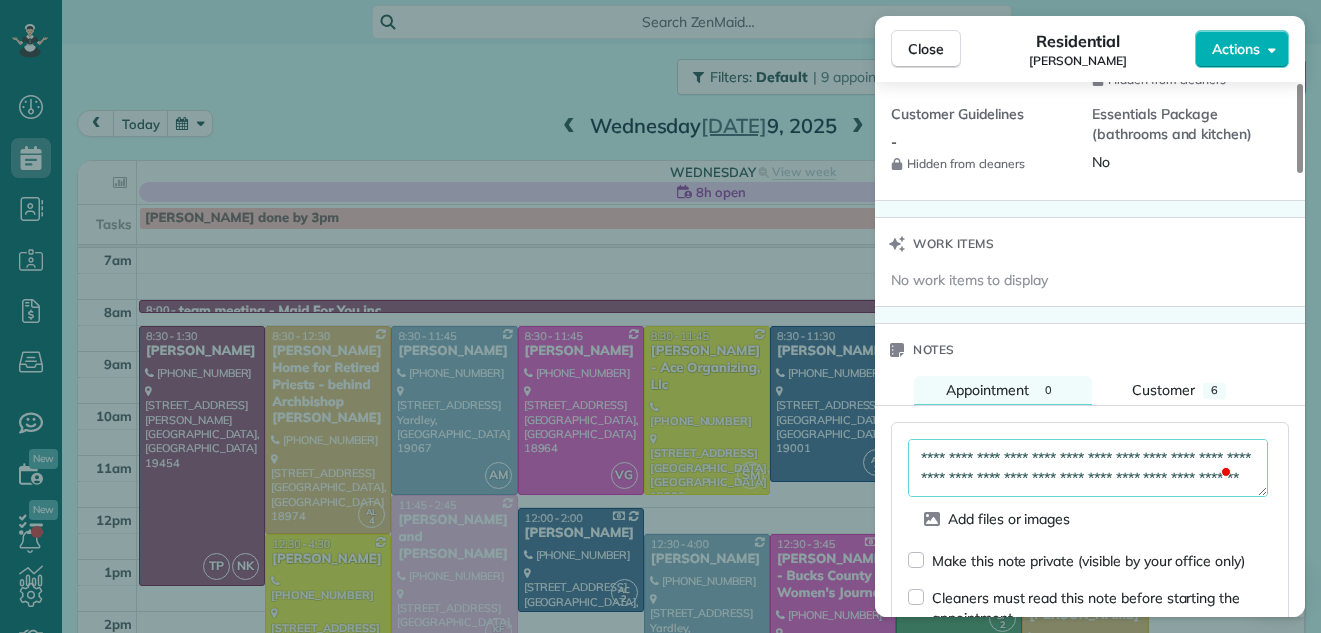 click on "Add files or images" at bounding box center (1090, 519) 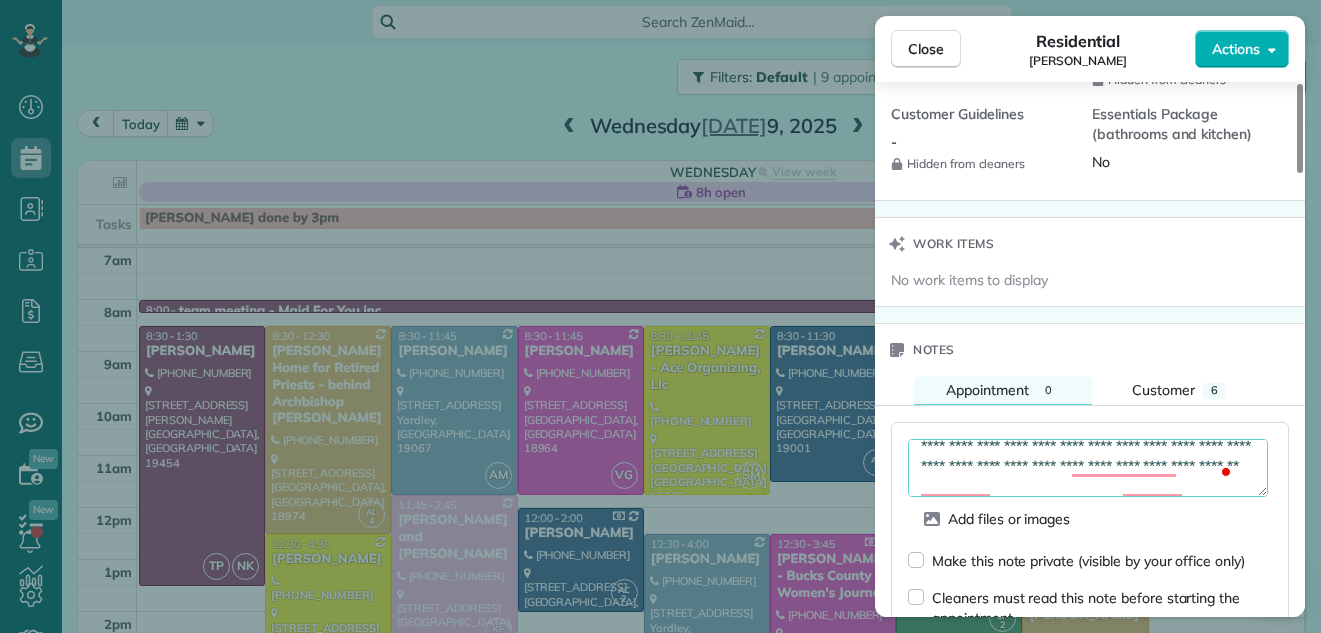 click at bounding box center (1088, 468) 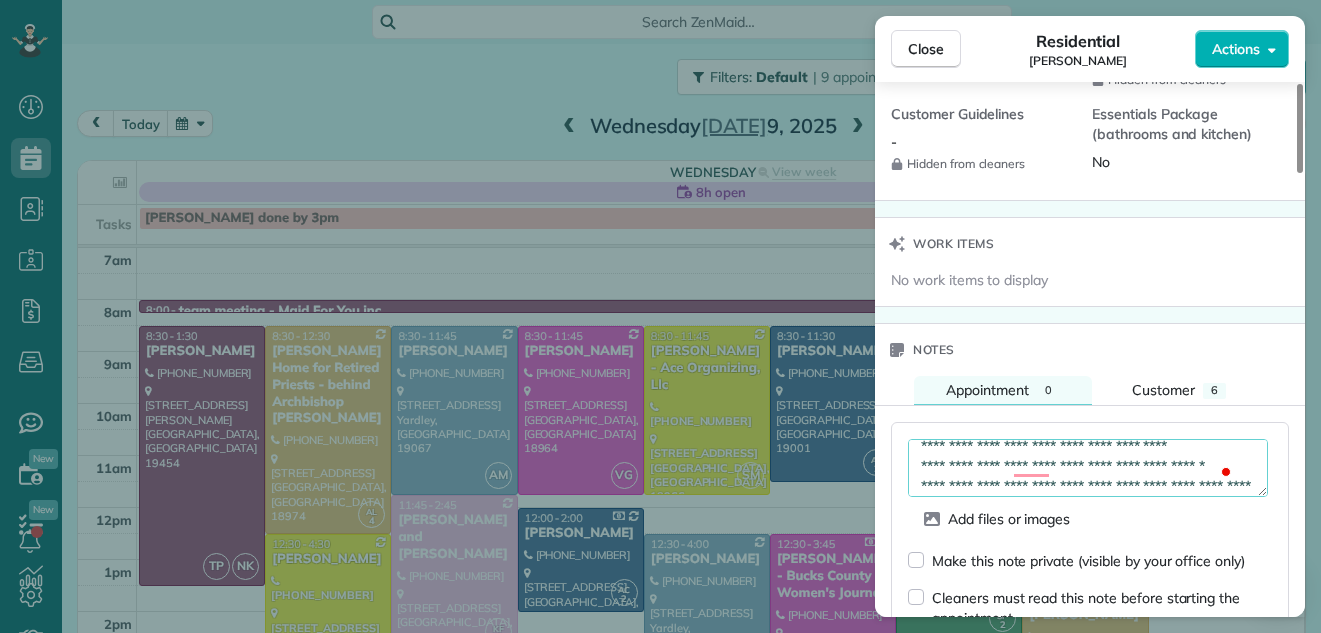click at bounding box center (1088, 468) 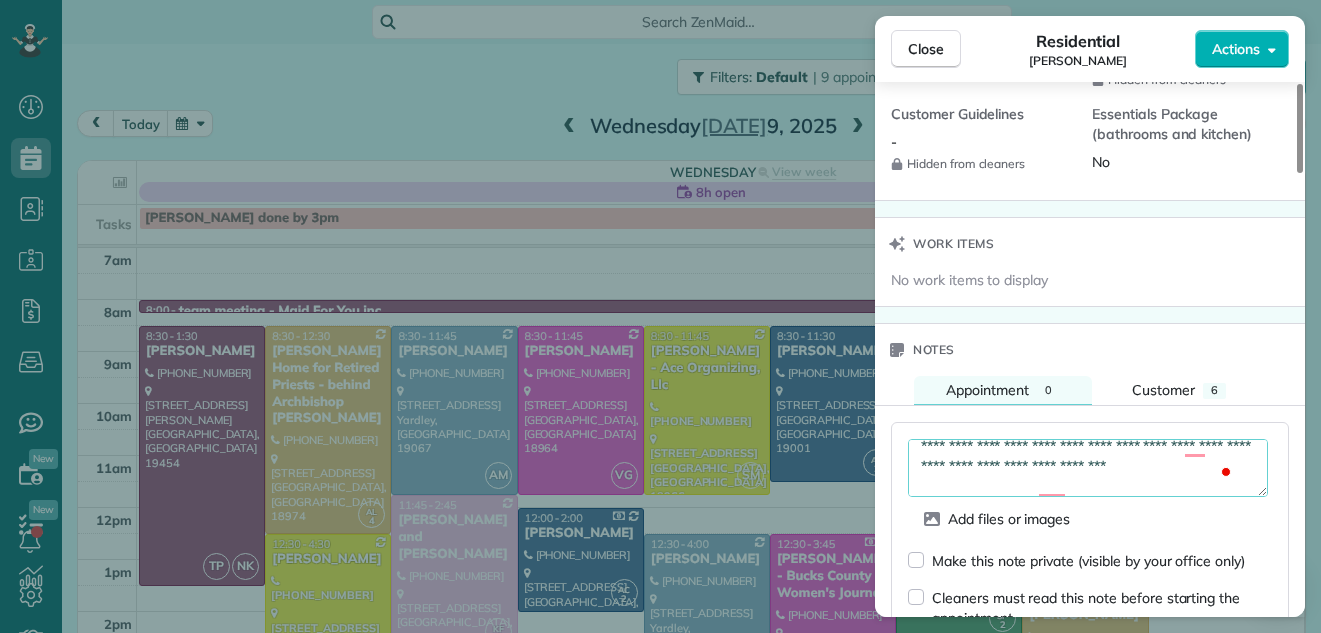 click at bounding box center [1088, 468] 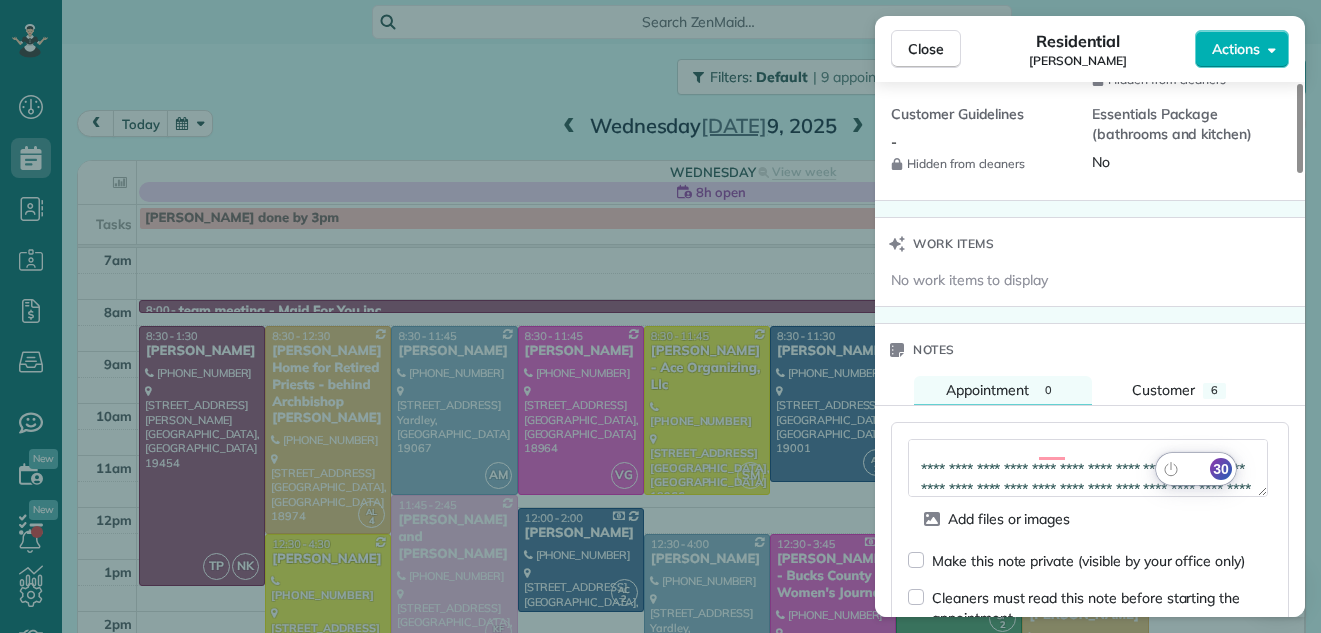 click on "30" 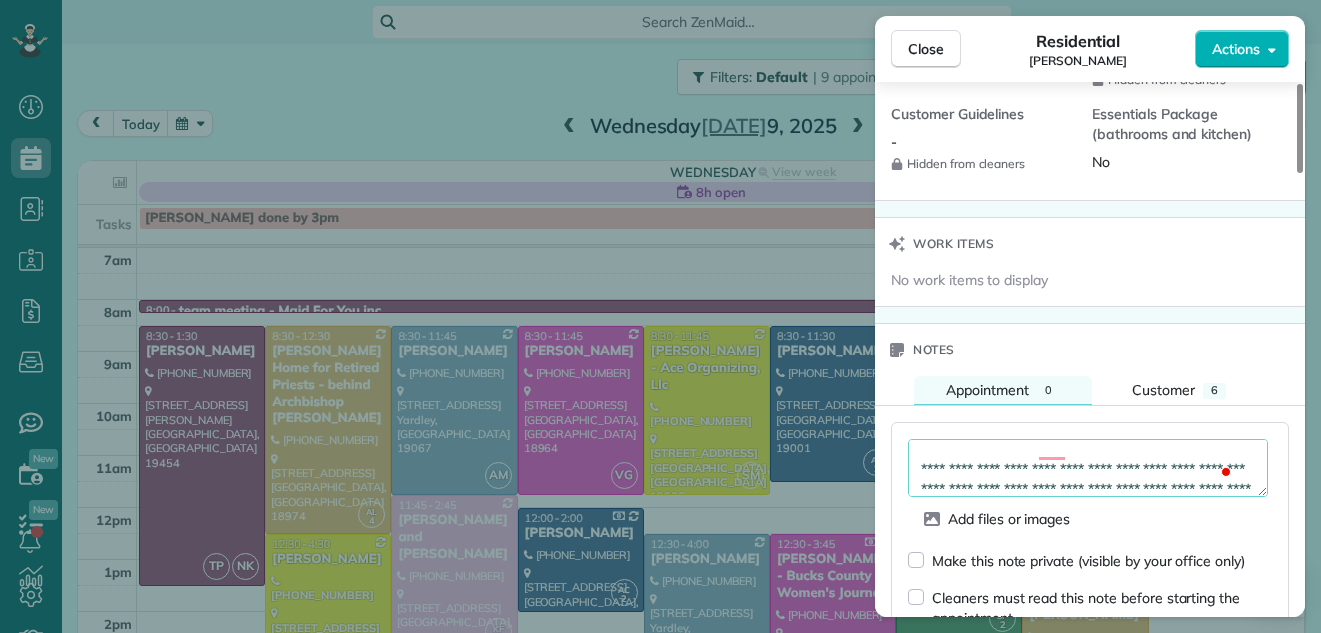 click at bounding box center [1088, 468] 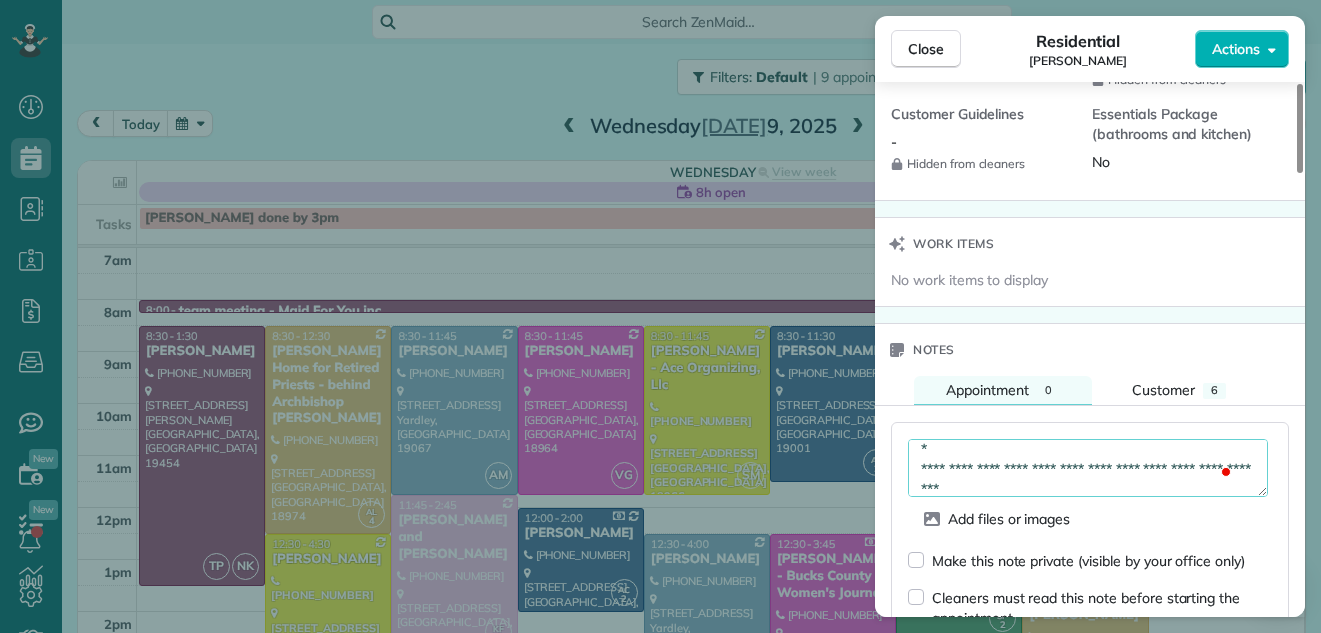 click at bounding box center (1088, 468) 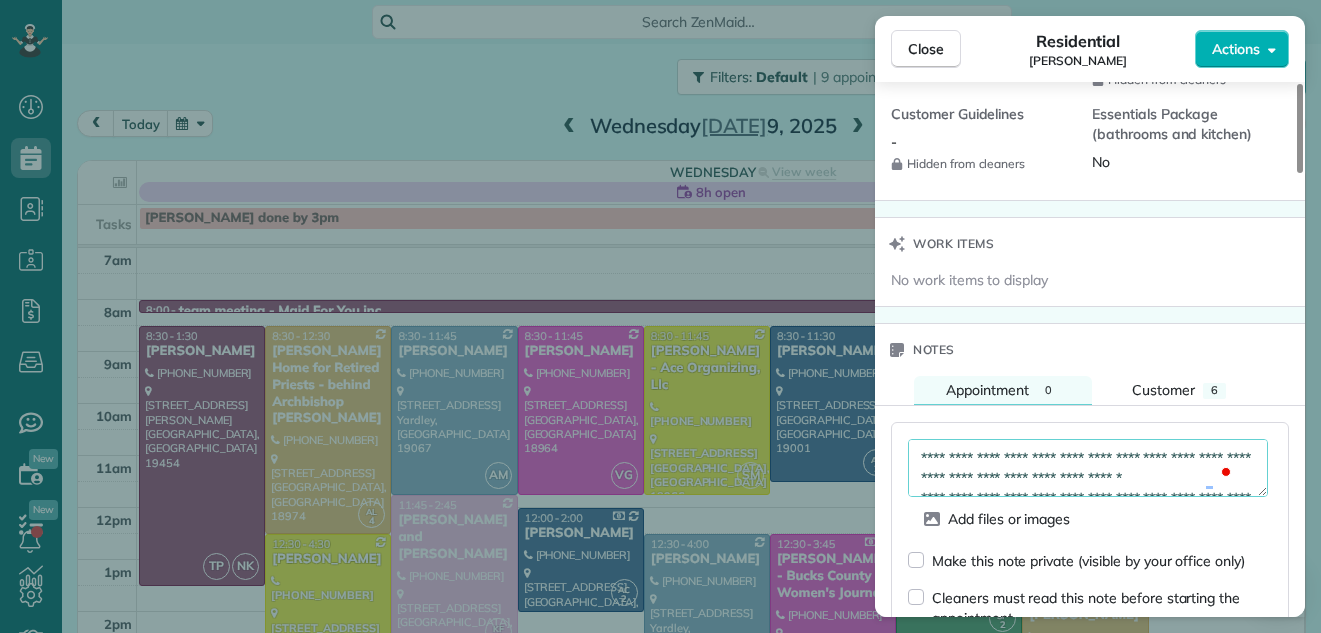 click at bounding box center (1088, 468) 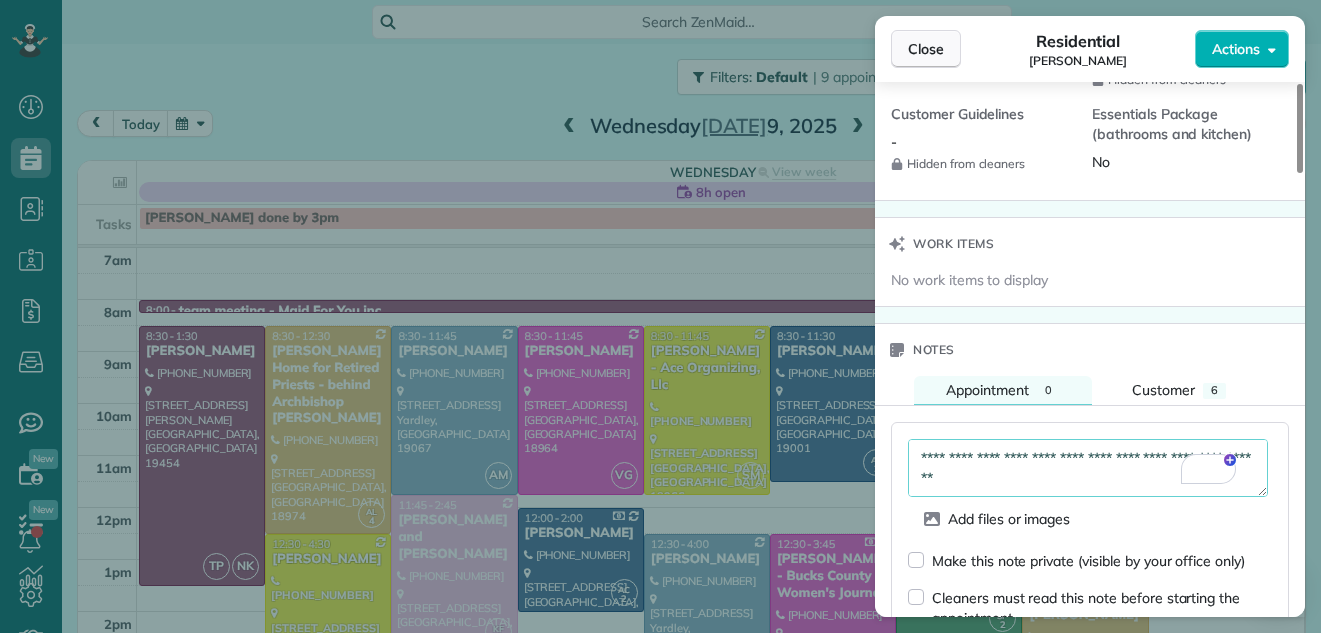 type on "**********" 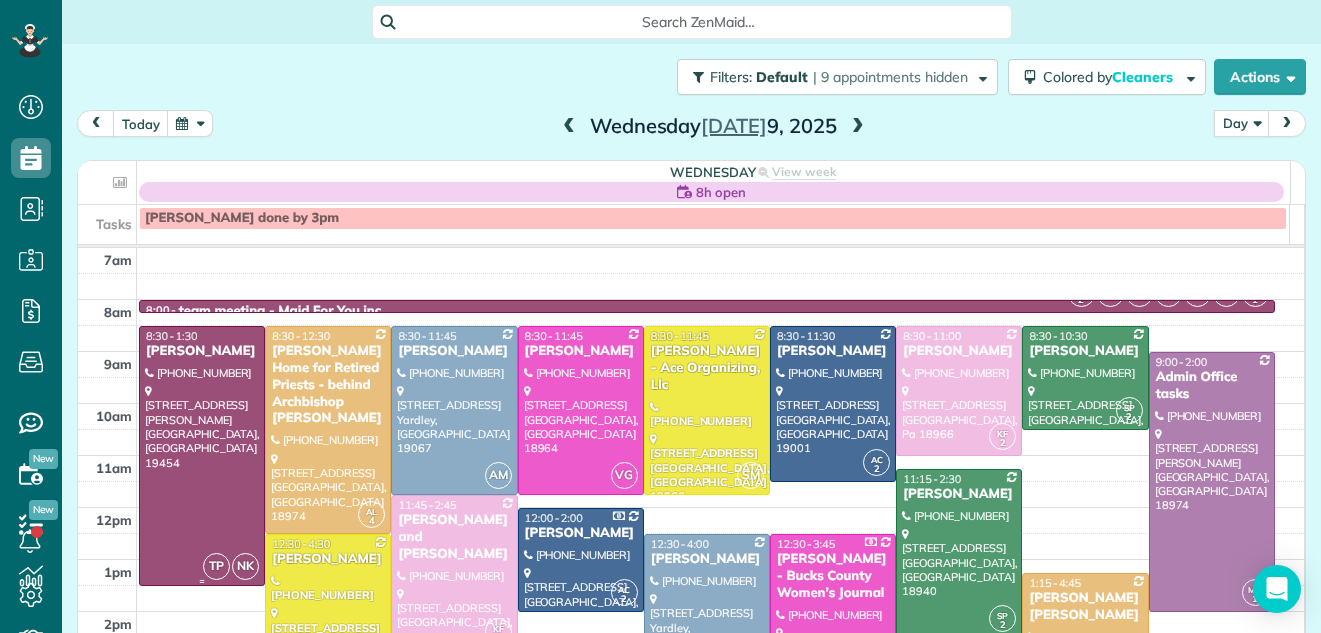 click at bounding box center (202, 456) 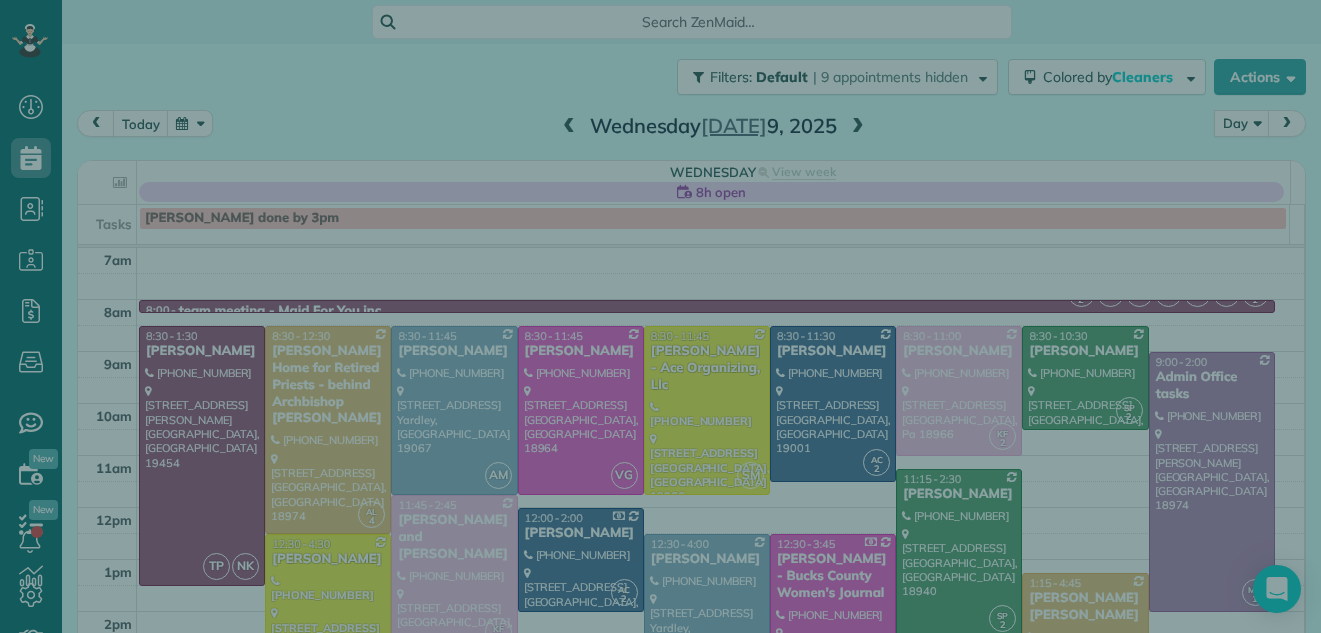 click at bounding box center (660, 316) 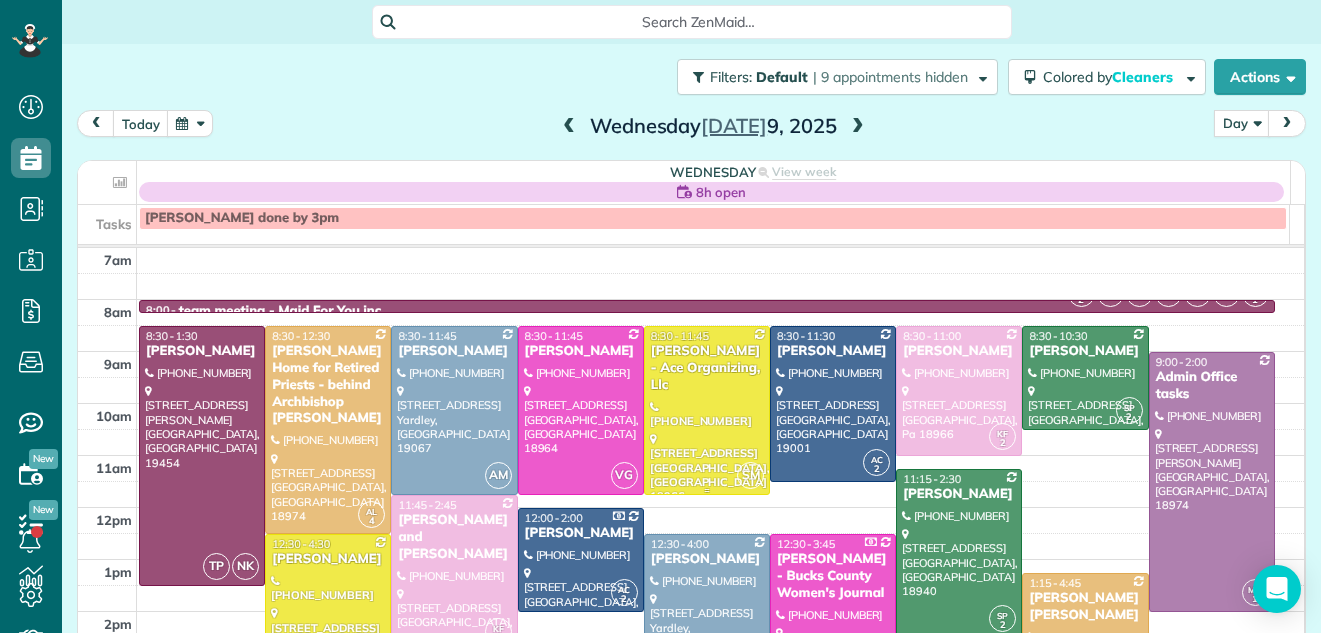 scroll, scrollTop: 0, scrollLeft: 0, axis: both 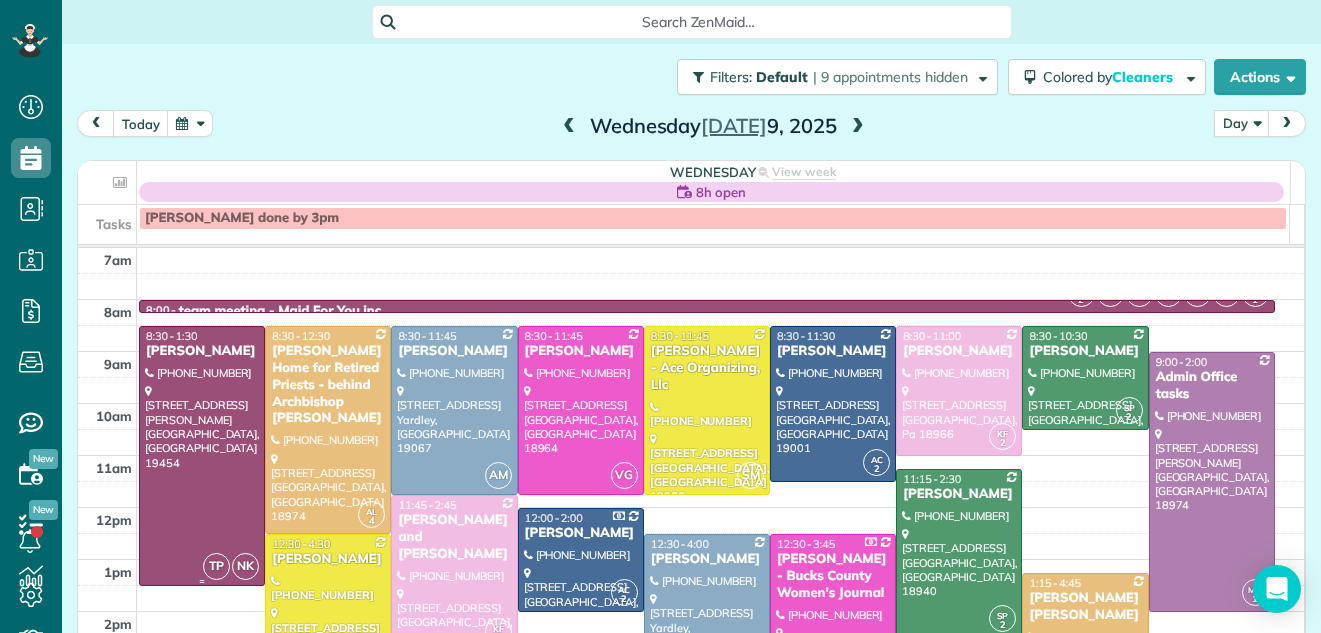 click at bounding box center (202, 456) 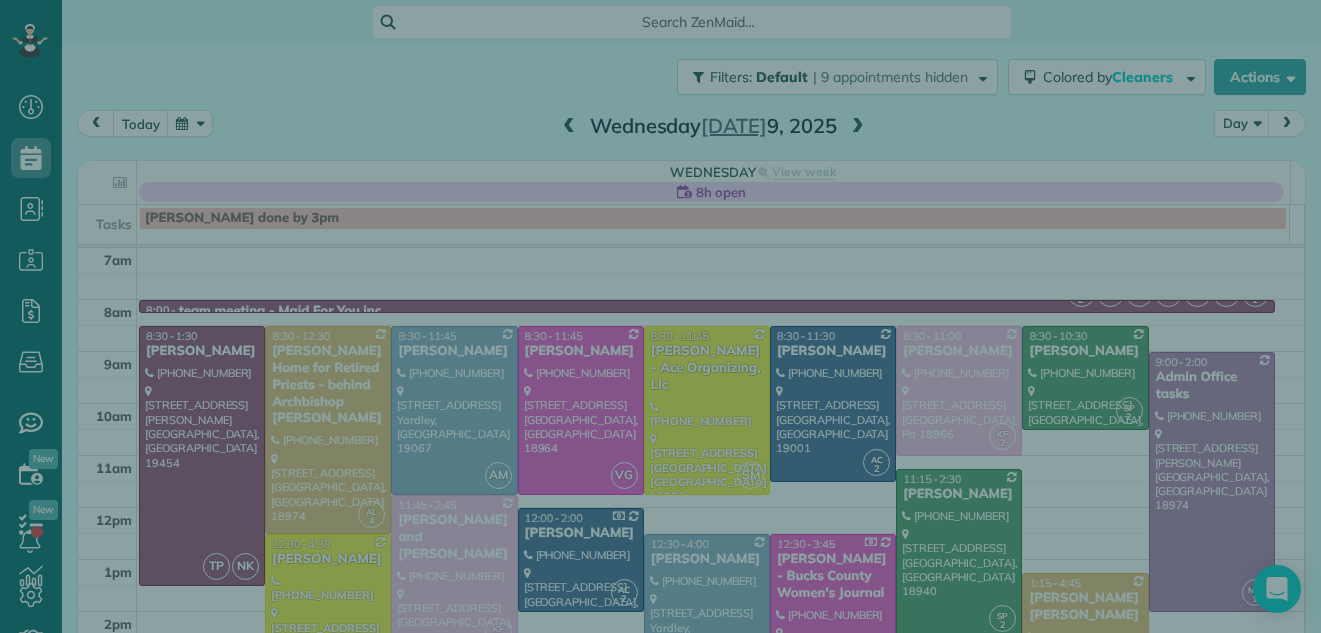 click at bounding box center (660, 316) 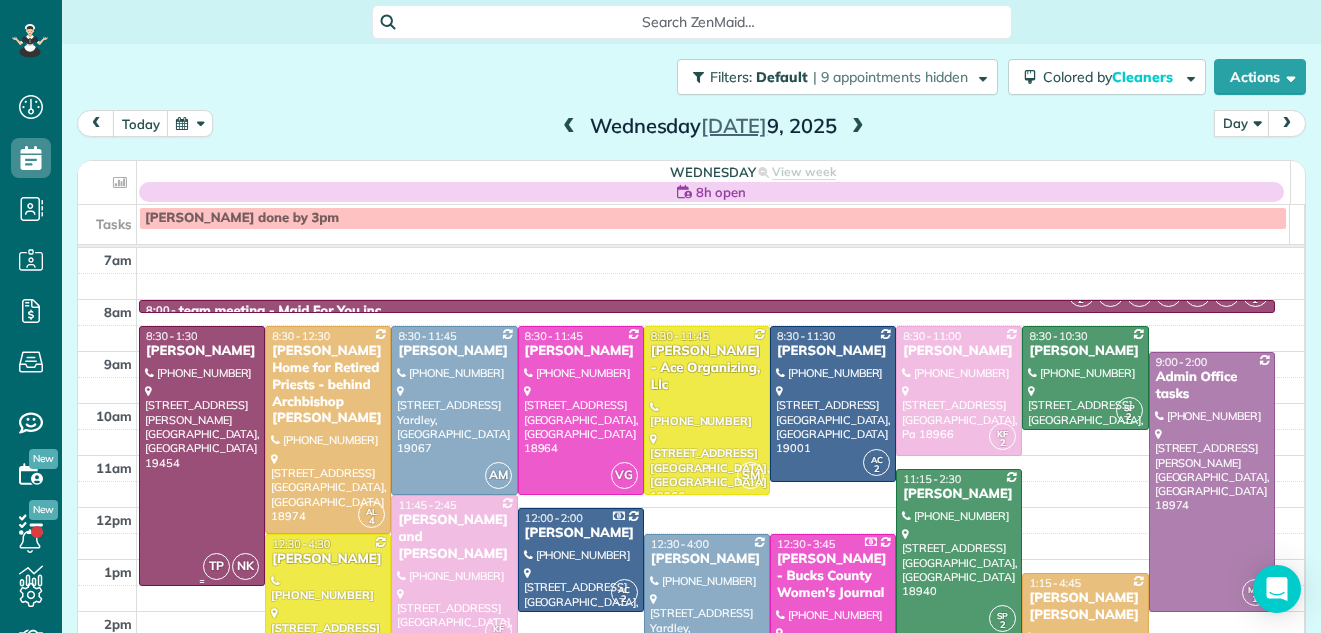 click at bounding box center [202, 456] 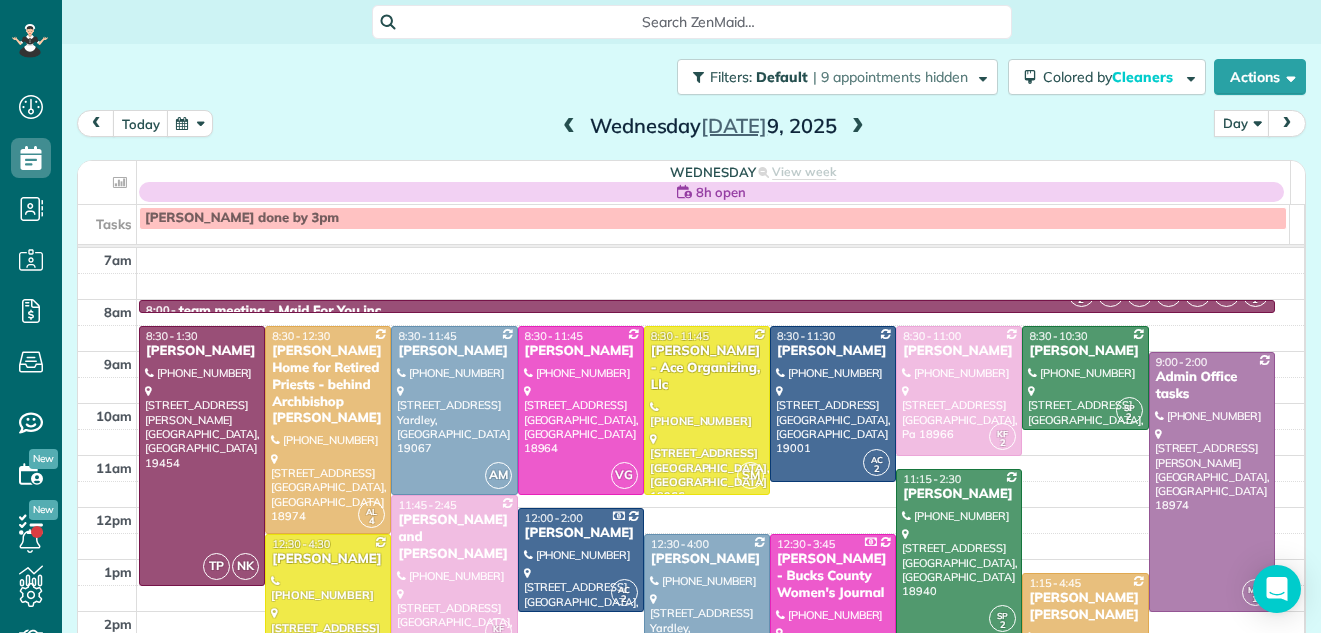 click on "Close Residential Jeannette Assenheimer Actions Status Active Jeannette Assenheimer · Open profile Mobile (267) 640-5852 Copy eca2121@yahoo.com Copy View Details Residential Wednesday, July 09, 2025 ( tomorrow ) 8:30 AM 1:30 PM 5 hours and 0 minutes One time 220 Becker Road North Wales PA 19454 Service was not rated yet Cleaners Time in and out Assign Invite Team No team assigned yet Cleaners Taisiia   Petruk 8:30 AM 1:30 PM Natalia   Kononenko 8:30 AM 1:30 PM Checklist Try Now Keep this appointment up to your standards. Stay on top of every detail, keep your cleaners organised, and your client happy. Assign a checklist Watch a 5 min demo Billing Billing actions Price $0.00 Overcharge $0.00 Discount $0.00 Coupon discount - Primary tax Sales Tax (6%) $0.00 Secondary tax non profit (0%) - Total appointment price $0.00 Tips collected New feature! $0.00 Mark as paid Total including tip $0.00 Get paid online in no-time! Send an invoice and reward your cleaners with tips Charge customer credit card No - - - - - -" at bounding box center (660, 316) 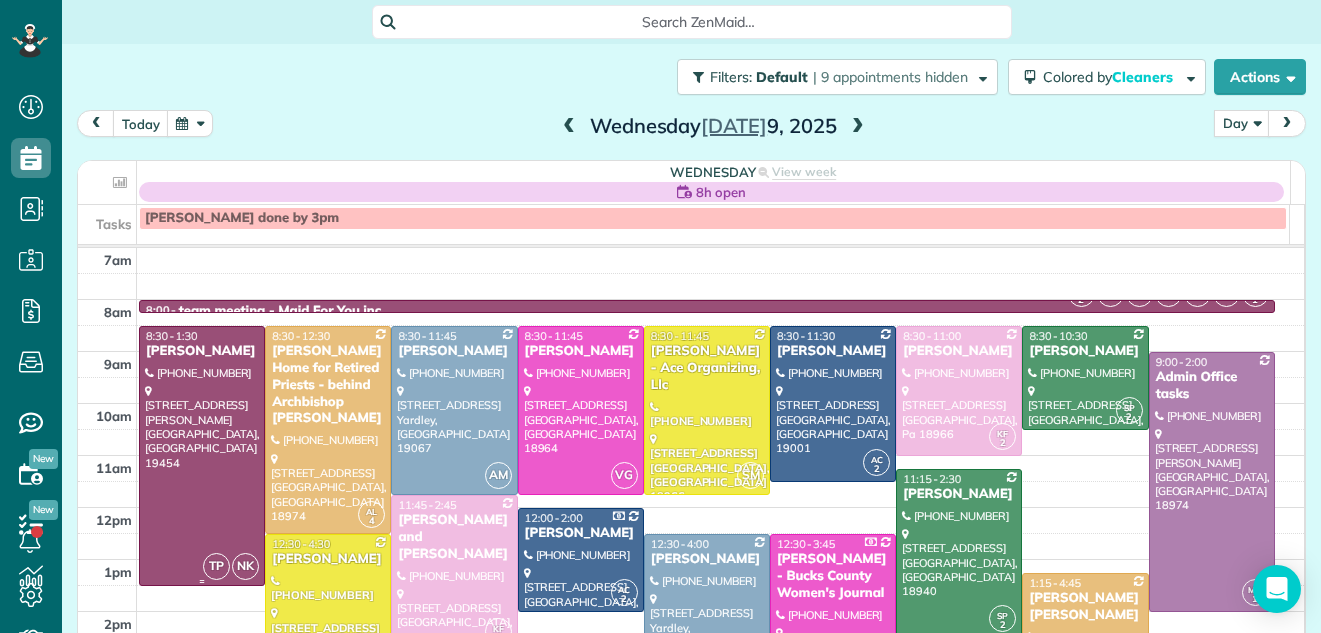 click at bounding box center (202, 456) 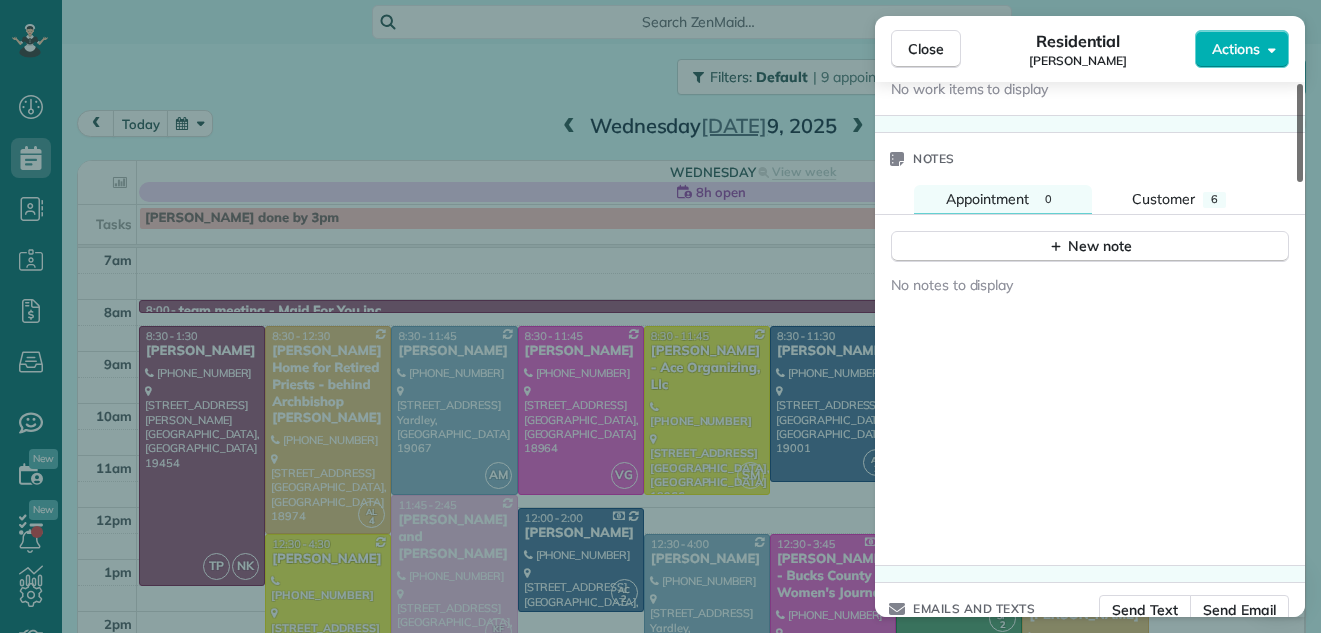 scroll, scrollTop: 2088, scrollLeft: 0, axis: vertical 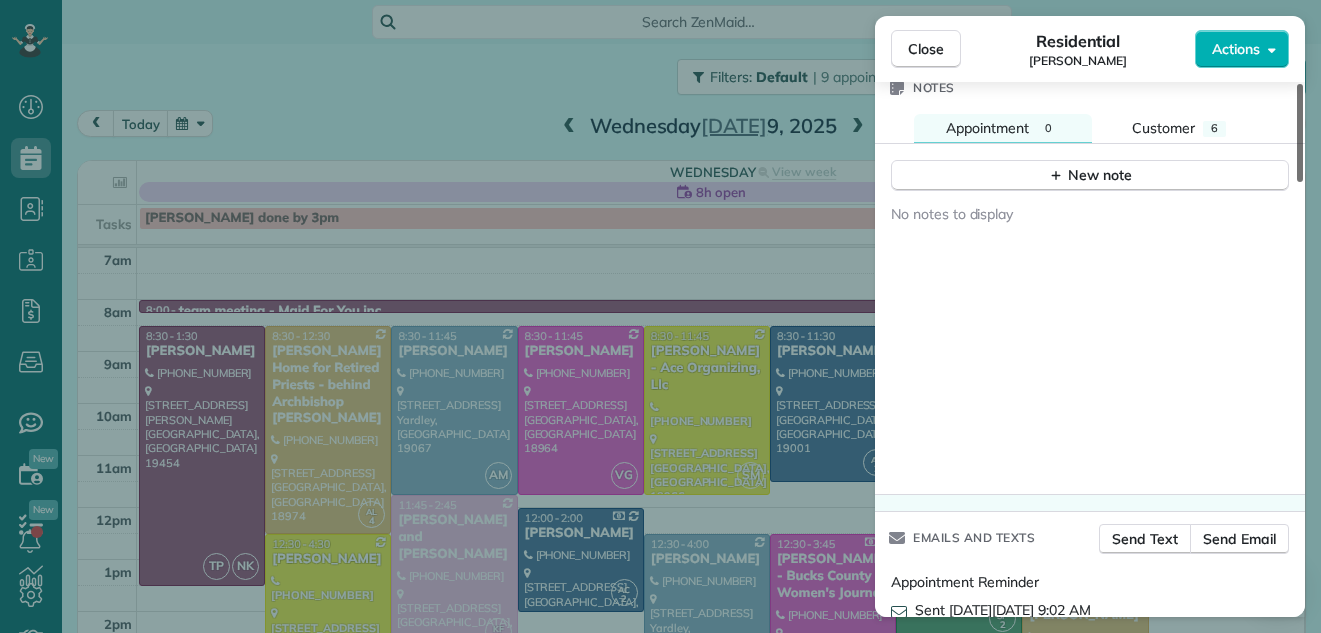 drag, startPoint x: 1298, startPoint y: 111, endPoint x: 1301, endPoint y: 493, distance: 382.01178 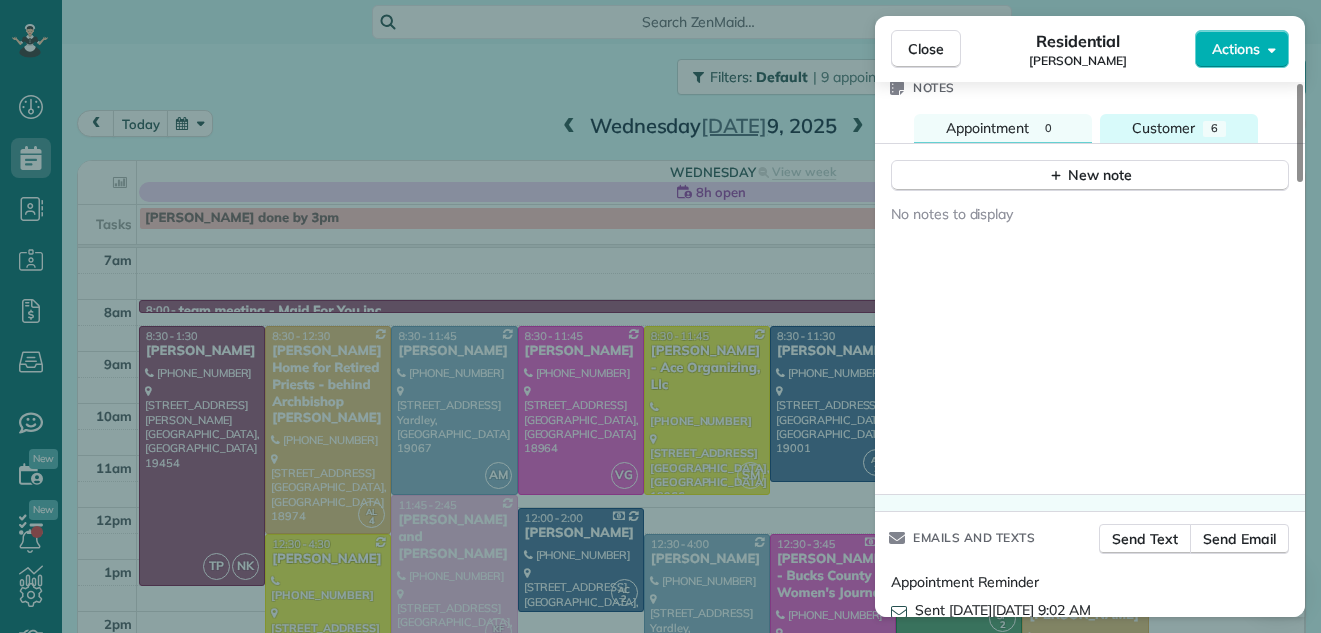 click on "Customer 6" at bounding box center (1179, 128) 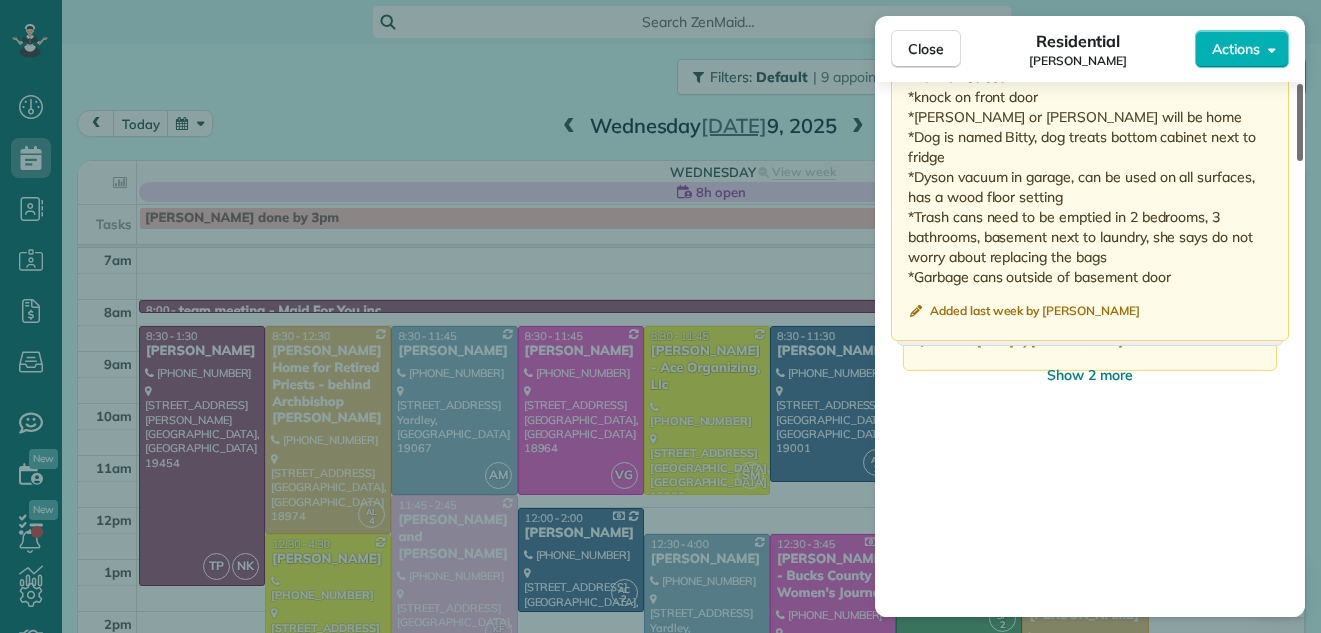 scroll, scrollTop: 2743, scrollLeft: 0, axis: vertical 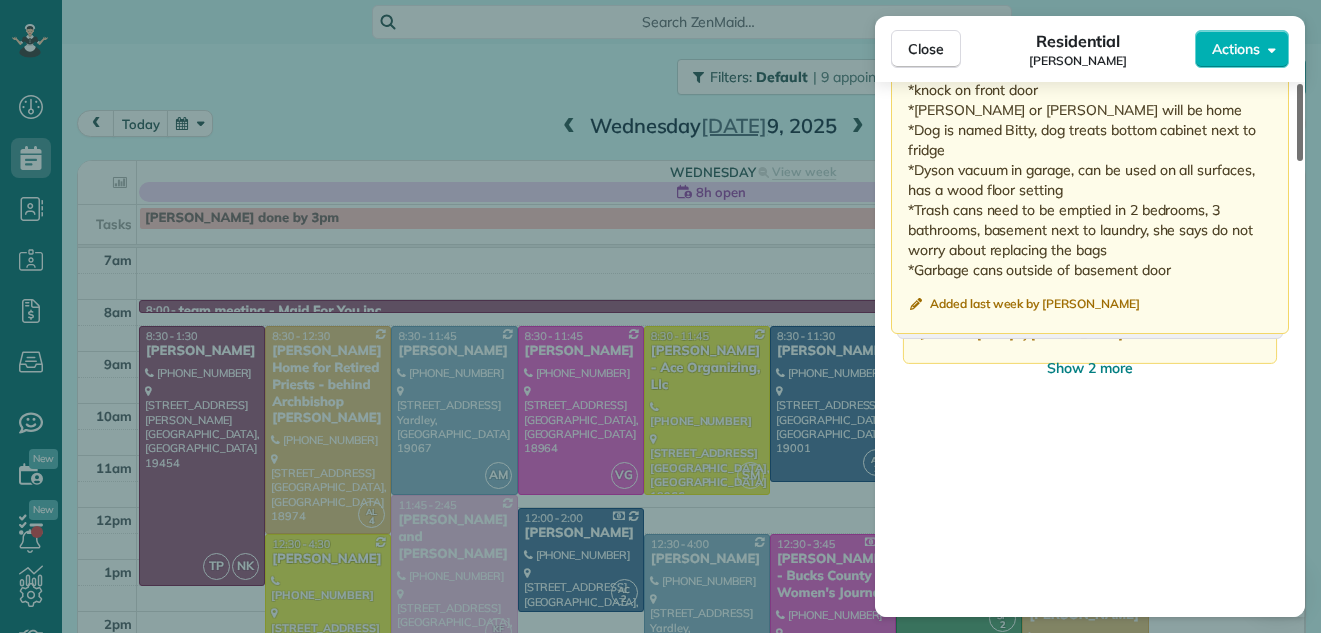 drag, startPoint x: 1299, startPoint y: 401, endPoint x: 1297, endPoint y: 495, distance: 94.02127 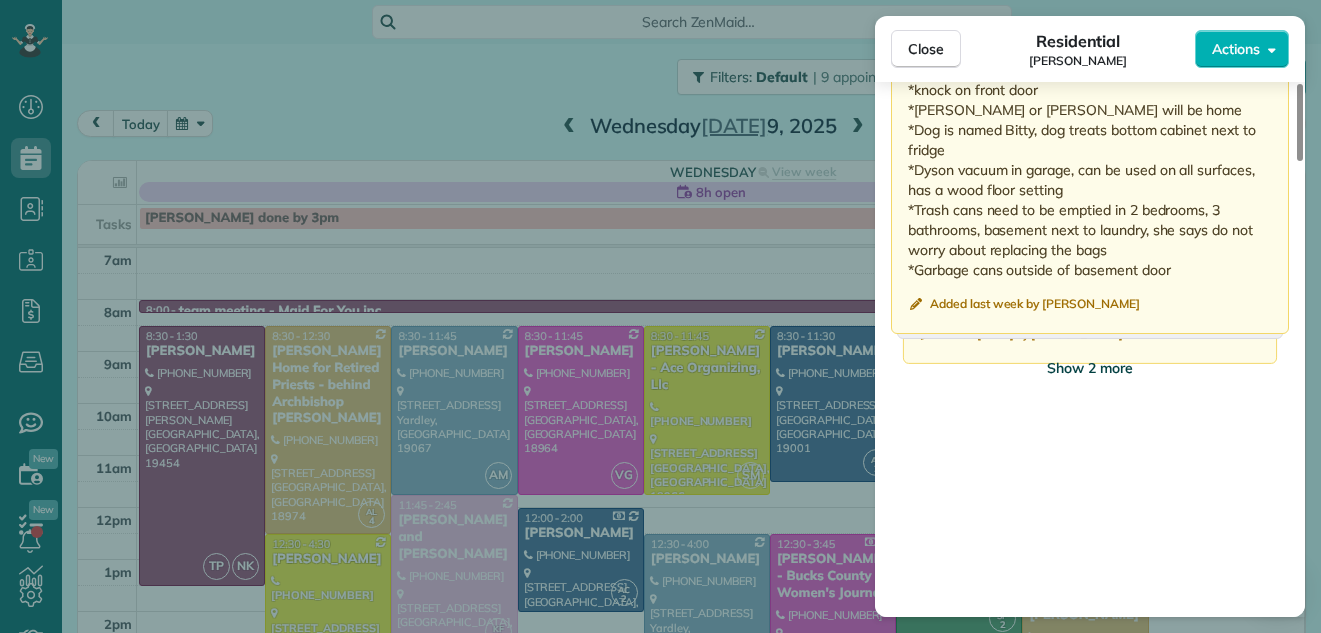 click on "Show 2 more" at bounding box center (1090, 368) 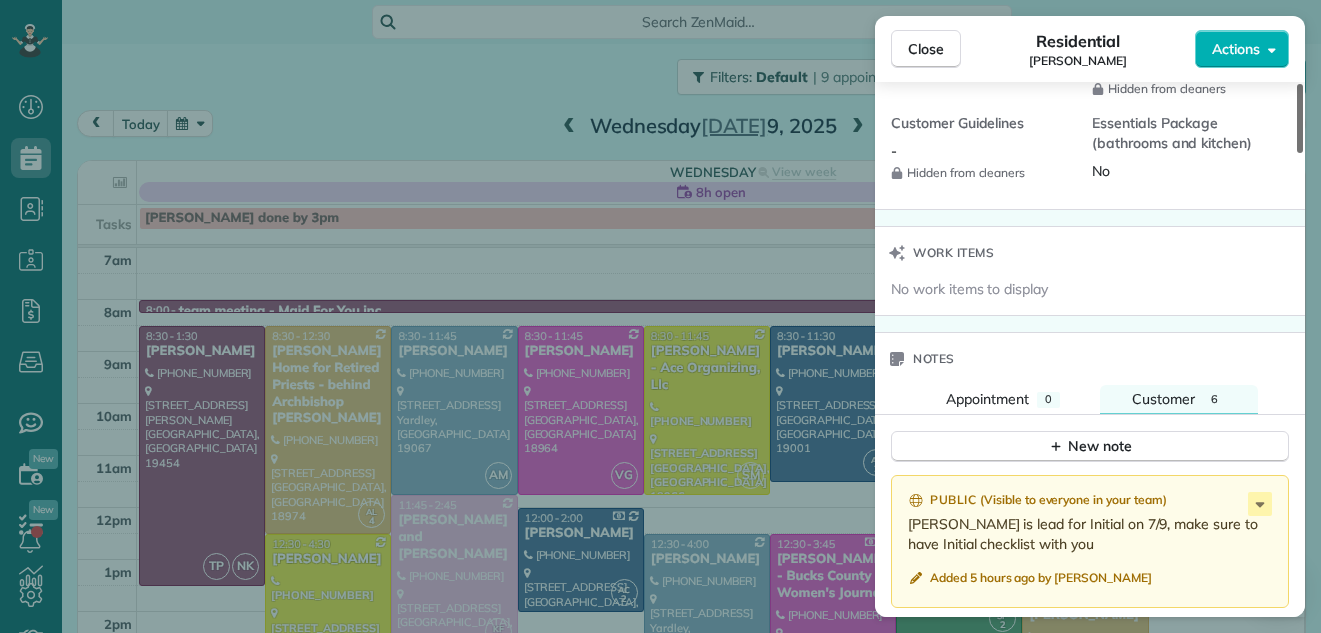 scroll, scrollTop: 1786, scrollLeft: 0, axis: vertical 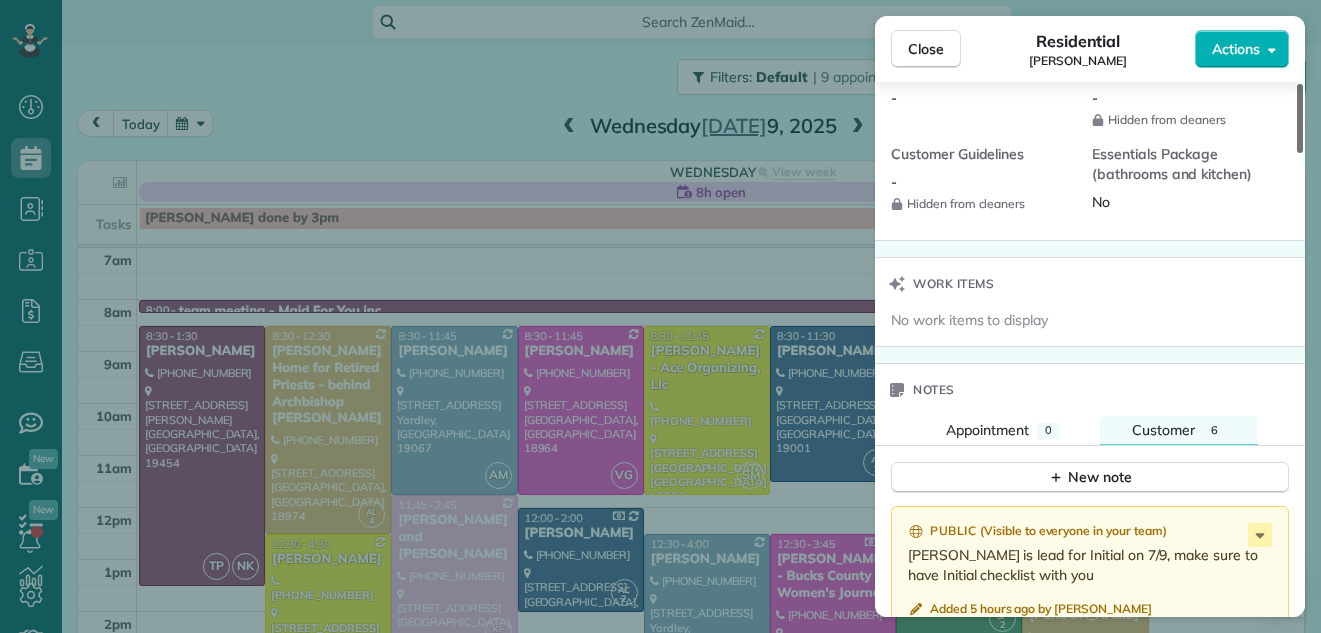 drag, startPoint x: 1301, startPoint y: 464, endPoint x: 1273, endPoint y: 340, distance: 127.12199 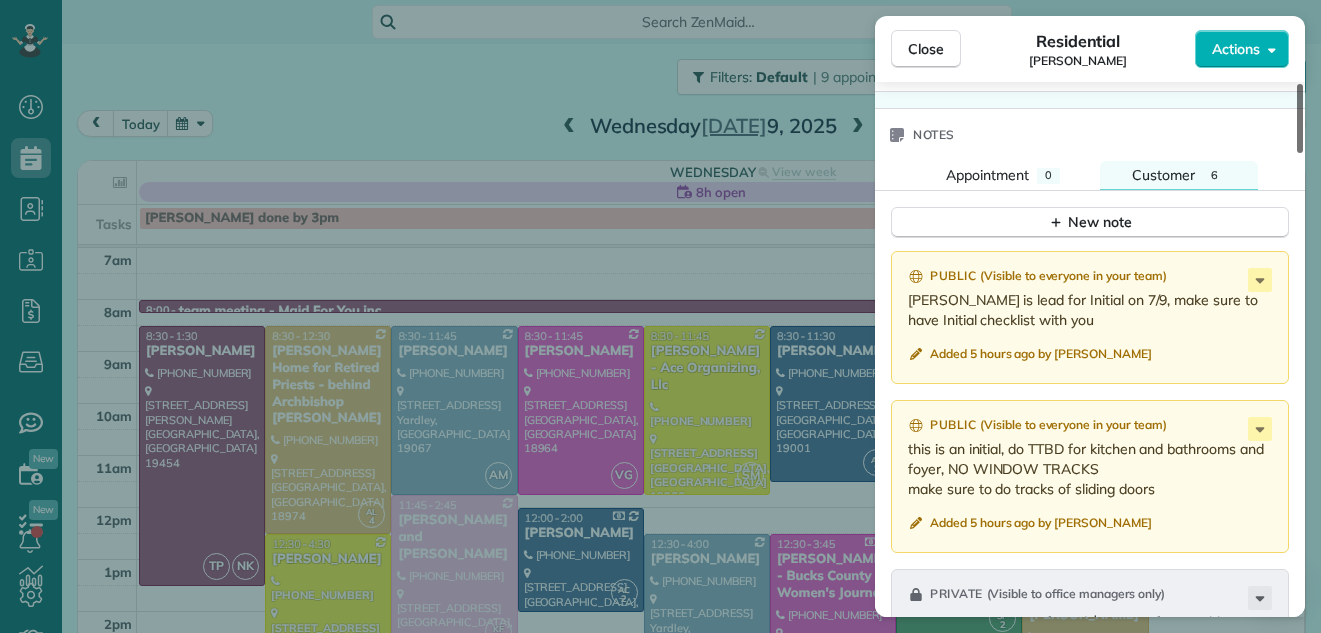 scroll, scrollTop: 2010, scrollLeft: 0, axis: vertical 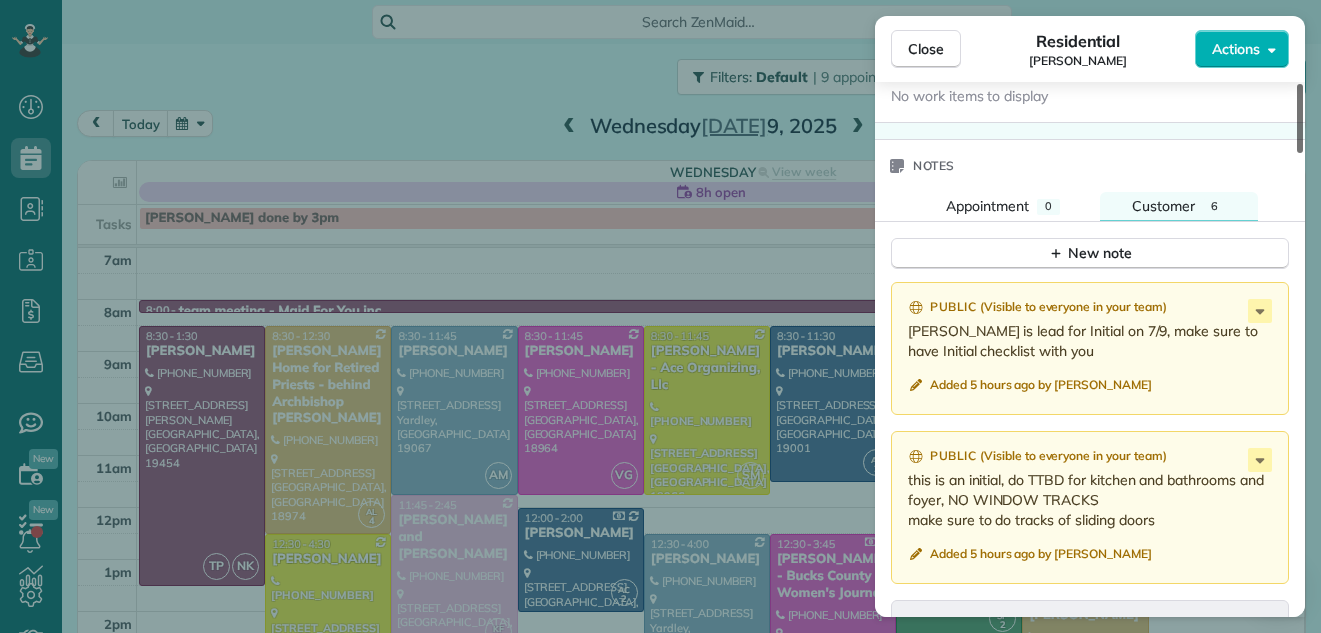 drag, startPoint x: 1300, startPoint y: 352, endPoint x: 1282, endPoint y: 381, distance: 34.132095 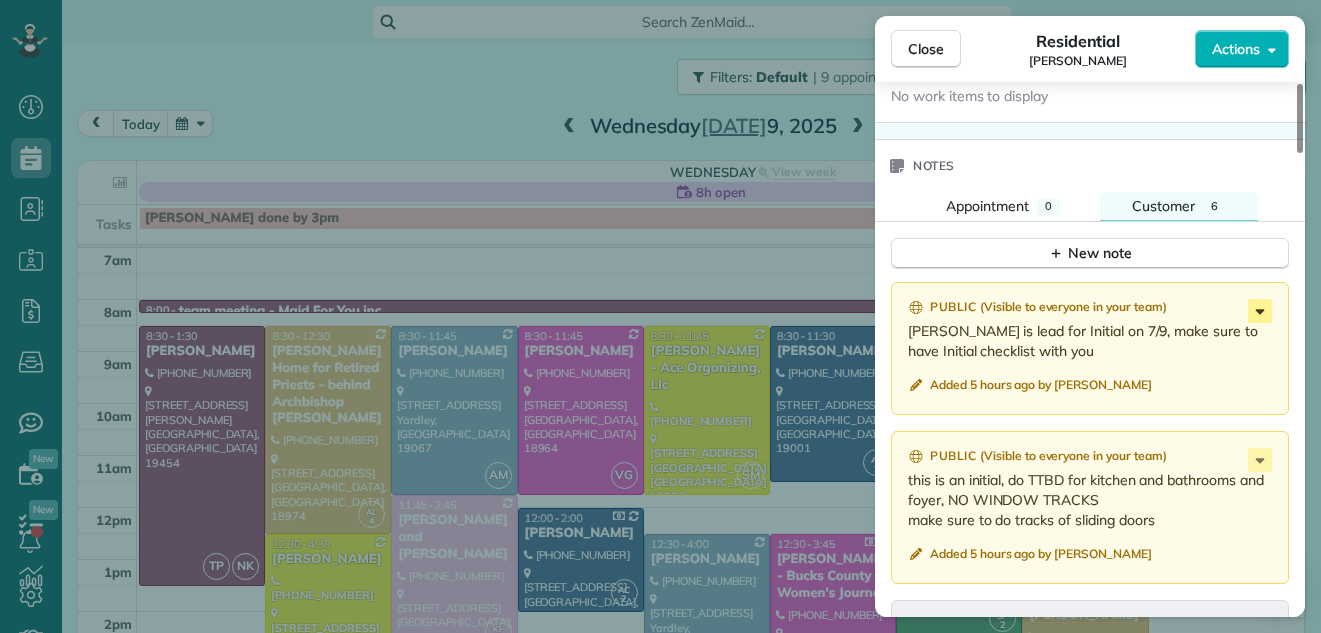 click 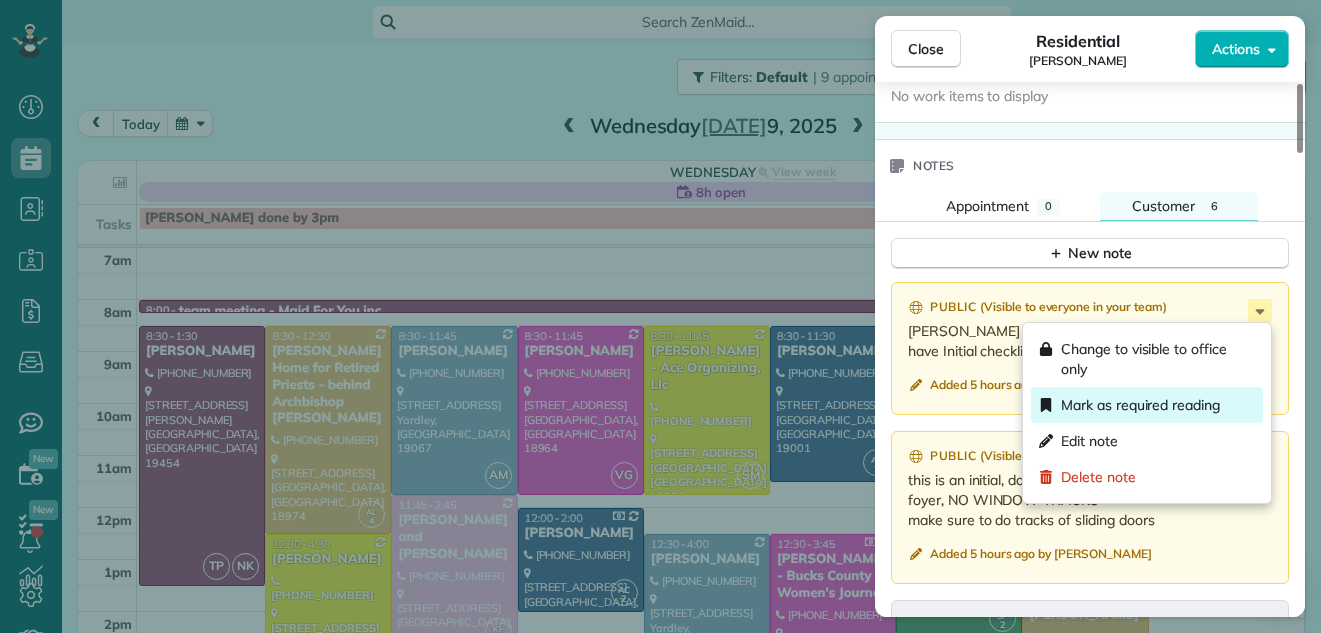 click on "Mark as required reading" at bounding box center [1140, 405] 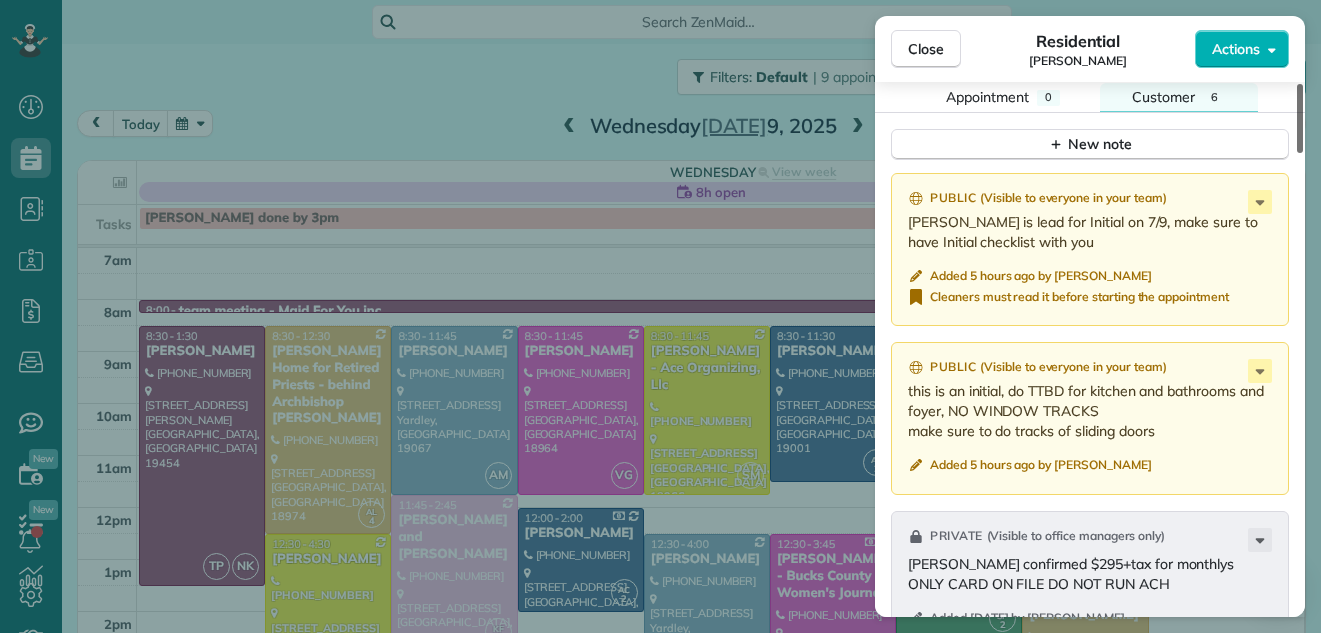 scroll, scrollTop: 2204, scrollLeft: 0, axis: vertical 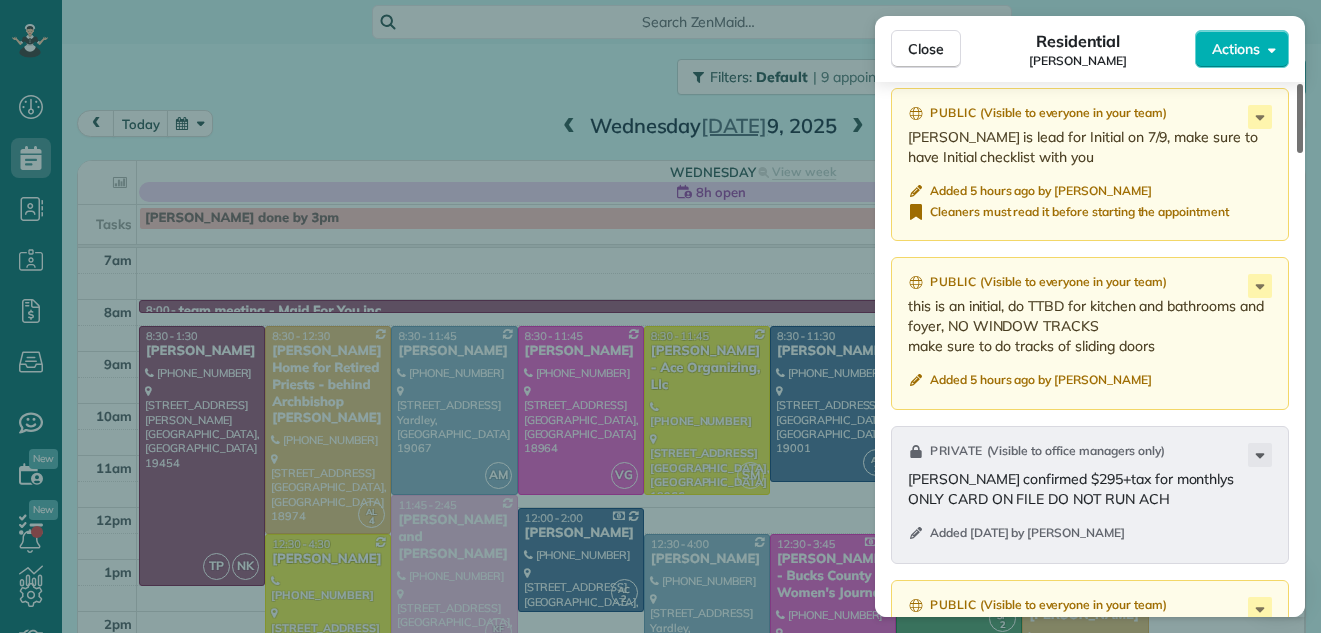 drag, startPoint x: 1301, startPoint y: 355, endPoint x: 1300, endPoint y: 380, distance: 25.019993 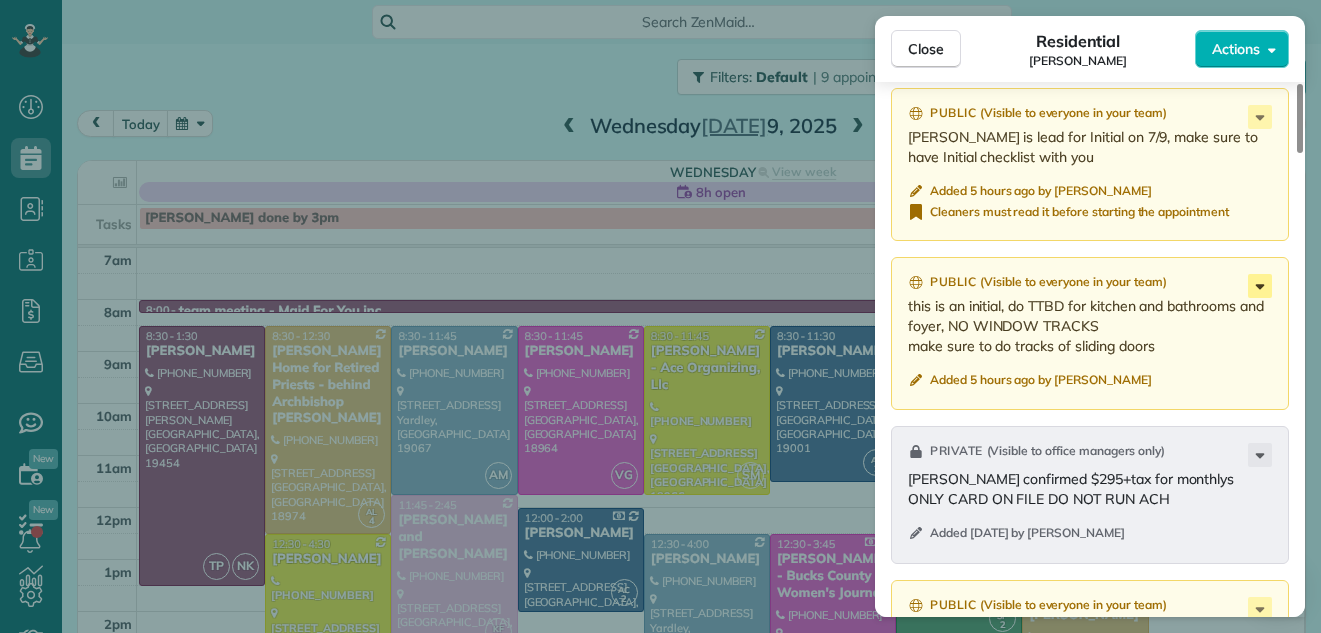 click 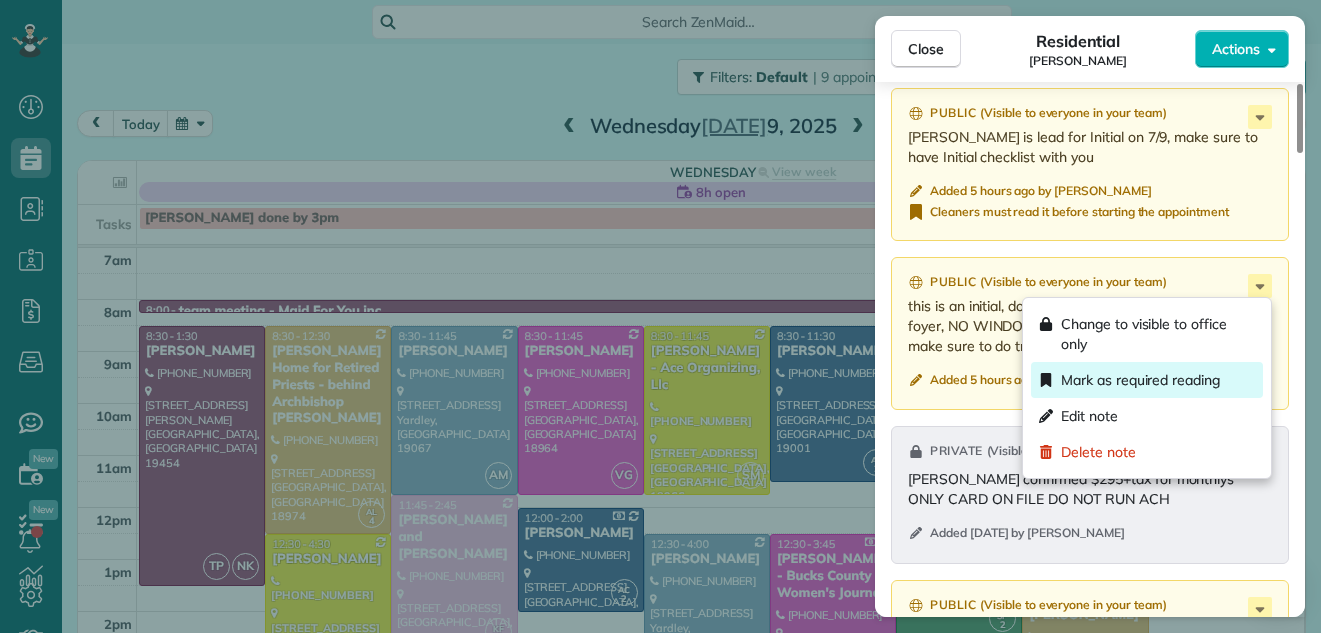 click on "Mark as required reading" at bounding box center (1140, 380) 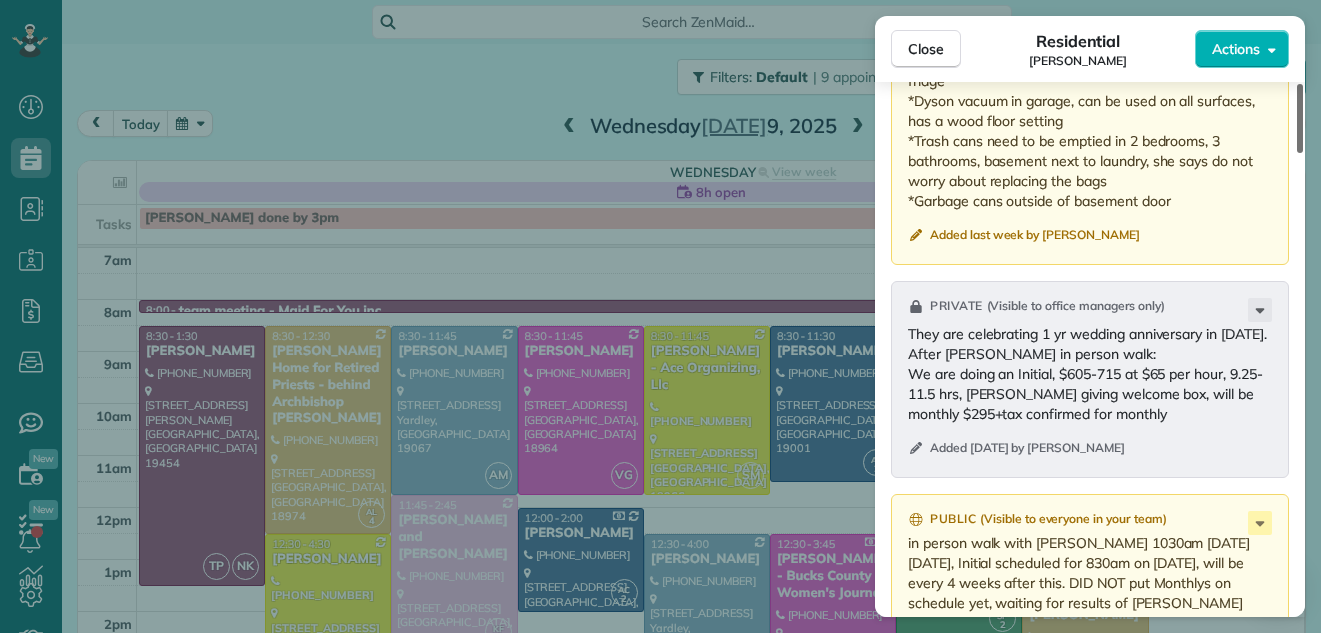 scroll, scrollTop: 2836, scrollLeft: 0, axis: vertical 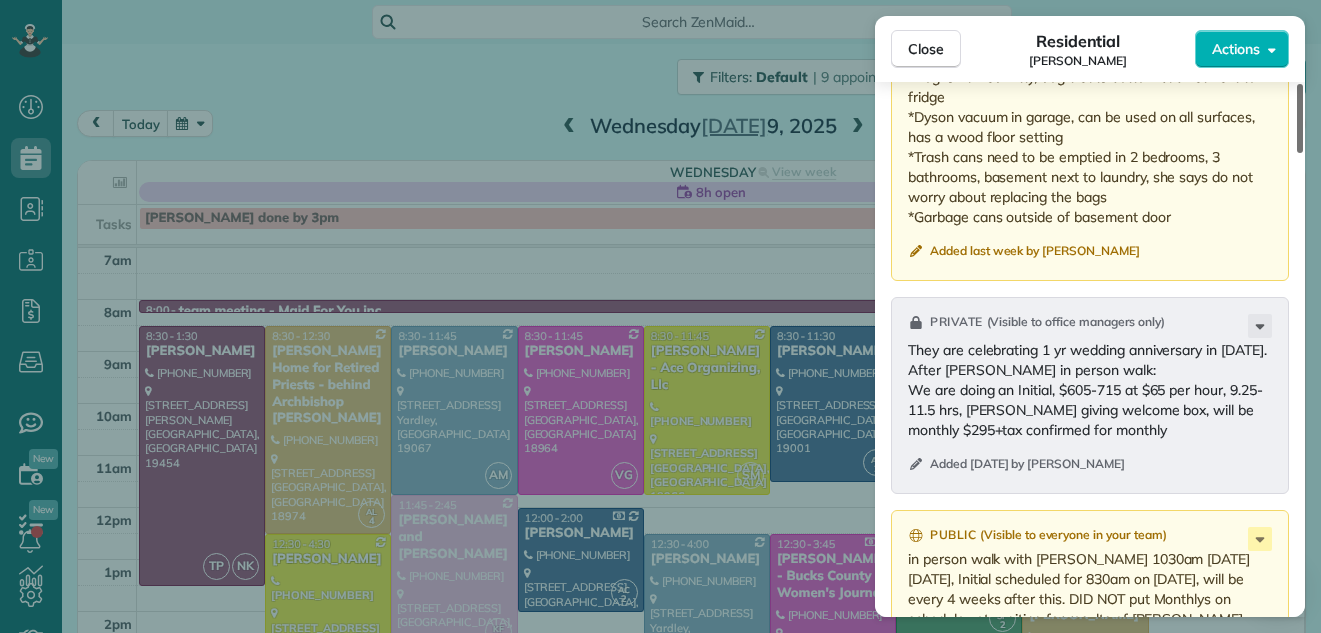 drag, startPoint x: 1301, startPoint y: 387, endPoint x: 1283, endPoint y: 468, distance: 82.9759 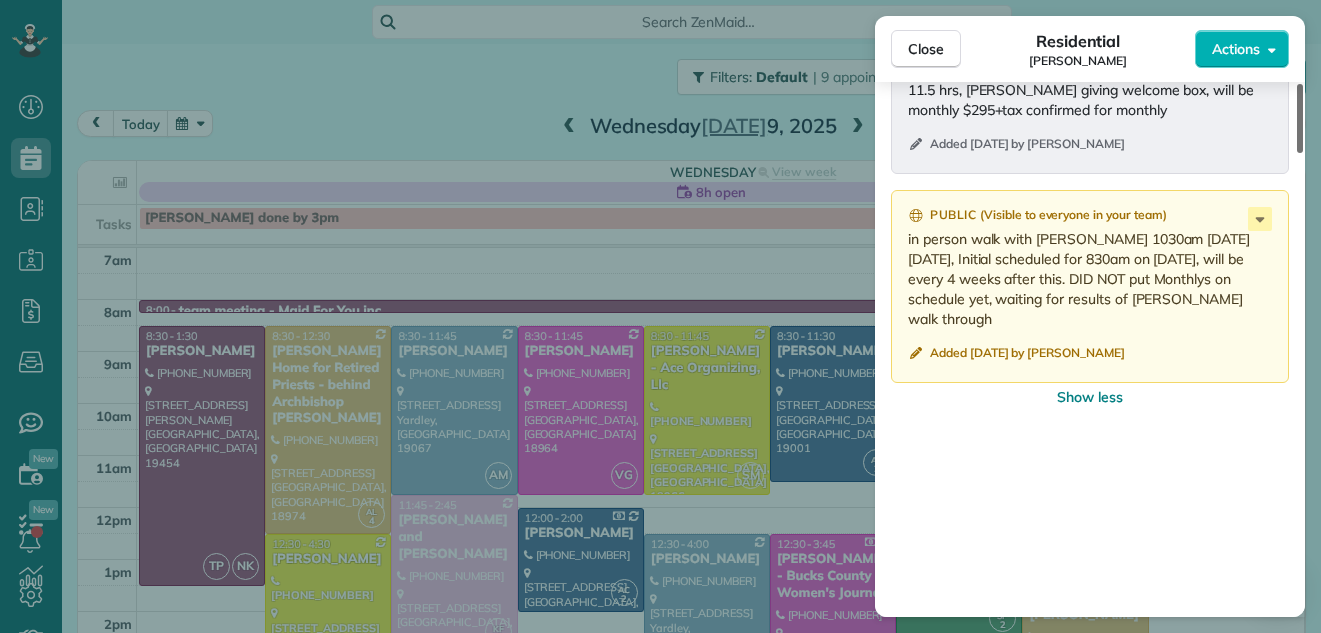 scroll, scrollTop: 3218, scrollLeft: 0, axis: vertical 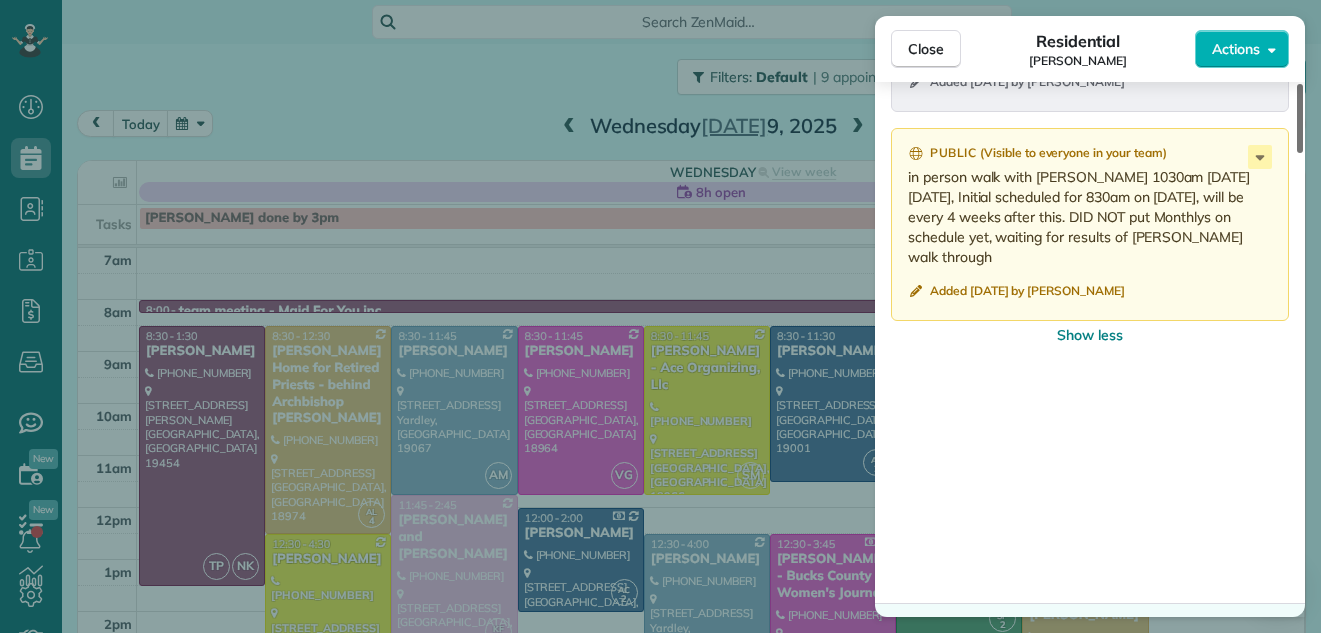 drag, startPoint x: 1302, startPoint y: 474, endPoint x: 1302, endPoint y: 523, distance: 49 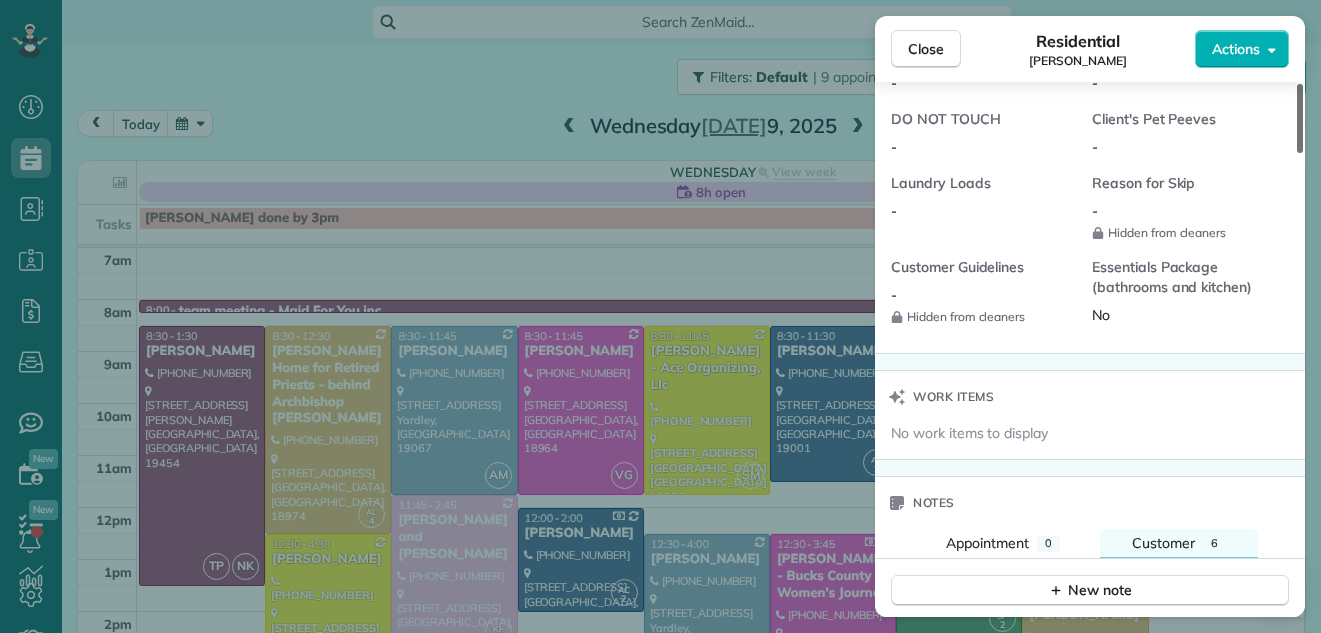 scroll, scrollTop: 1767, scrollLeft: 0, axis: vertical 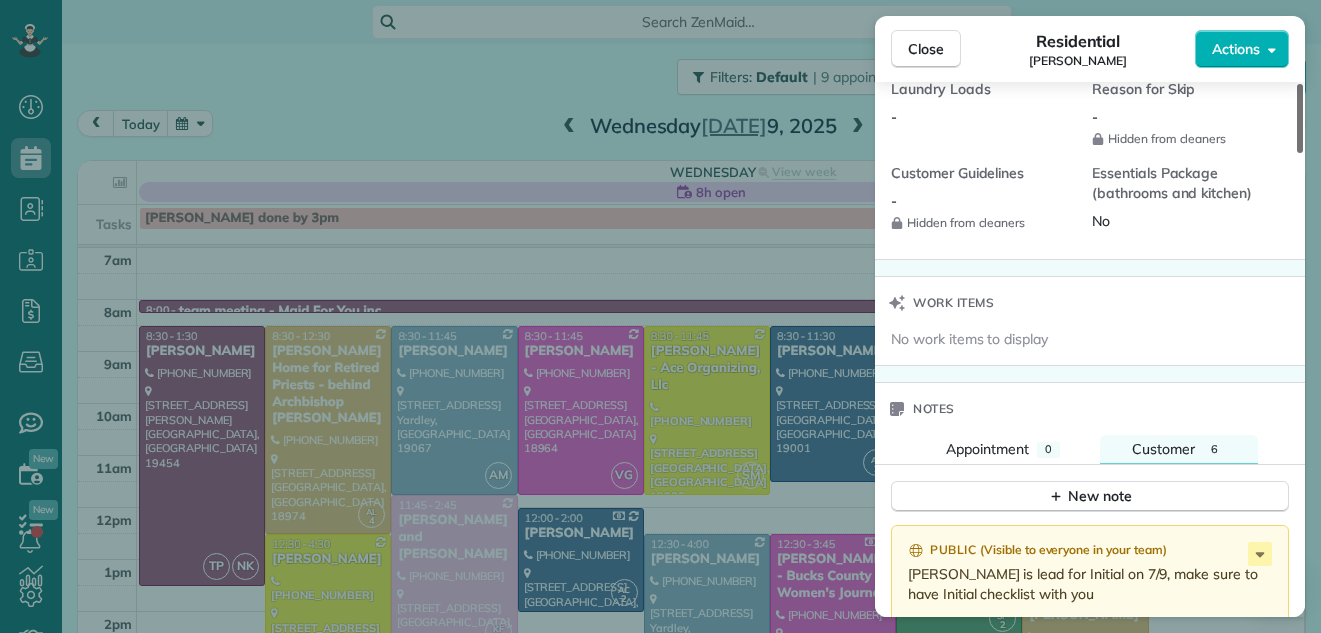 drag, startPoint x: 1300, startPoint y: 506, endPoint x: 1285, endPoint y: 320, distance: 186.60385 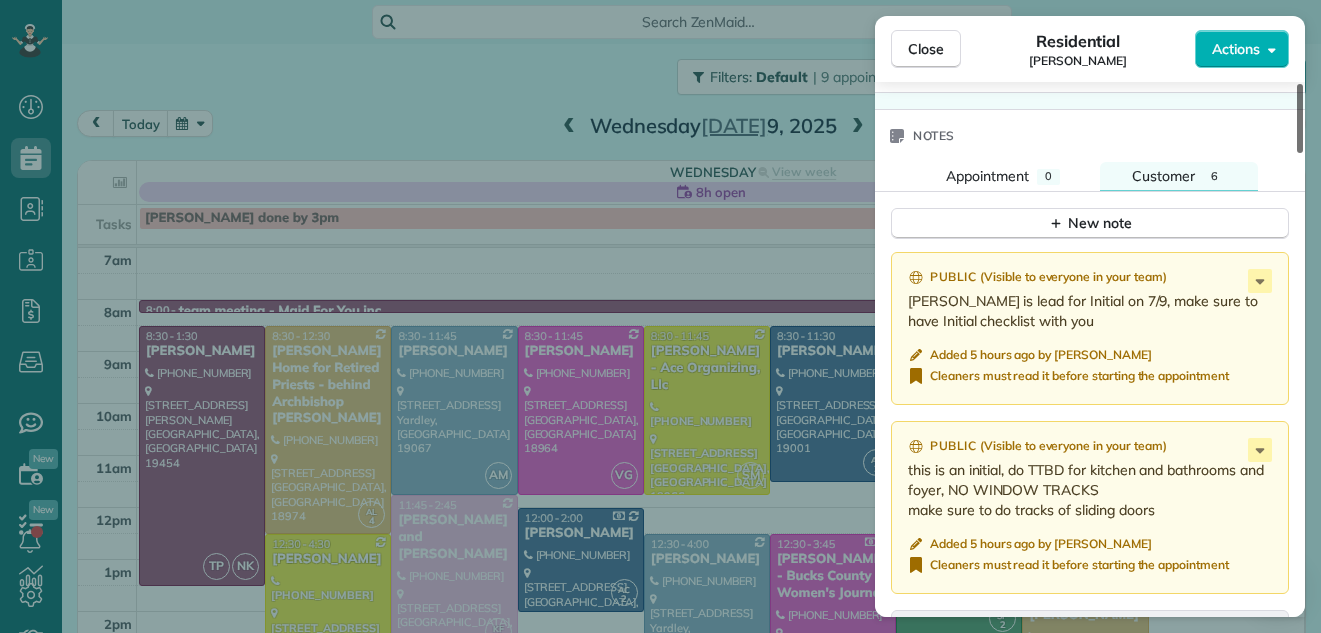 scroll, scrollTop: 1923, scrollLeft: 0, axis: vertical 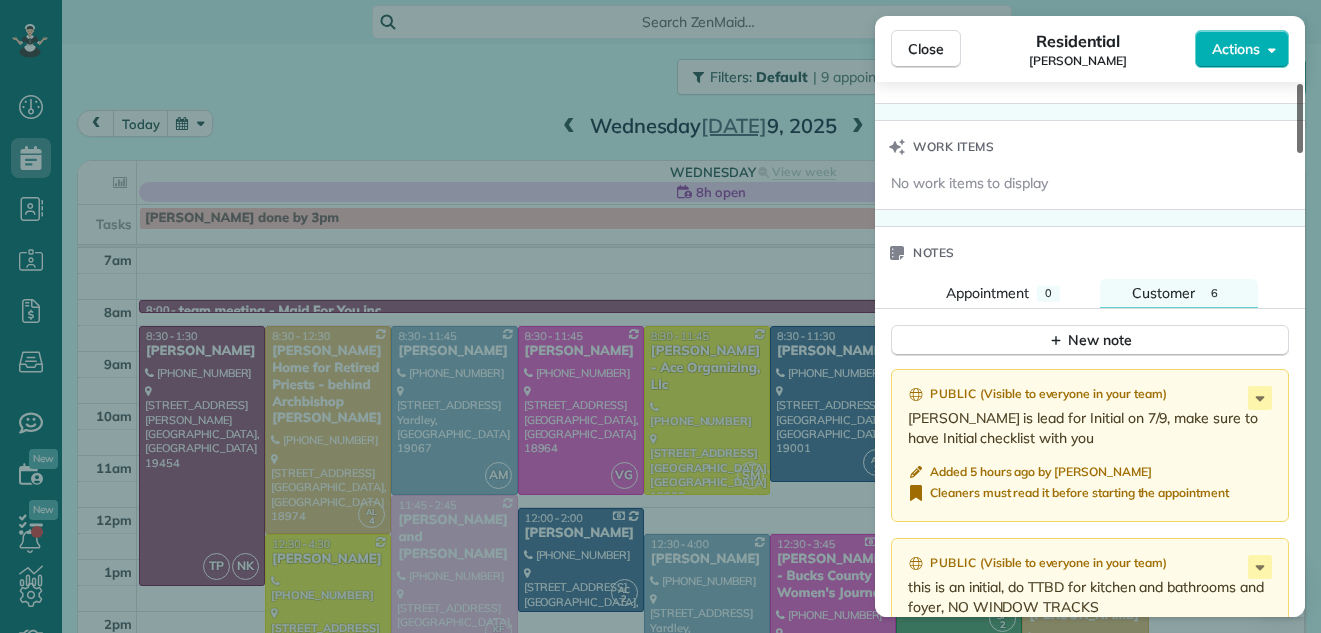 drag, startPoint x: 1297, startPoint y: 331, endPoint x: 1299, endPoint y: 351, distance: 20.09975 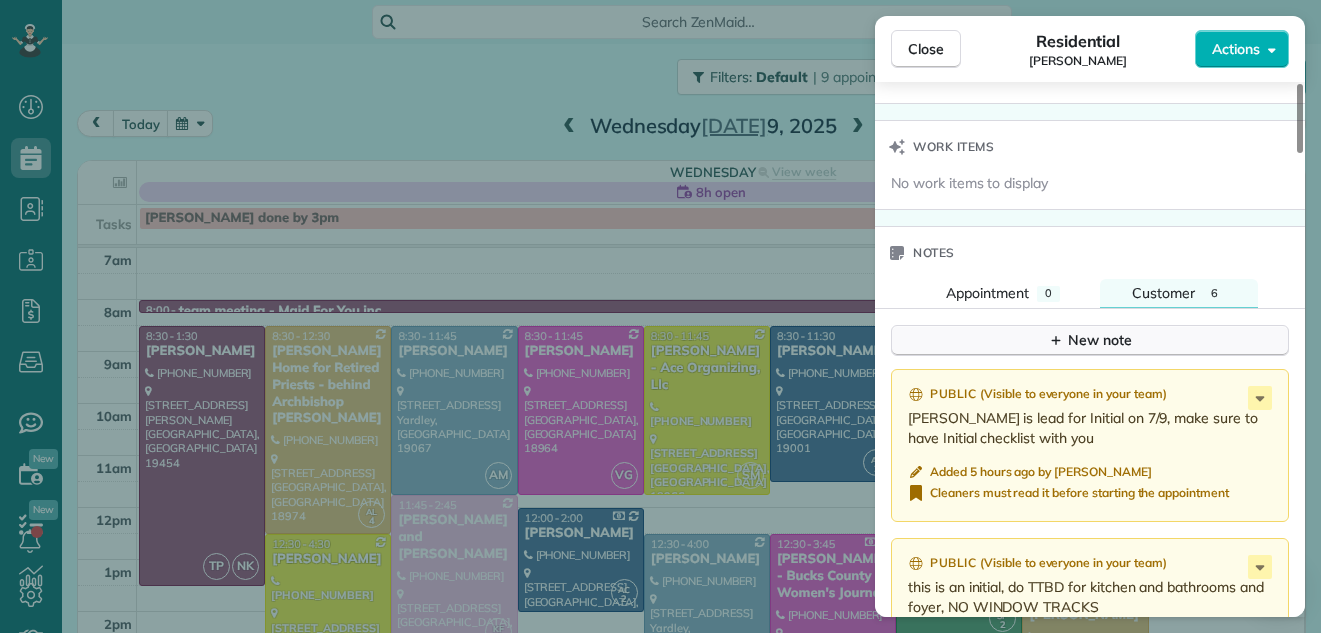 click 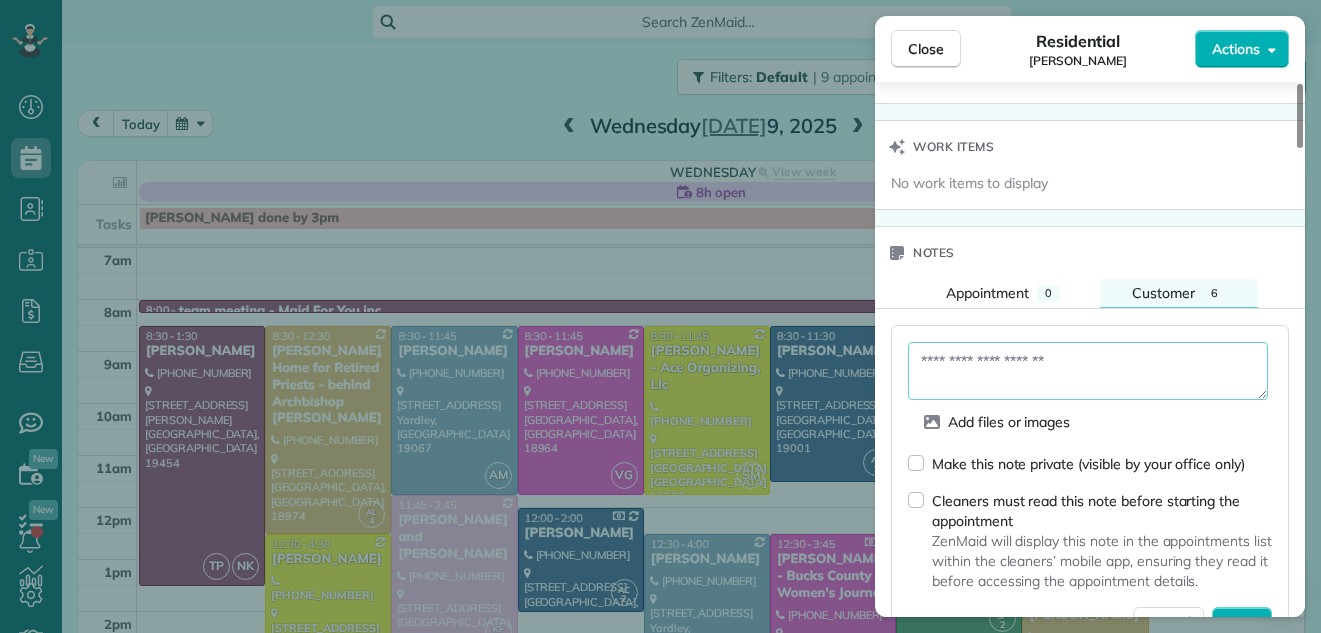 click at bounding box center [1088, 371] 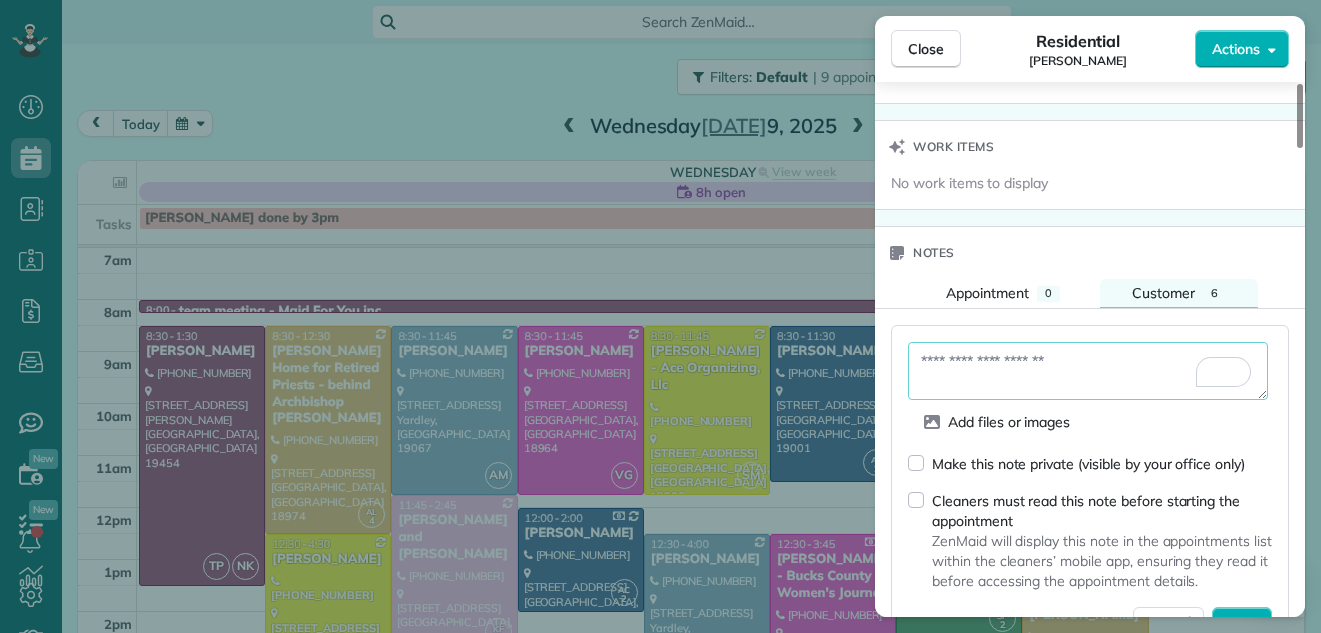 click at bounding box center (1088, 371) 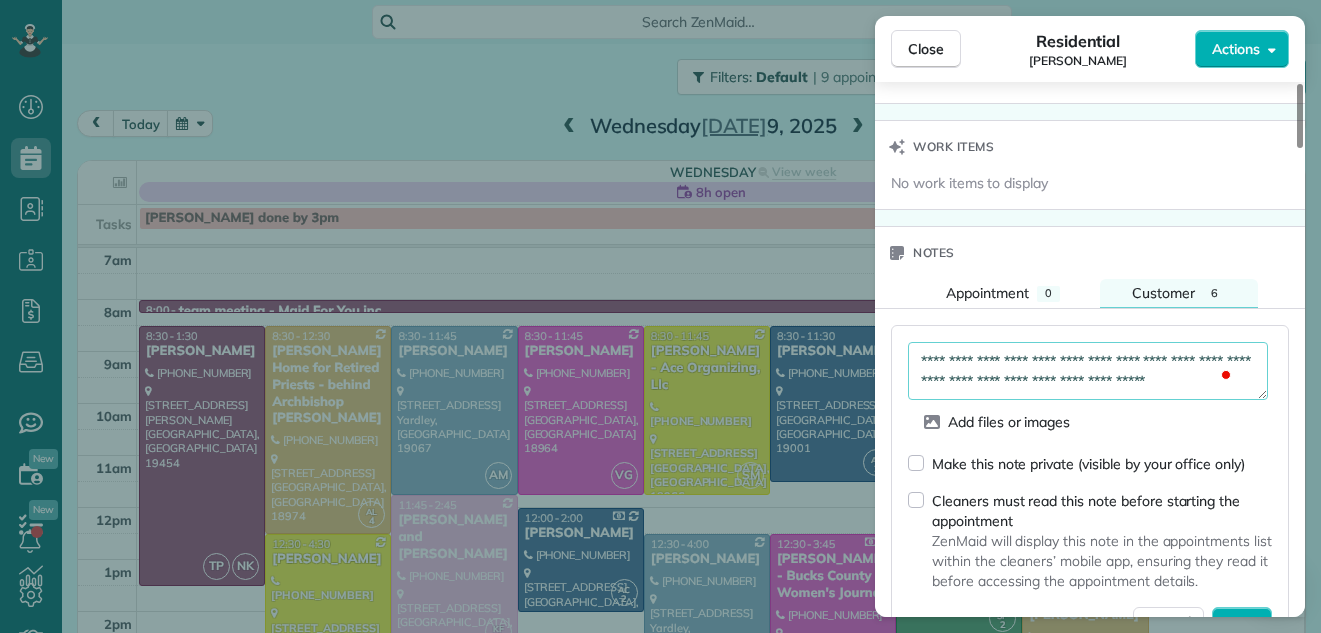 scroll, scrollTop: 12, scrollLeft: 0, axis: vertical 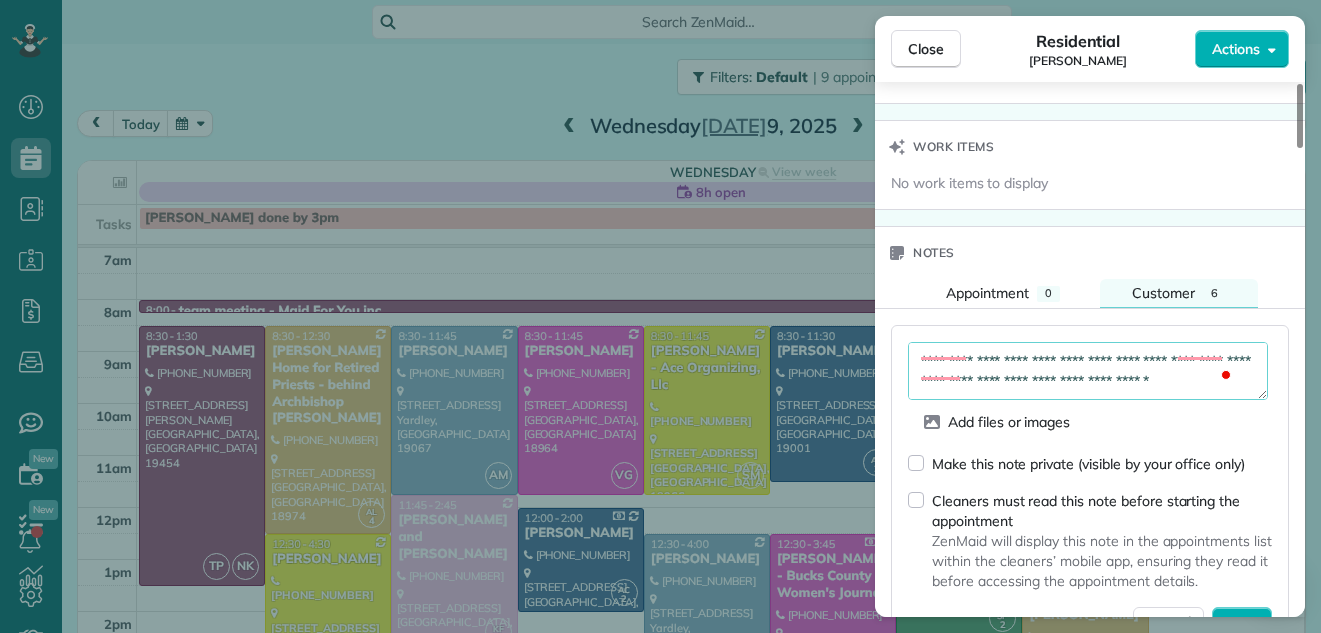 click on "**********" at bounding box center (1088, 371) 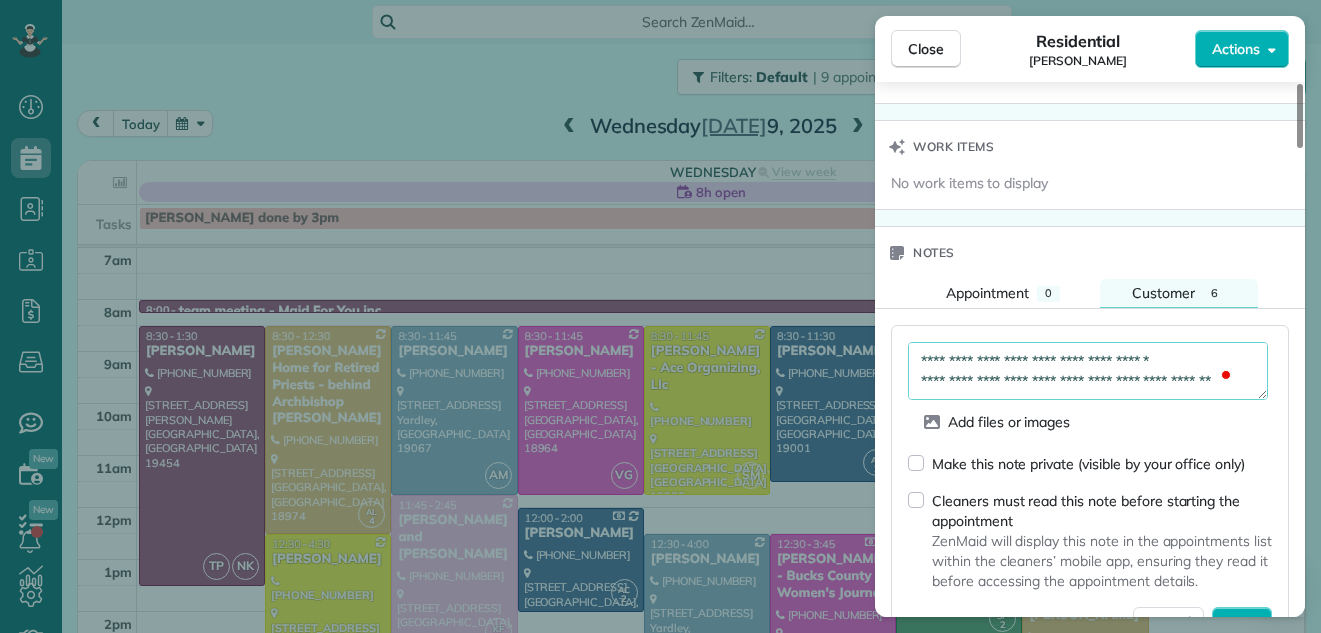 scroll, scrollTop: 112, scrollLeft: 0, axis: vertical 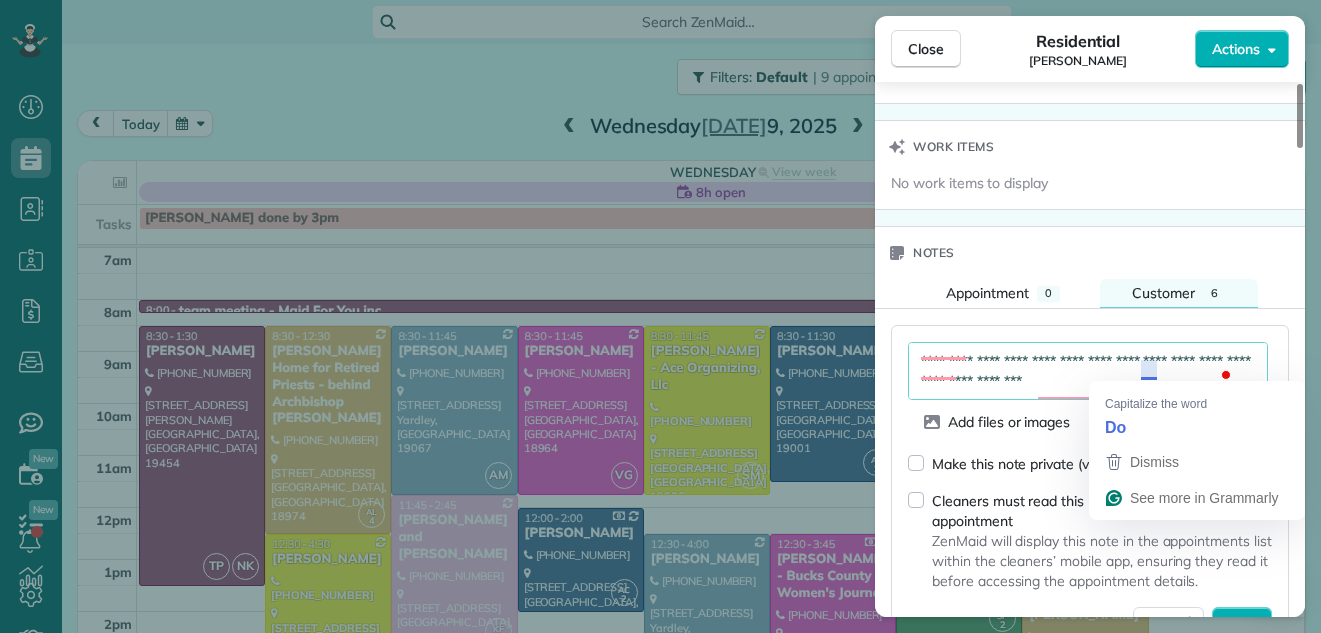 click on "**********" at bounding box center (1088, 371) 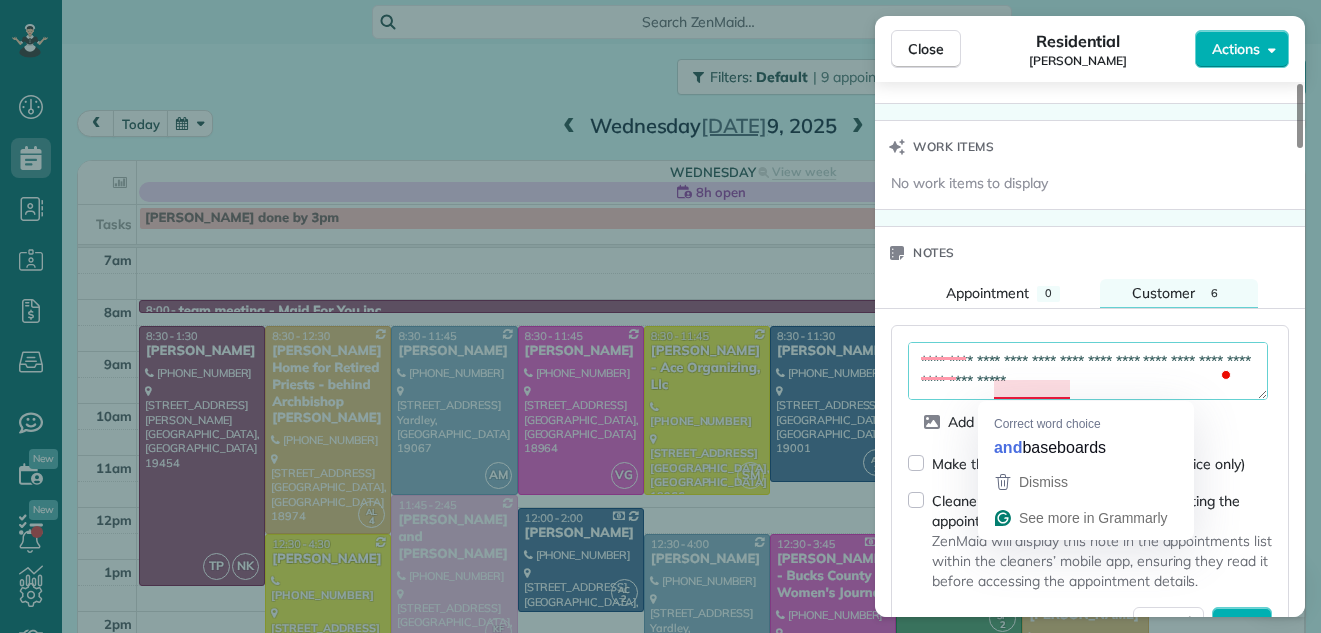 click on "**********" at bounding box center [1088, 371] 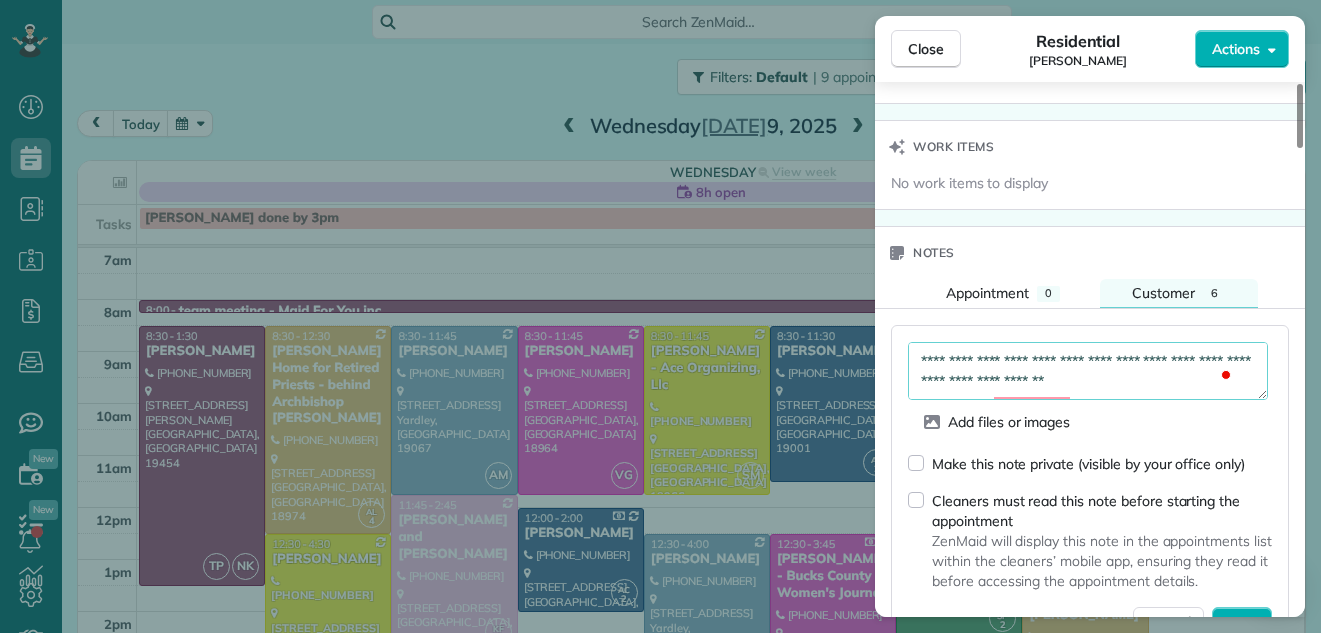 scroll, scrollTop: 152, scrollLeft: 0, axis: vertical 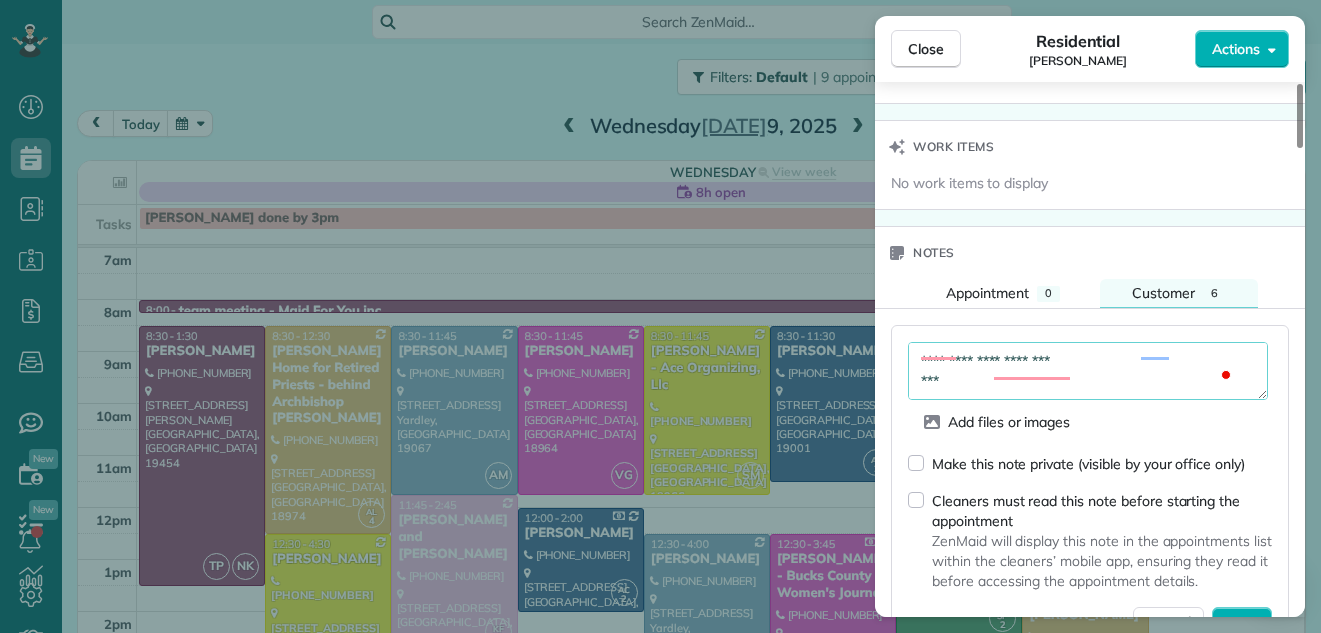 click on "**********" at bounding box center (1088, 371) 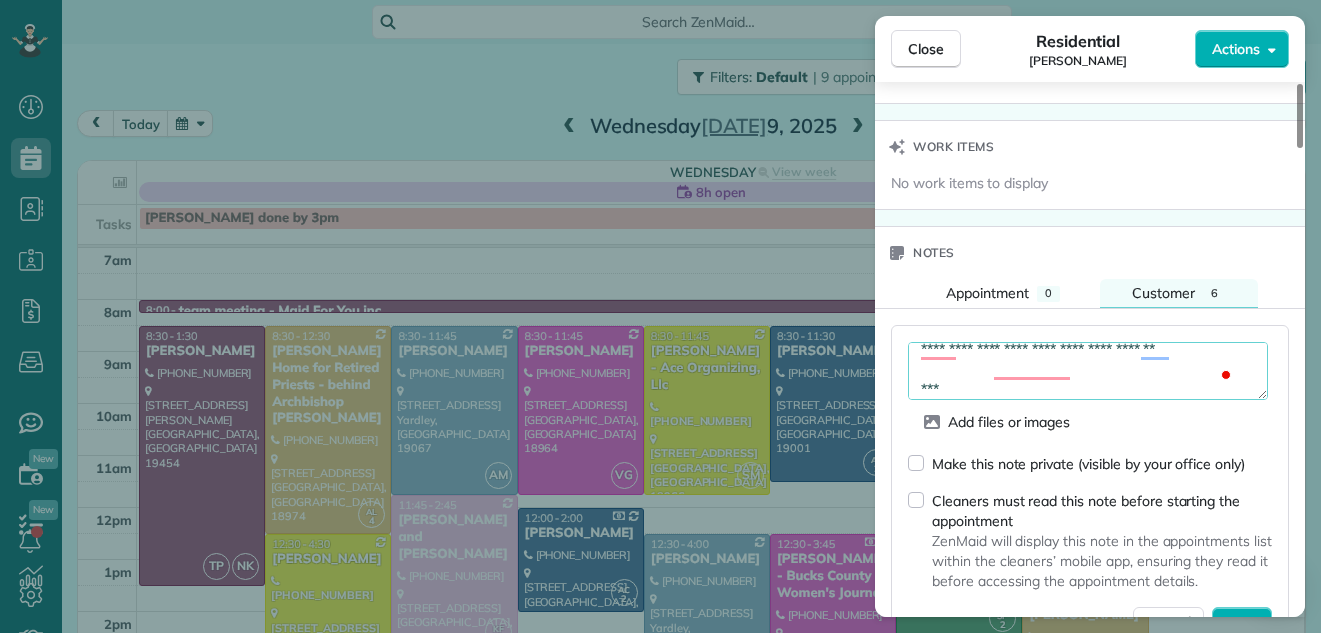 scroll, scrollTop: 172, scrollLeft: 0, axis: vertical 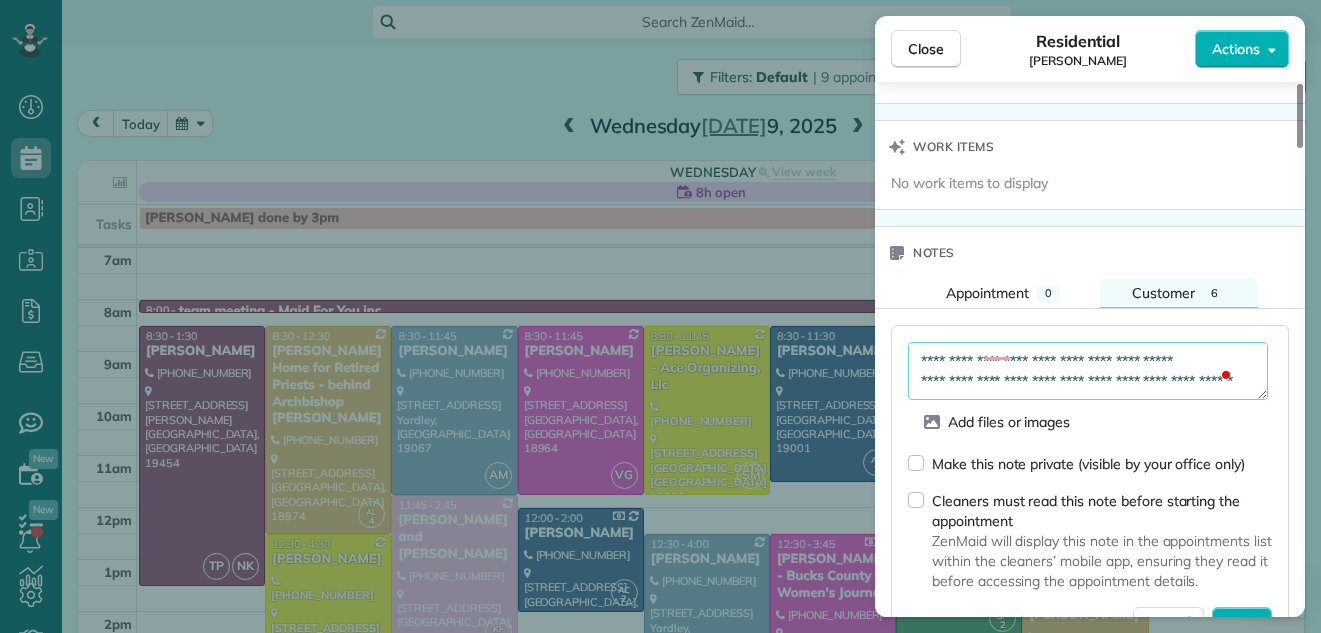 click on "**********" at bounding box center (1088, 371) 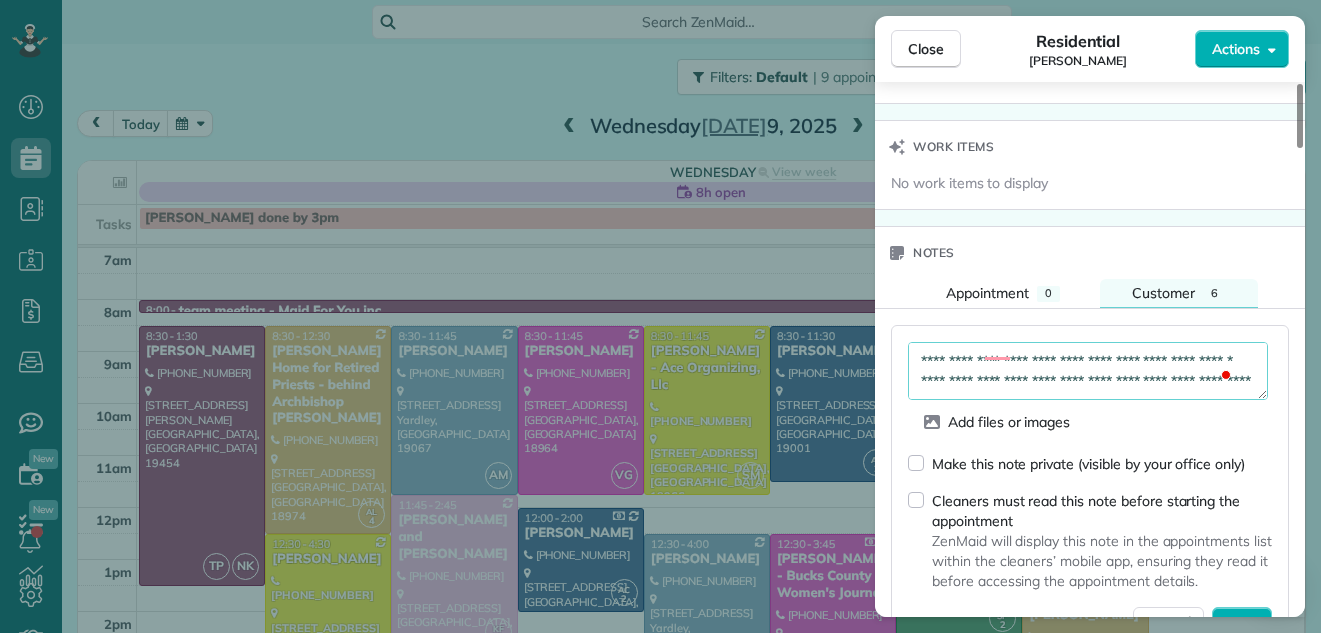 scroll, scrollTop: 292, scrollLeft: 0, axis: vertical 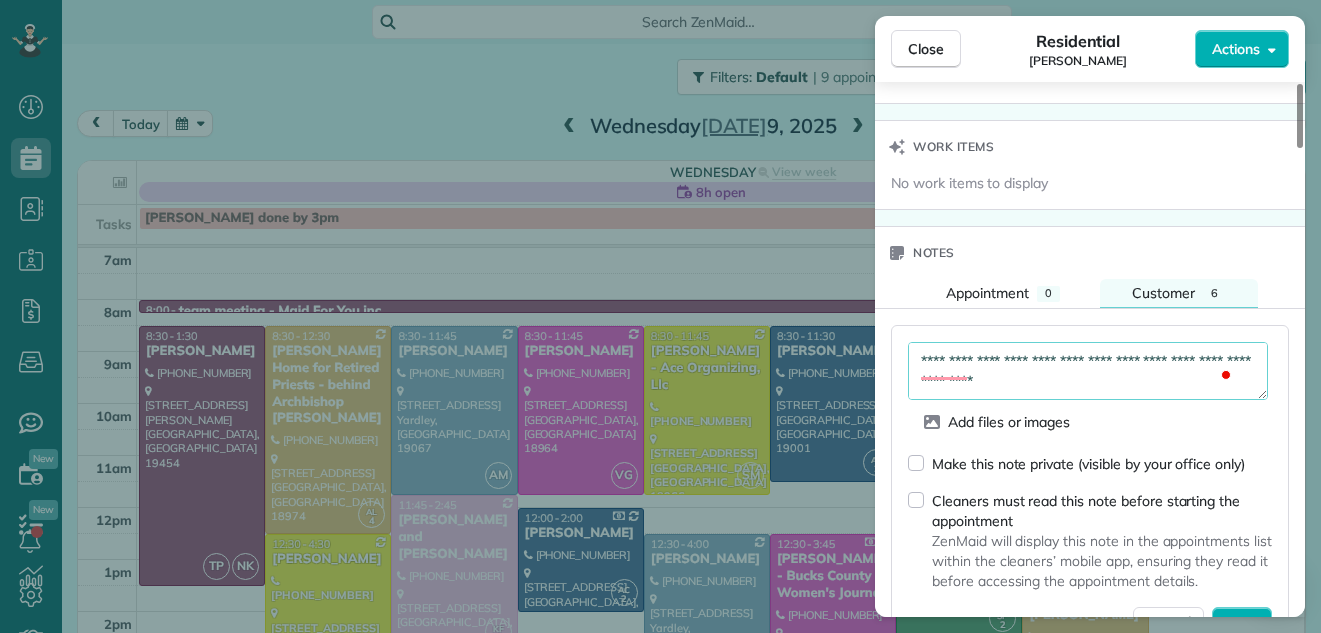 click on "**********" at bounding box center (1088, 371) 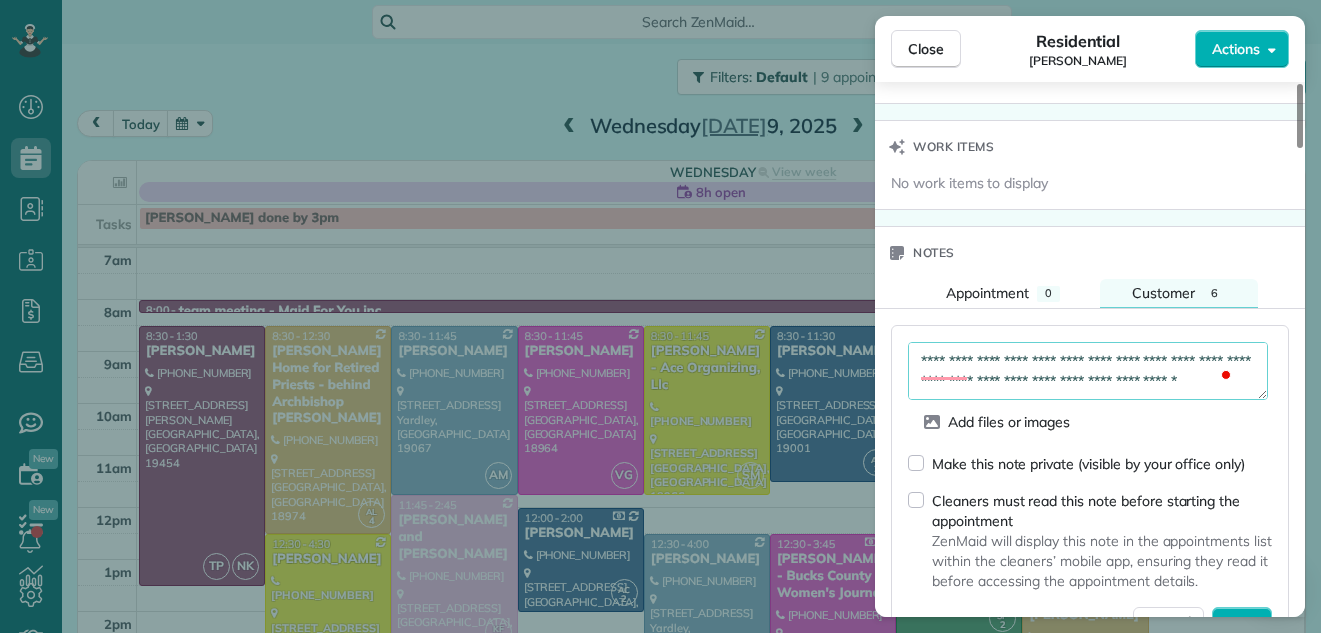 scroll, scrollTop: 312, scrollLeft: 0, axis: vertical 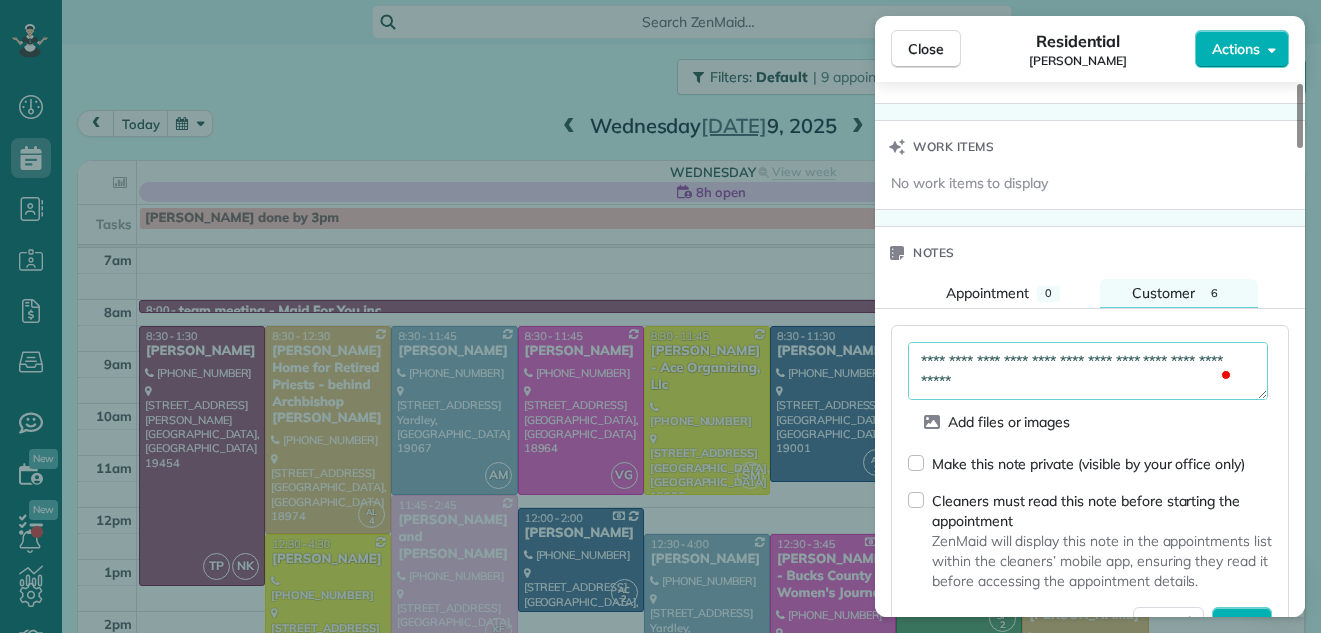 click on "**********" at bounding box center (1088, 371) 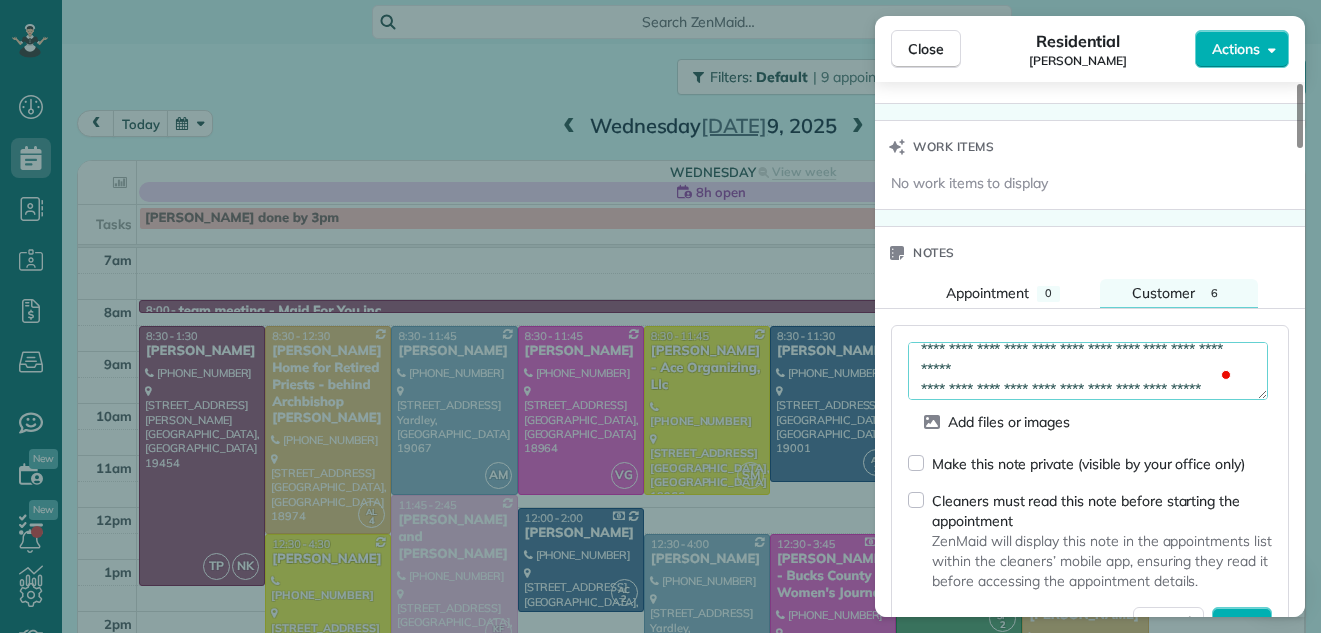 scroll, scrollTop: 392, scrollLeft: 0, axis: vertical 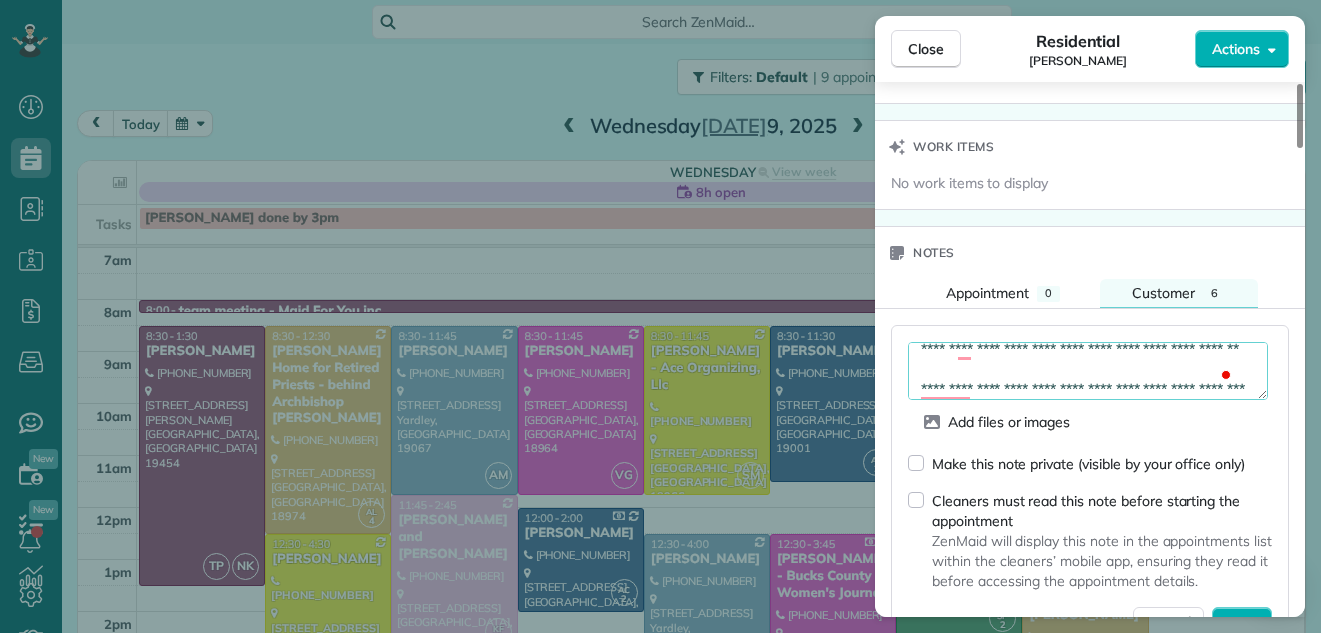 click at bounding box center (1088, 371) 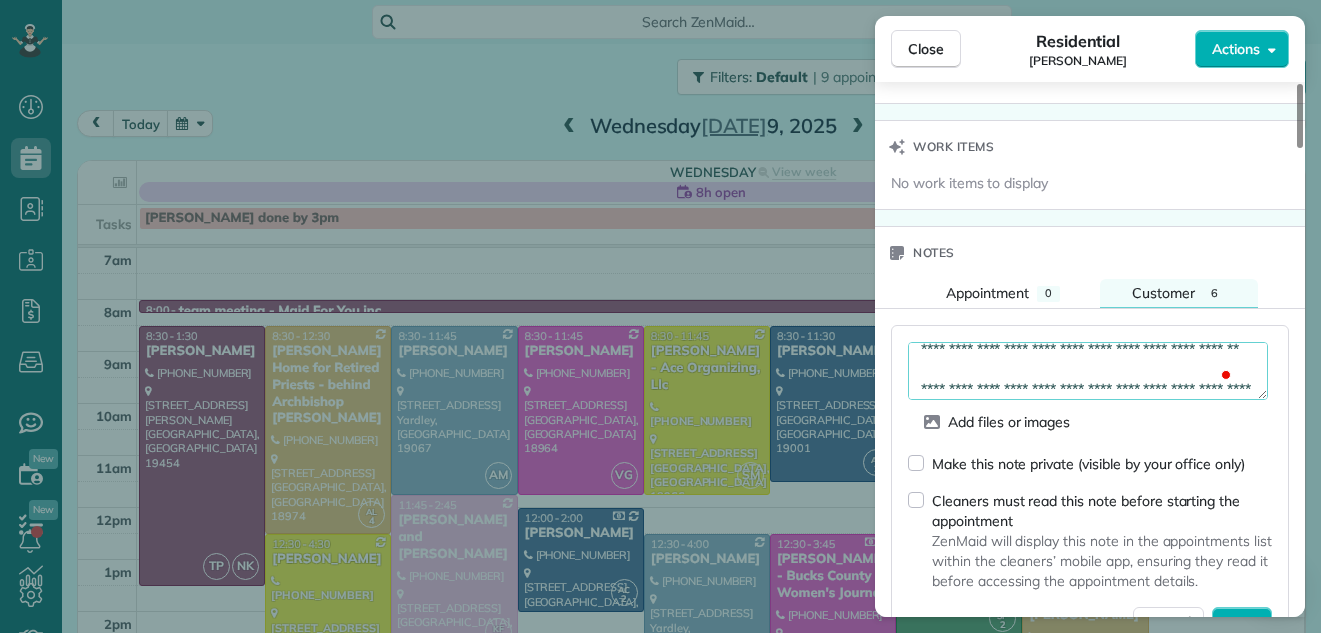scroll, scrollTop: 452, scrollLeft: 0, axis: vertical 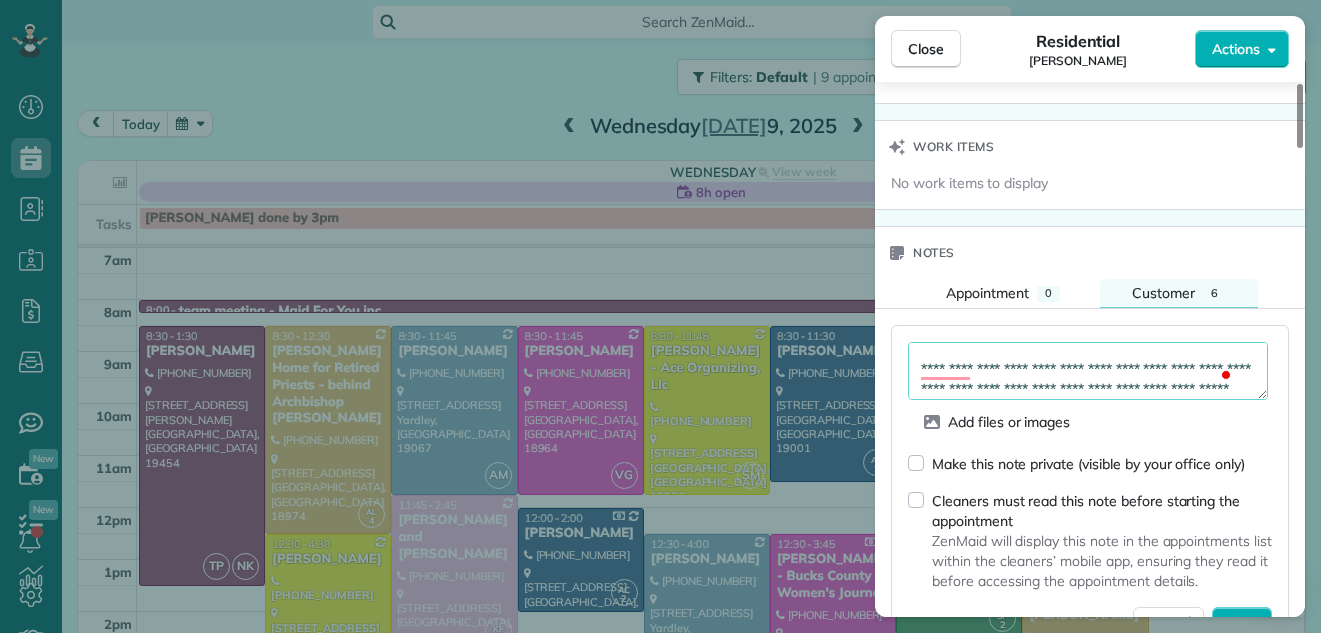 click at bounding box center [1088, 371] 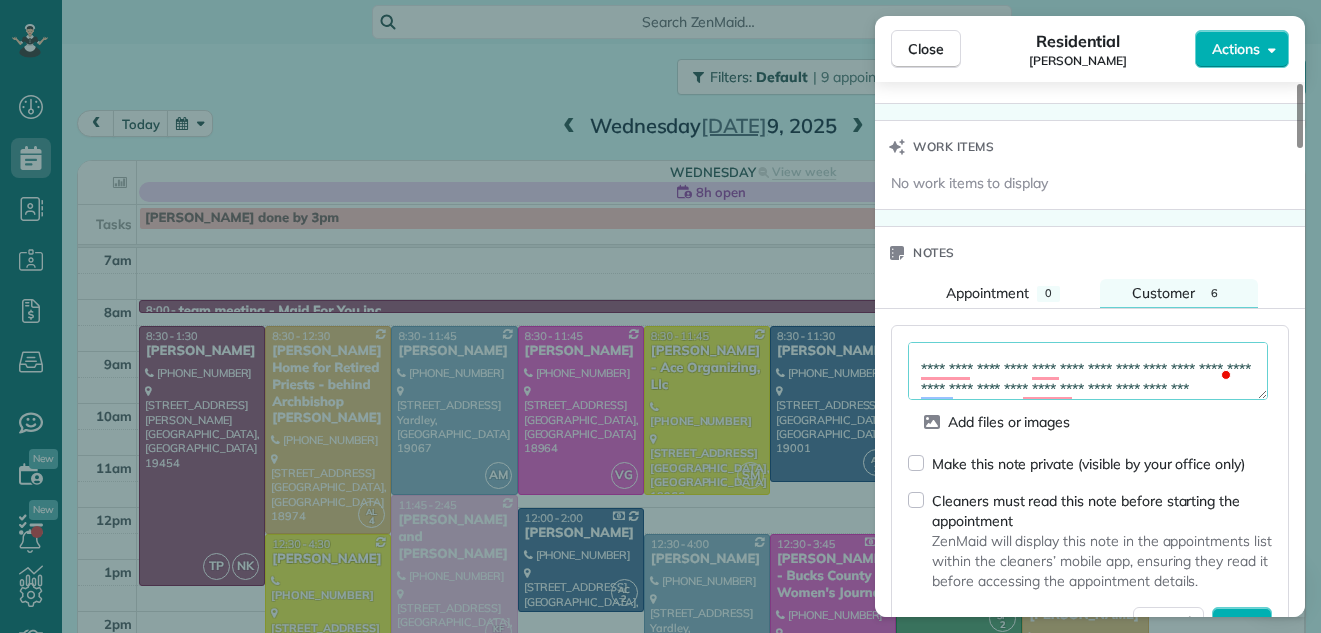 scroll, scrollTop: 412, scrollLeft: 0, axis: vertical 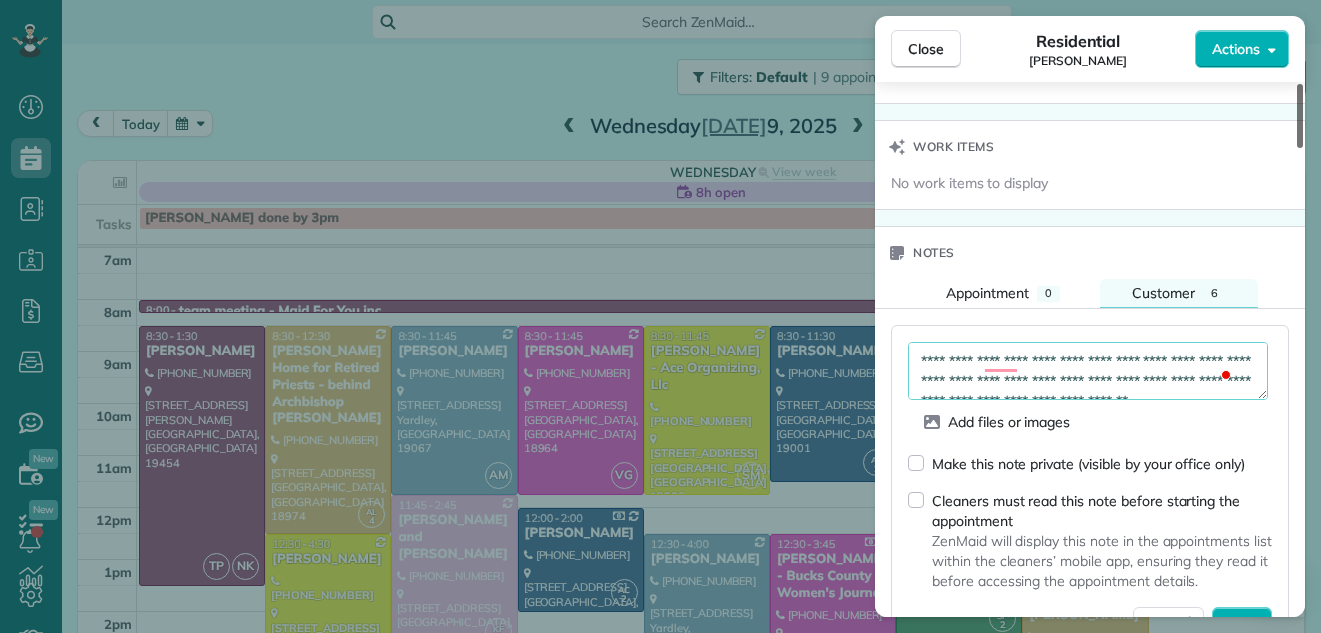 type on "**********" 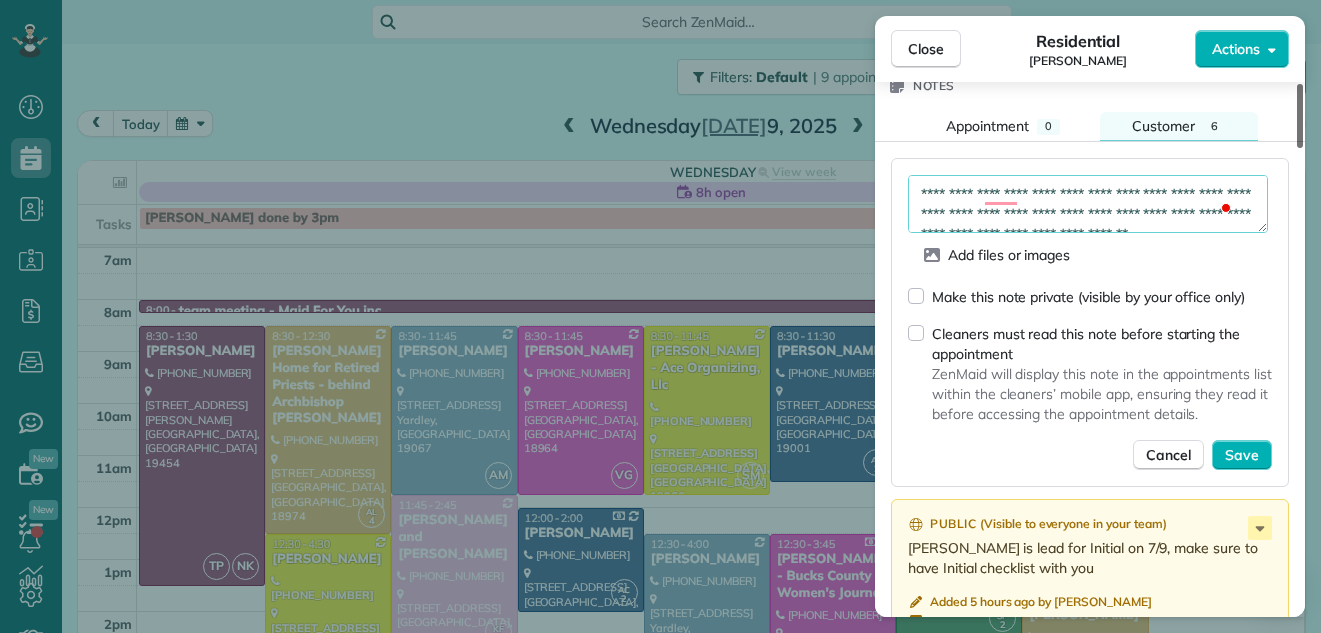drag, startPoint x: 1301, startPoint y: 364, endPoint x: 1299, endPoint y: 384, distance: 20.09975 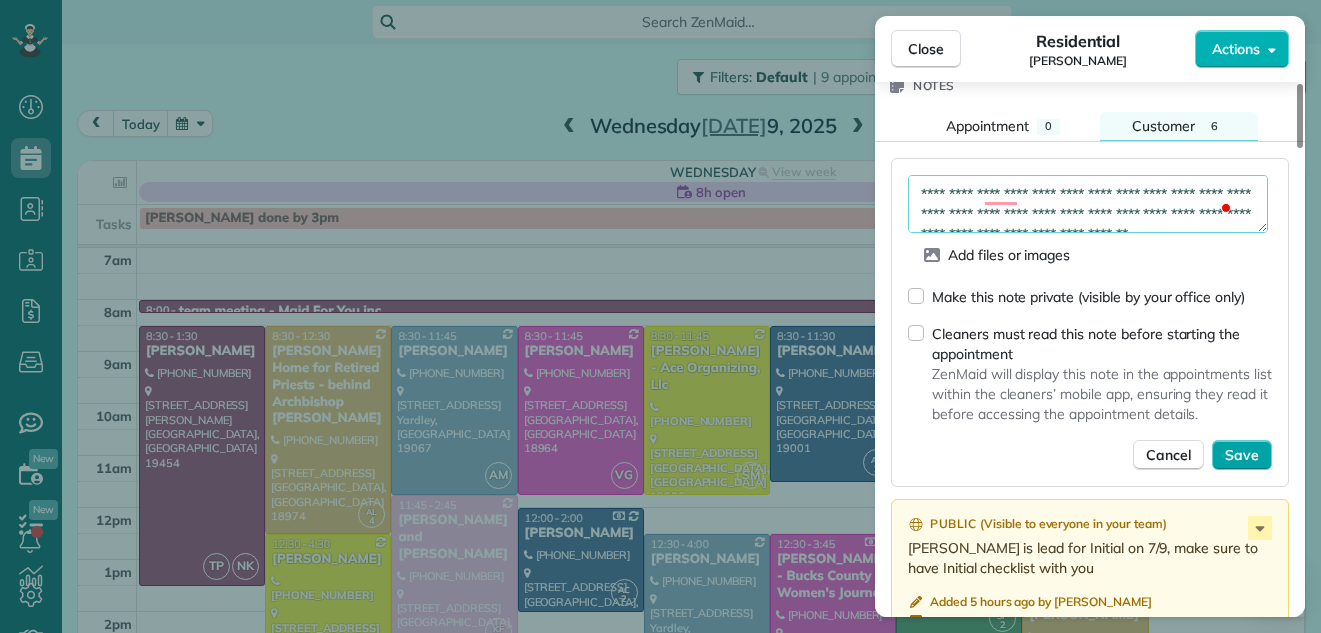 click on "Save" at bounding box center (1242, 455) 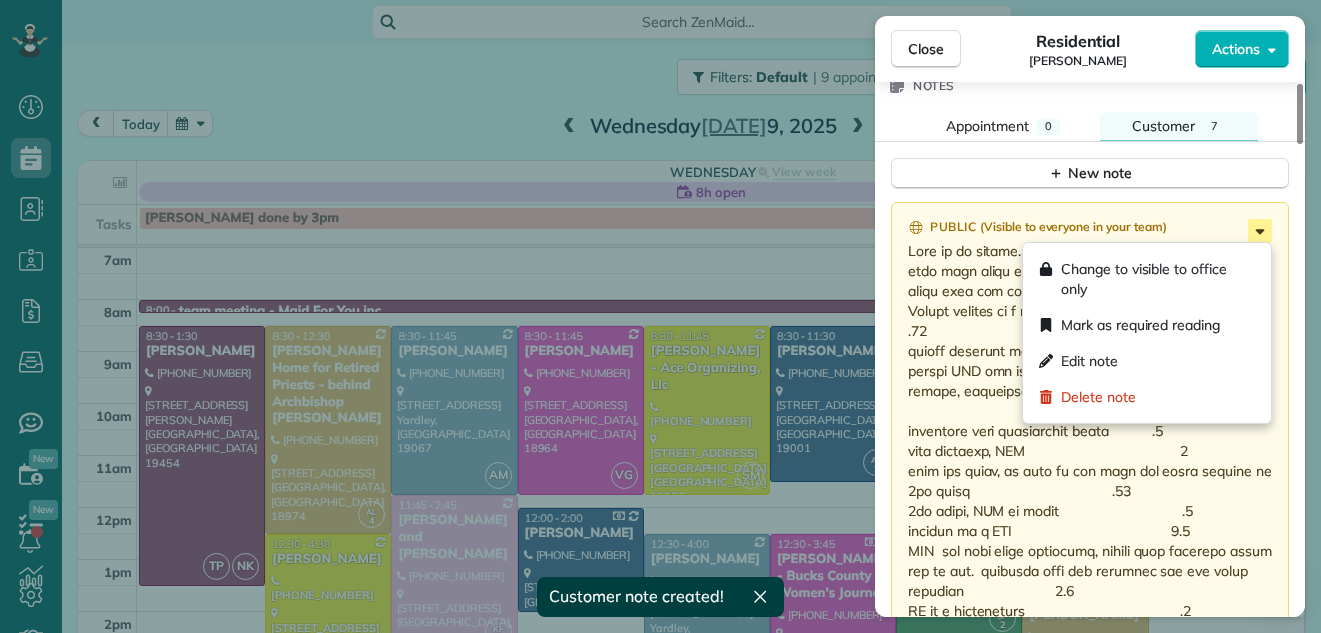 click 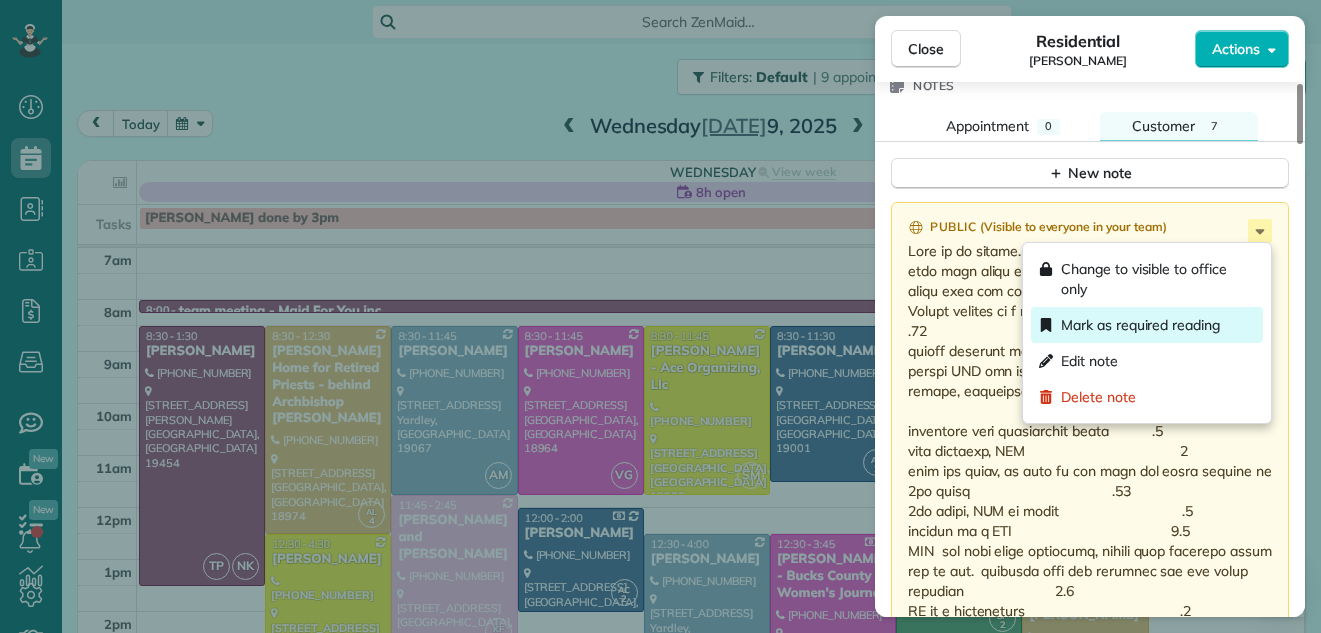 click on "Mark as required reading" at bounding box center (1140, 325) 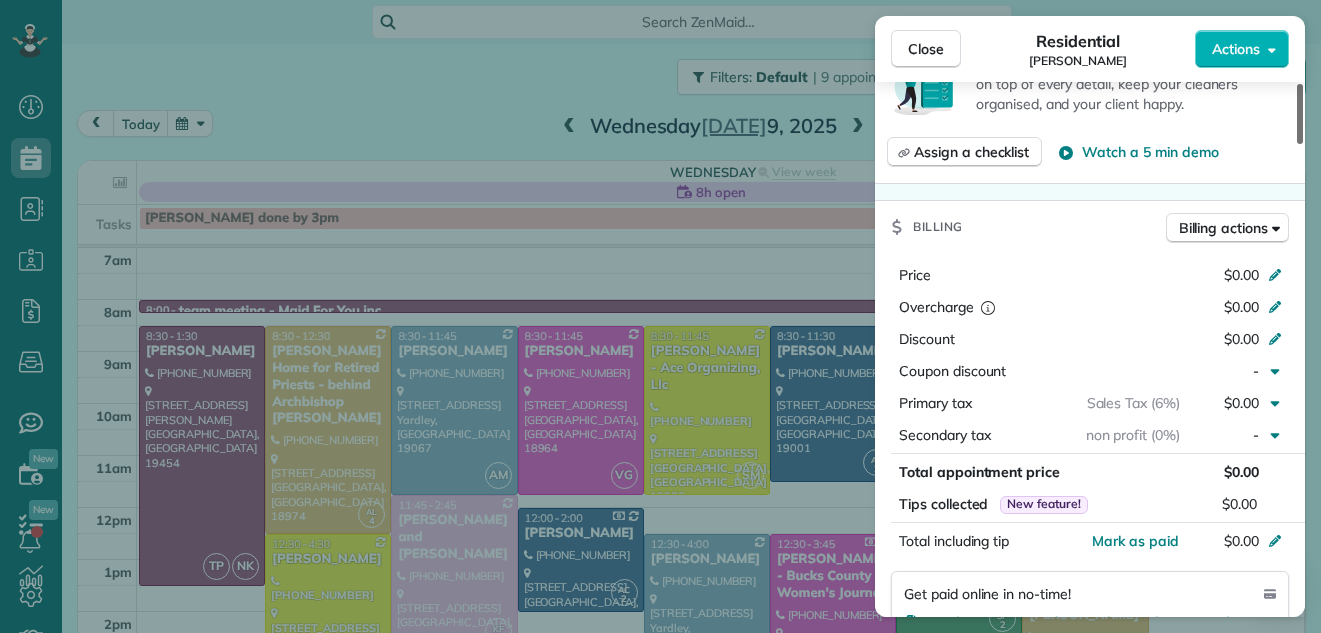 drag, startPoint x: 1301, startPoint y: 324, endPoint x: 1252, endPoint y: 181, distance: 151.16217 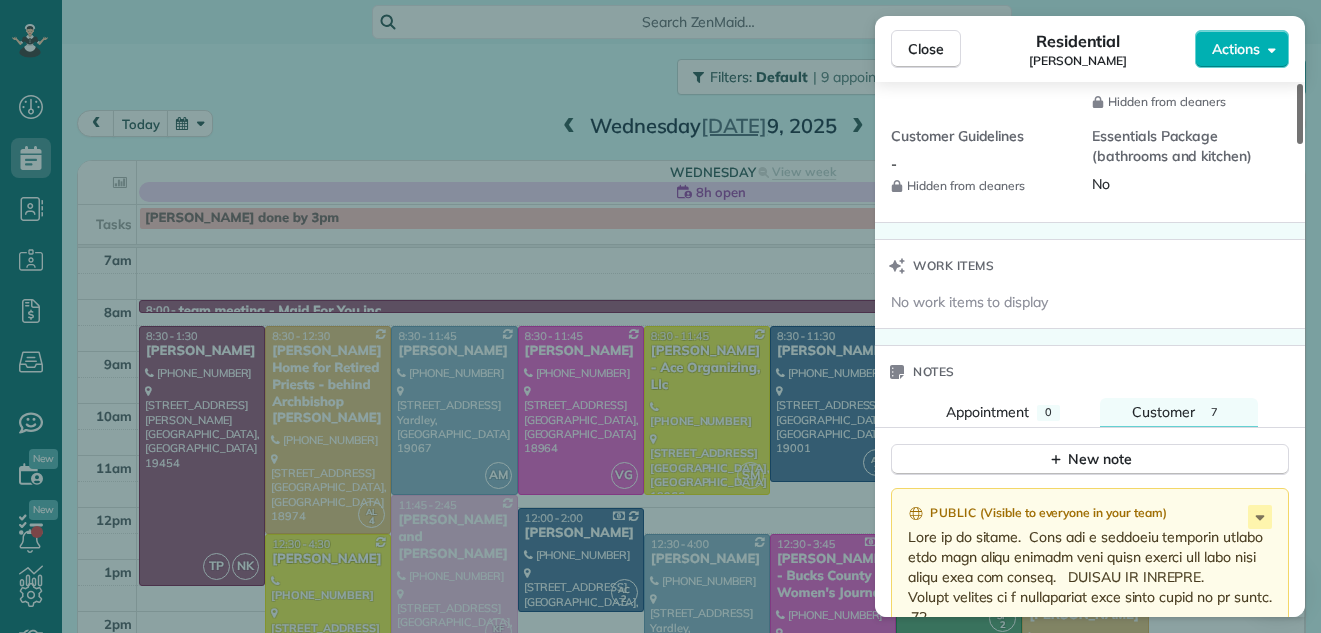 drag, startPoint x: 1301, startPoint y: 190, endPoint x: 1275, endPoint y: 301, distance: 114.00439 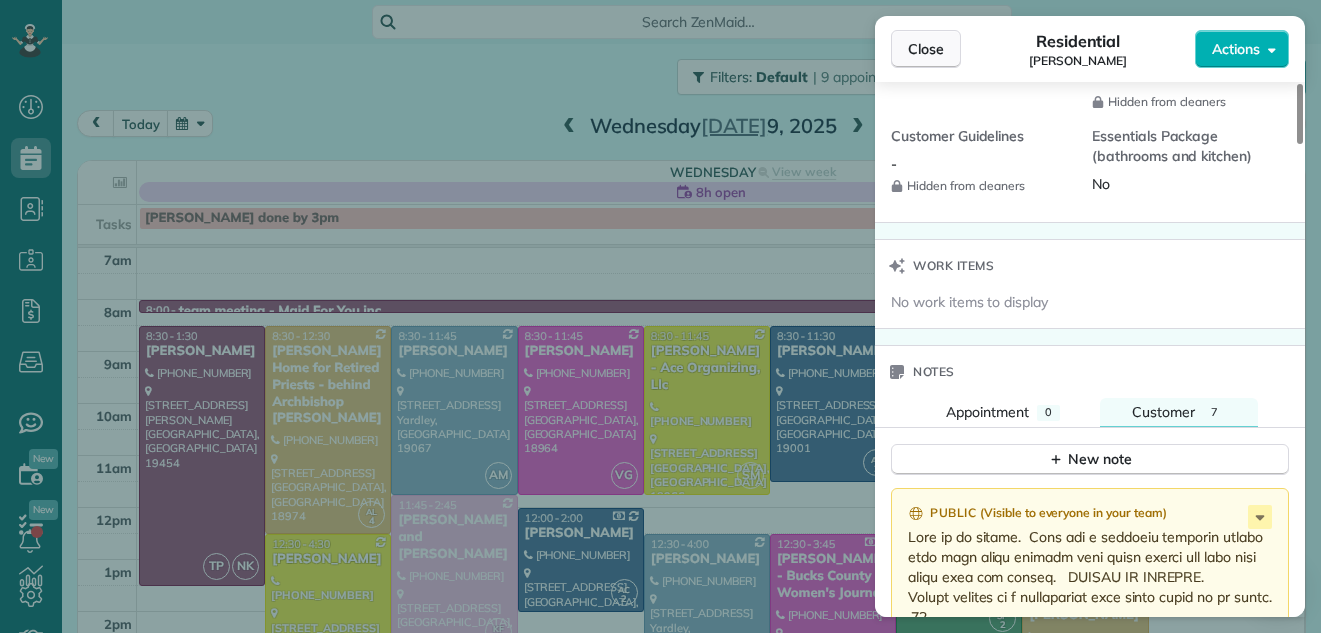 click on "Close" at bounding box center (926, 49) 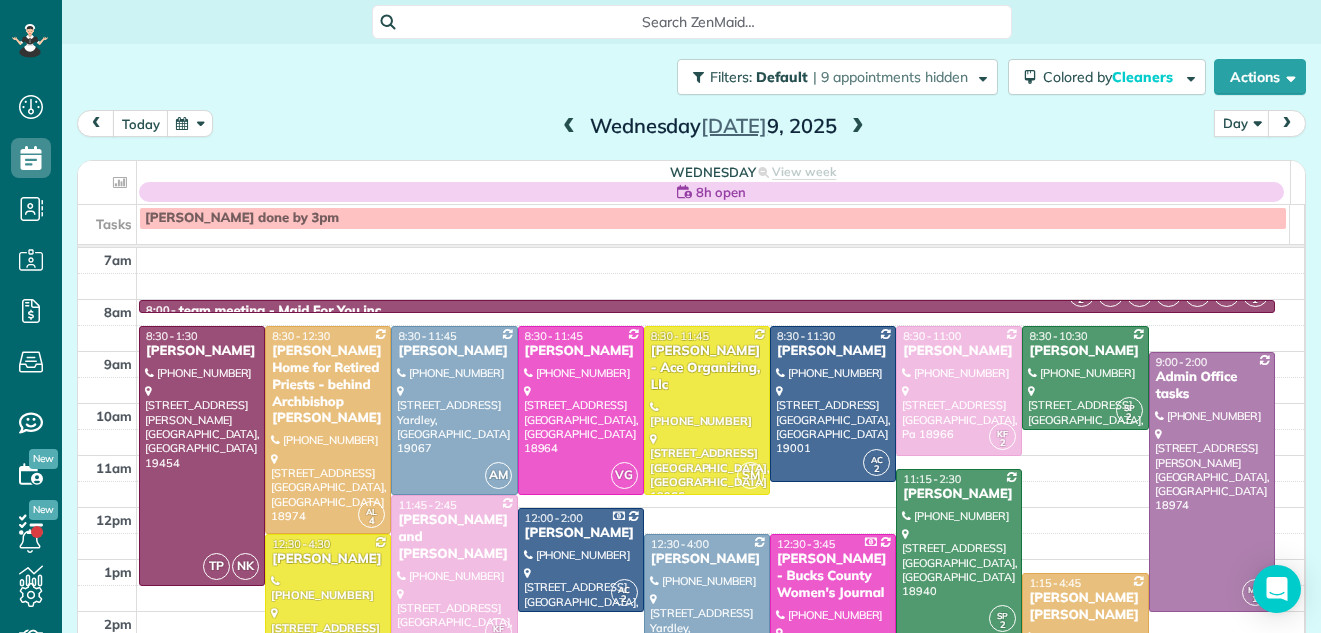 click on "Search ZenMaid…" at bounding box center [692, 22] 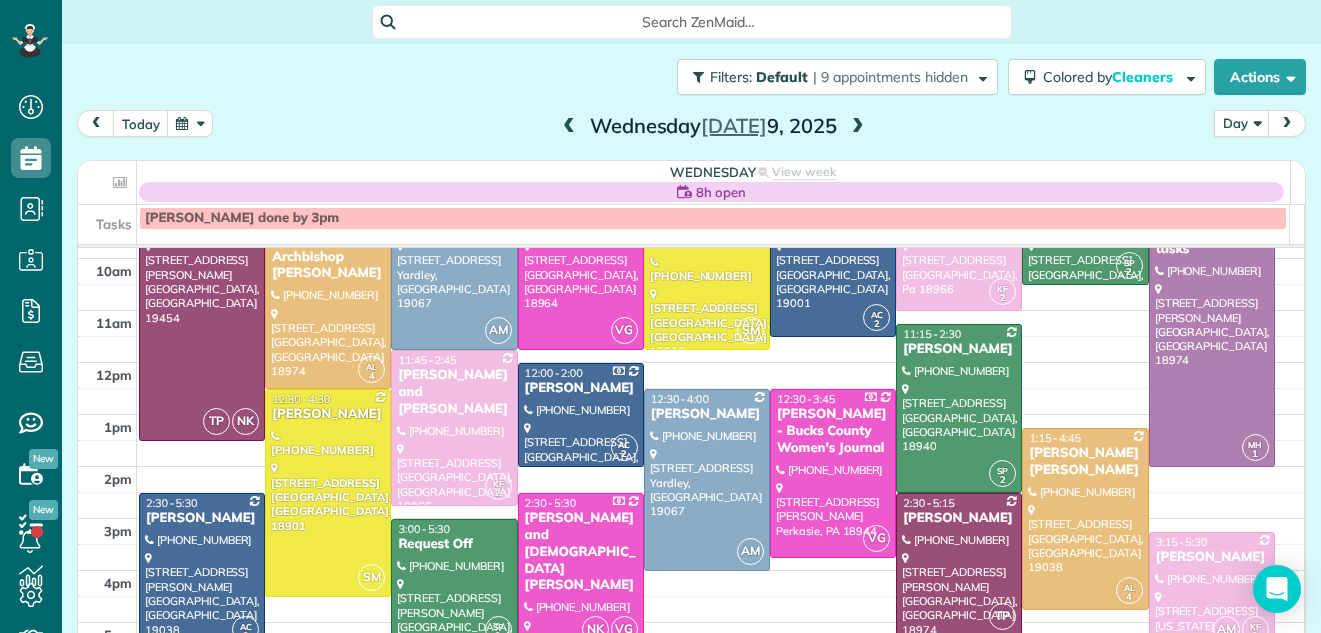 scroll, scrollTop: 8, scrollLeft: 0, axis: vertical 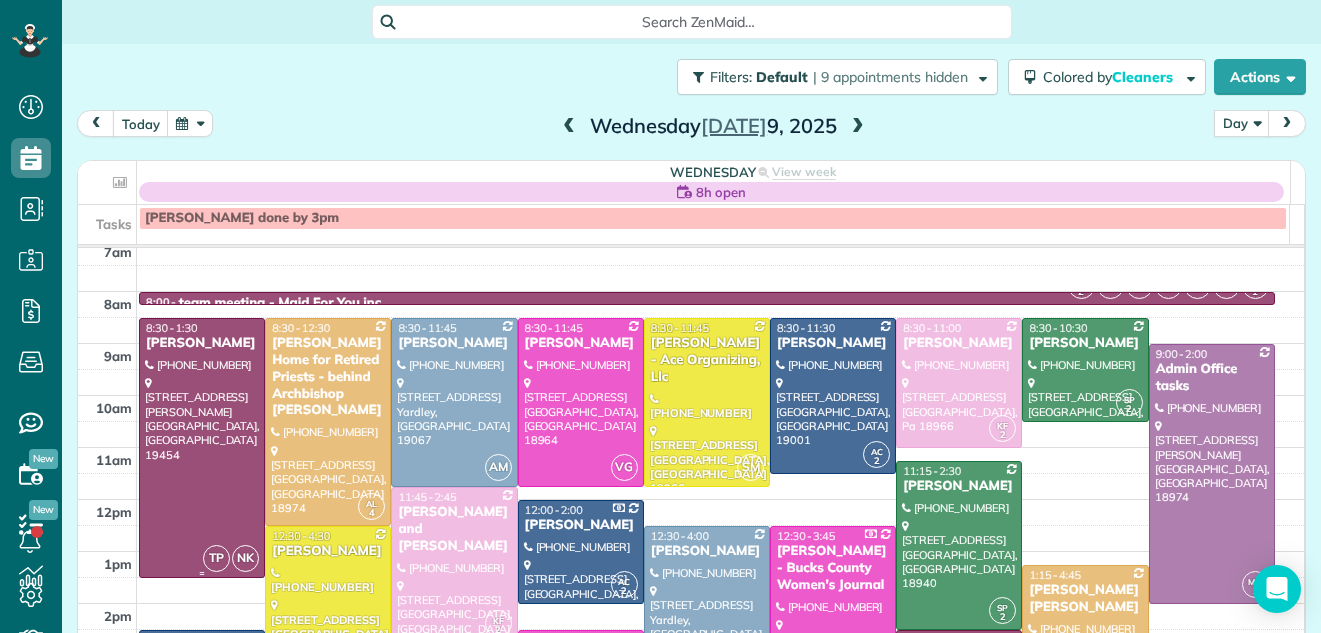 click at bounding box center [202, 448] 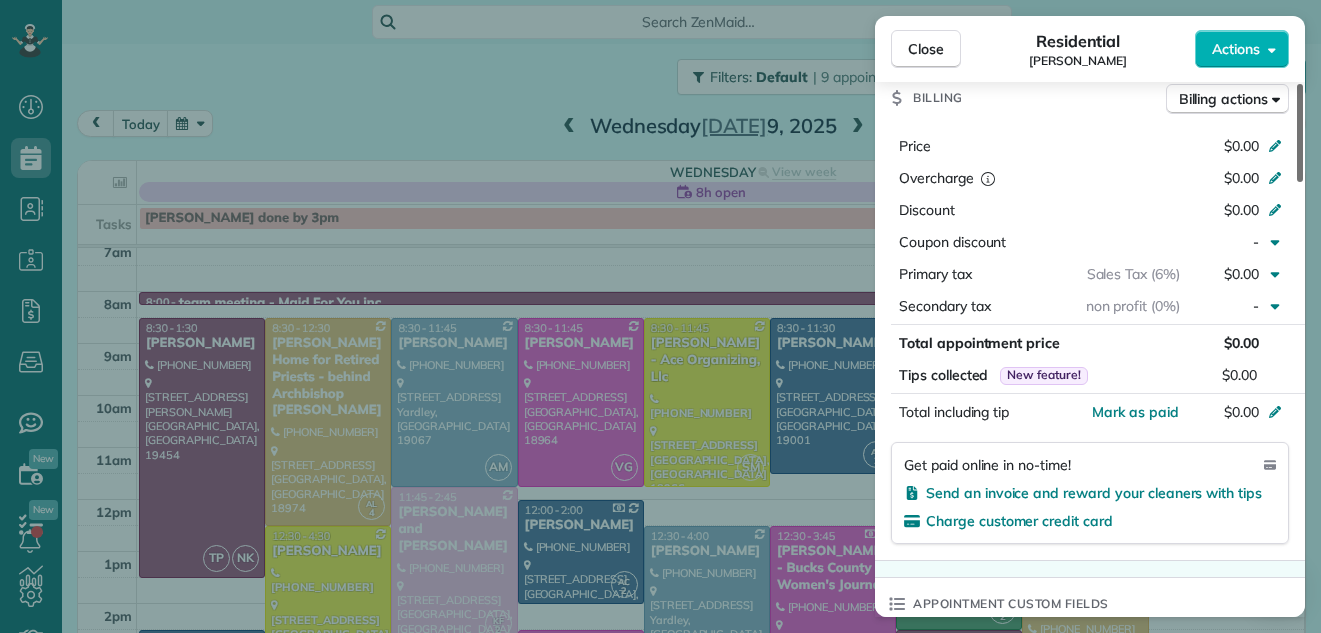 scroll, scrollTop: 989, scrollLeft: 0, axis: vertical 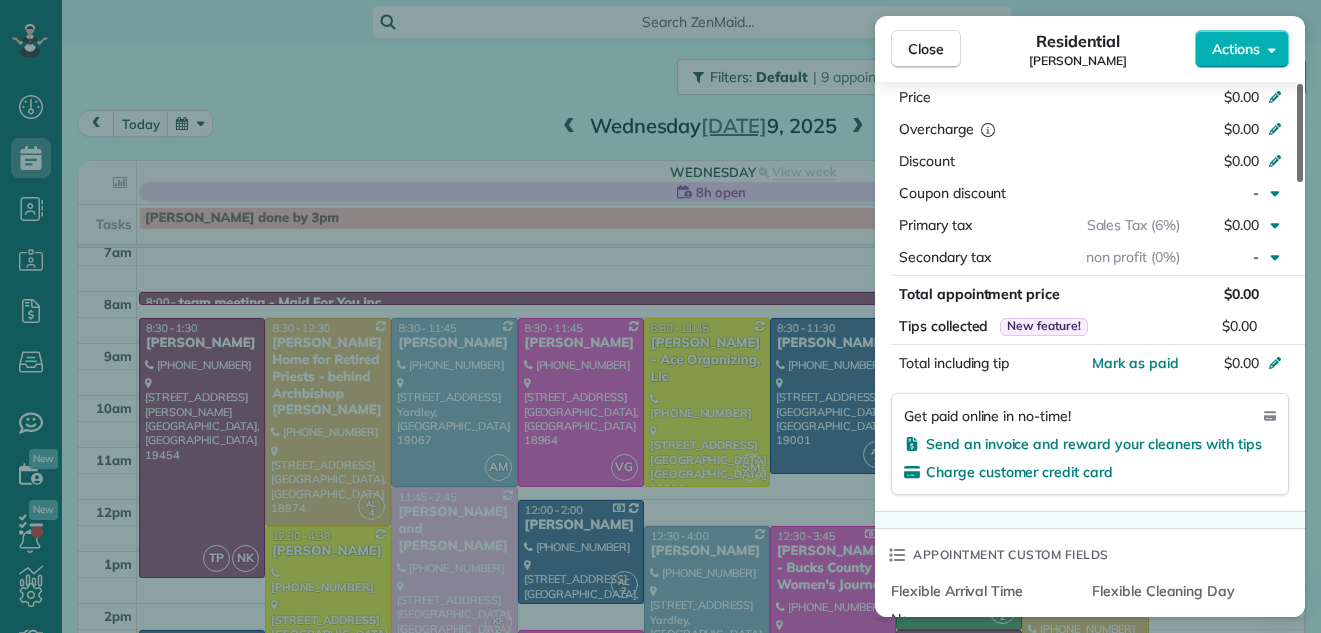 drag, startPoint x: 1300, startPoint y: 128, endPoint x: 1283, endPoint y: 309, distance: 181.79659 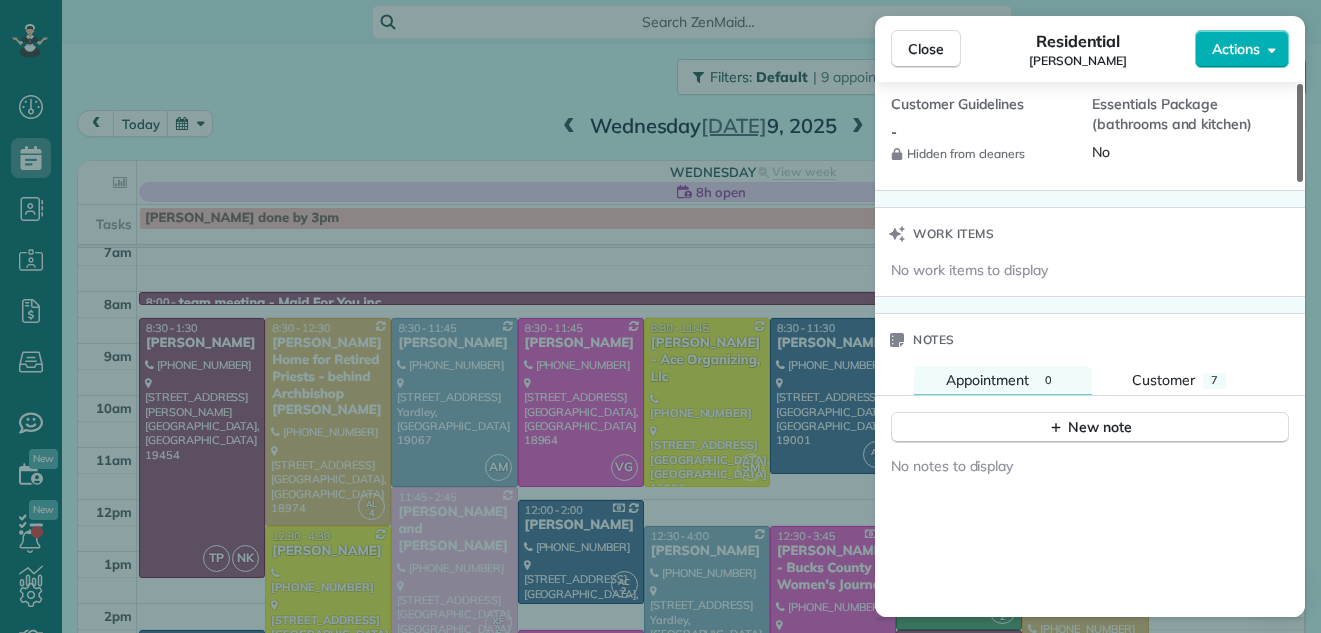 scroll, scrollTop: 1858, scrollLeft: 0, axis: vertical 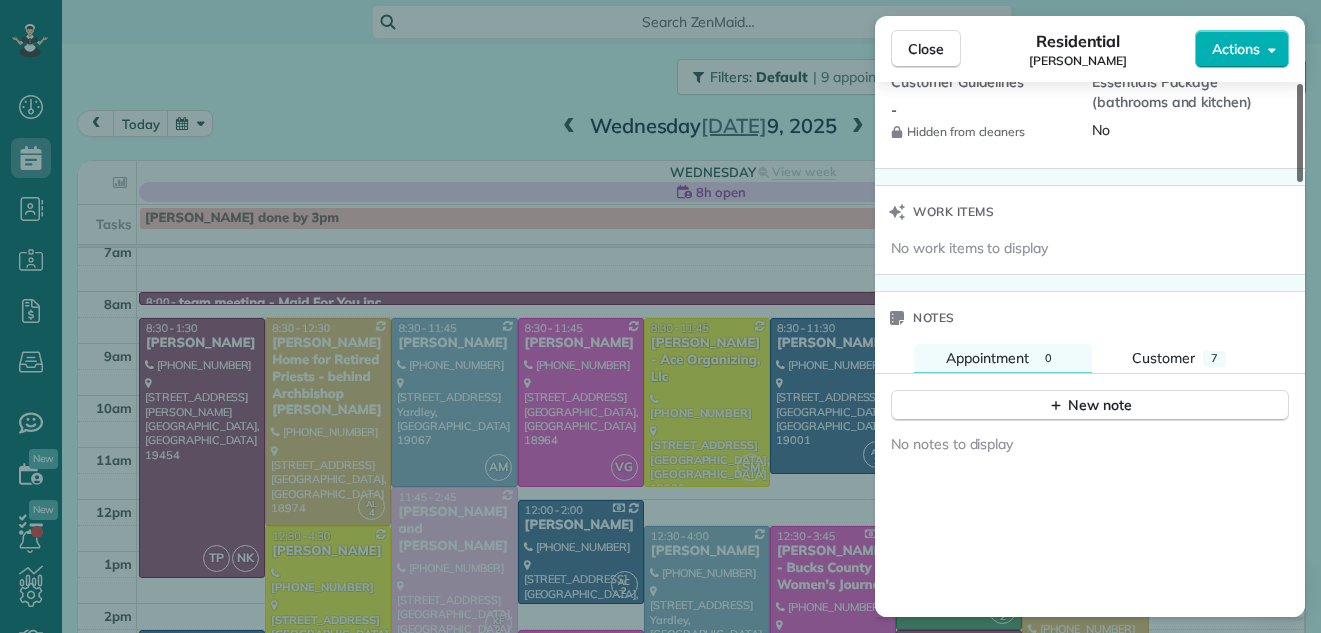 drag, startPoint x: 1299, startPoint y: 302, endPoint x: 1283, endPoint y: 461, distance: 159.80301 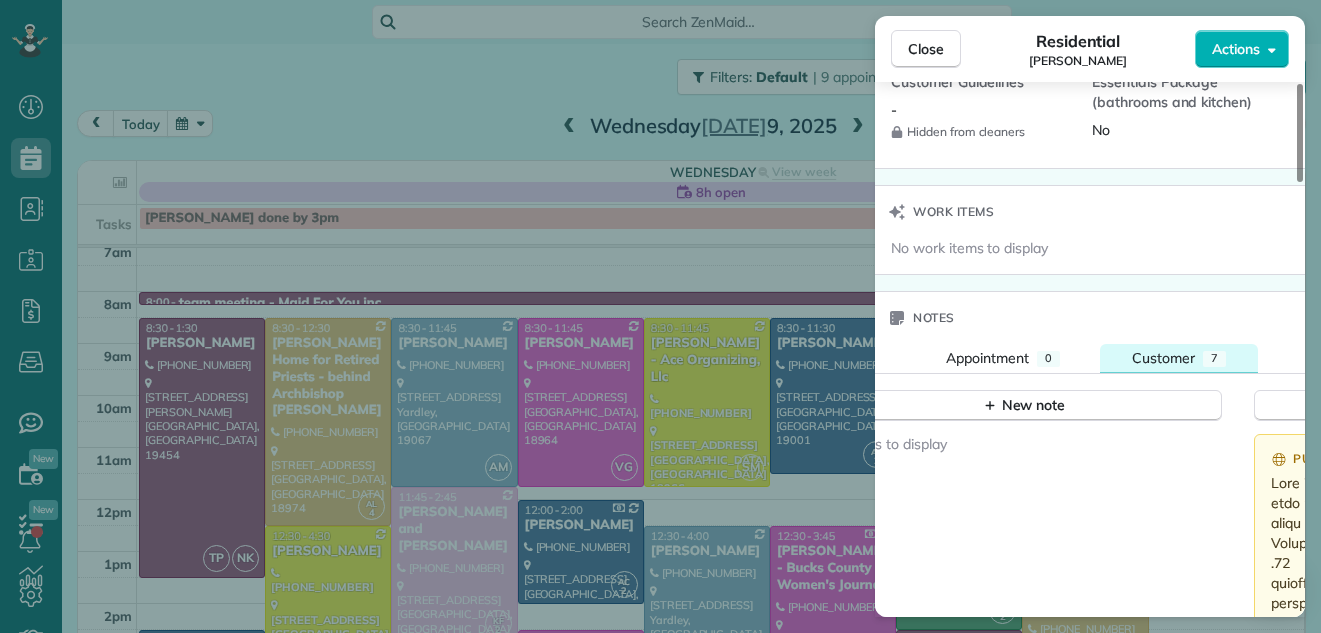 click on "Customer" at bounding box center [1163, 358] 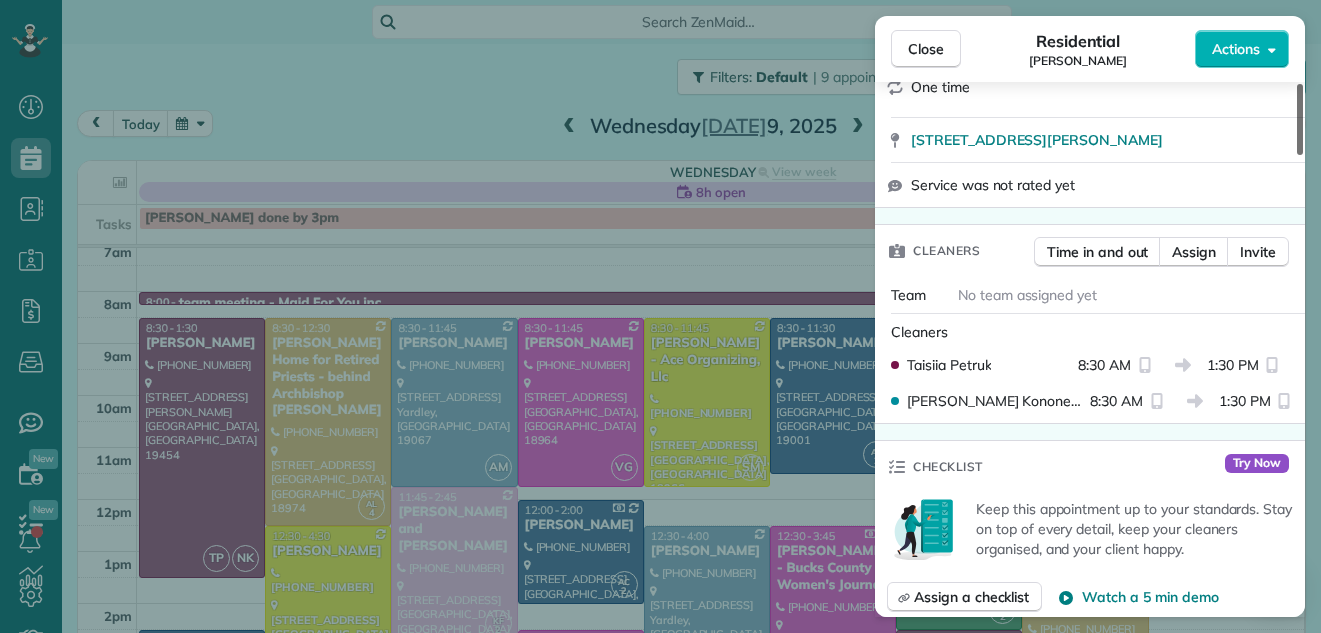 scroll, scrollTop: 0, scrollLeft: 0, axis: both 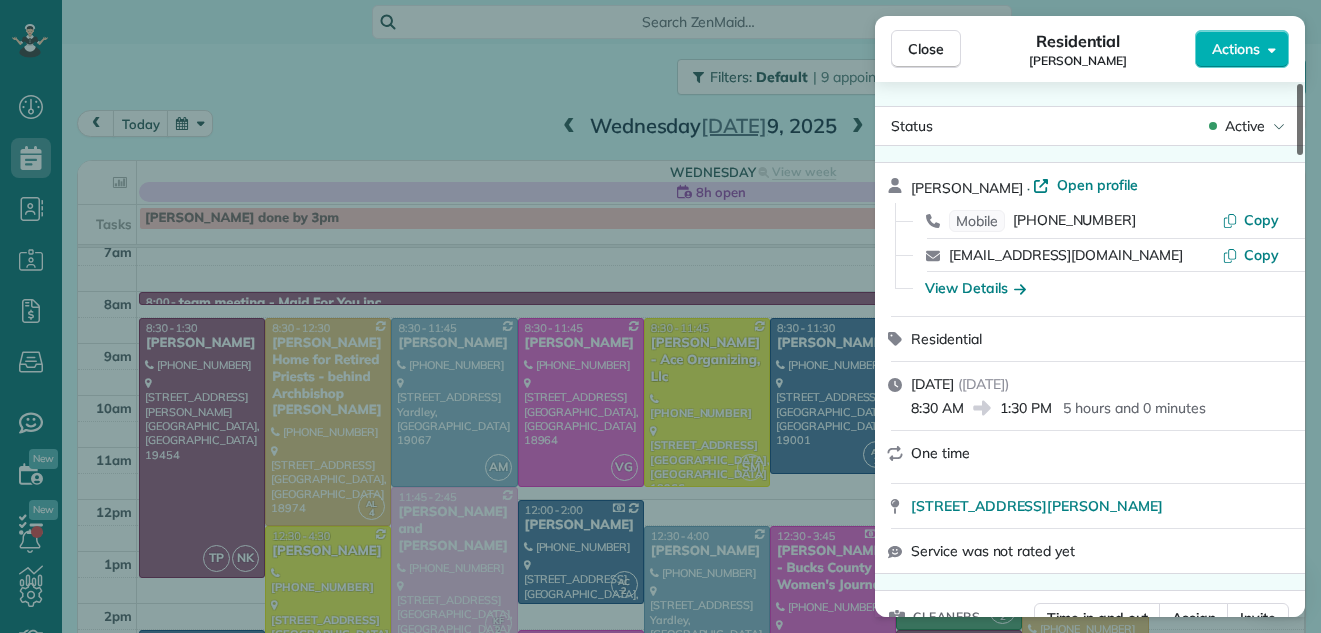 drag, startPoint x: 1302, startPoint y: 379, endPoint x: 1326, endPoint y: 24, distance: 355.81033 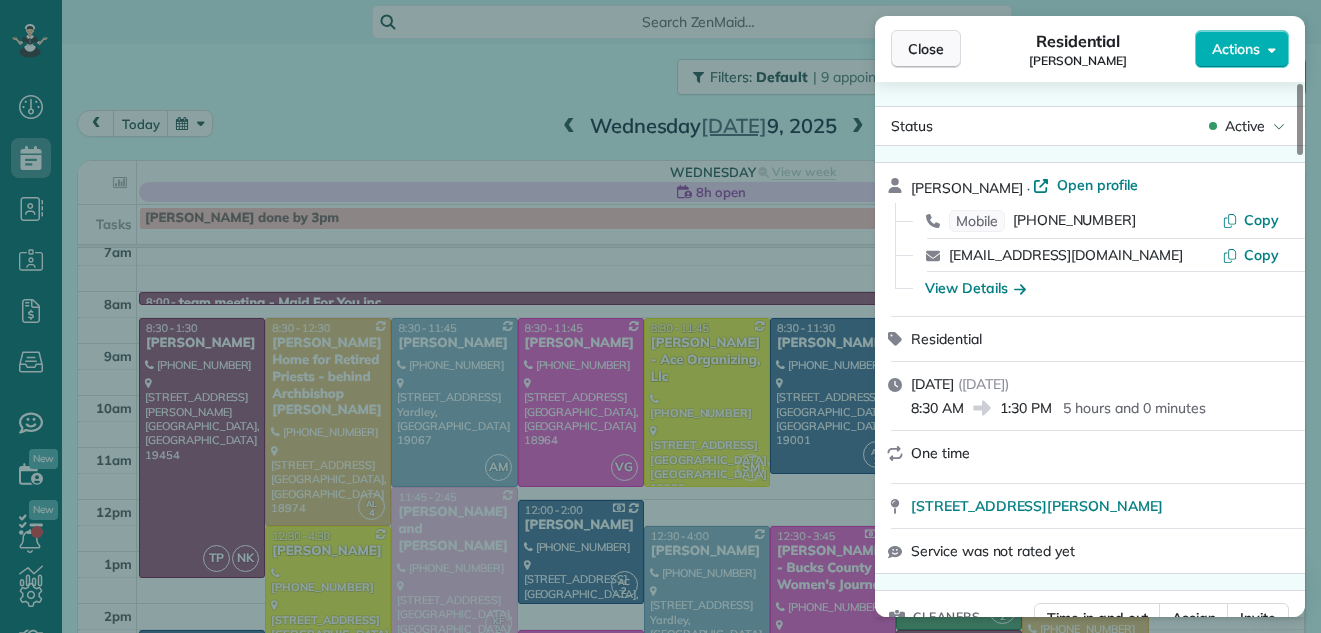 click on "Close" at bounding box center (926, 49) 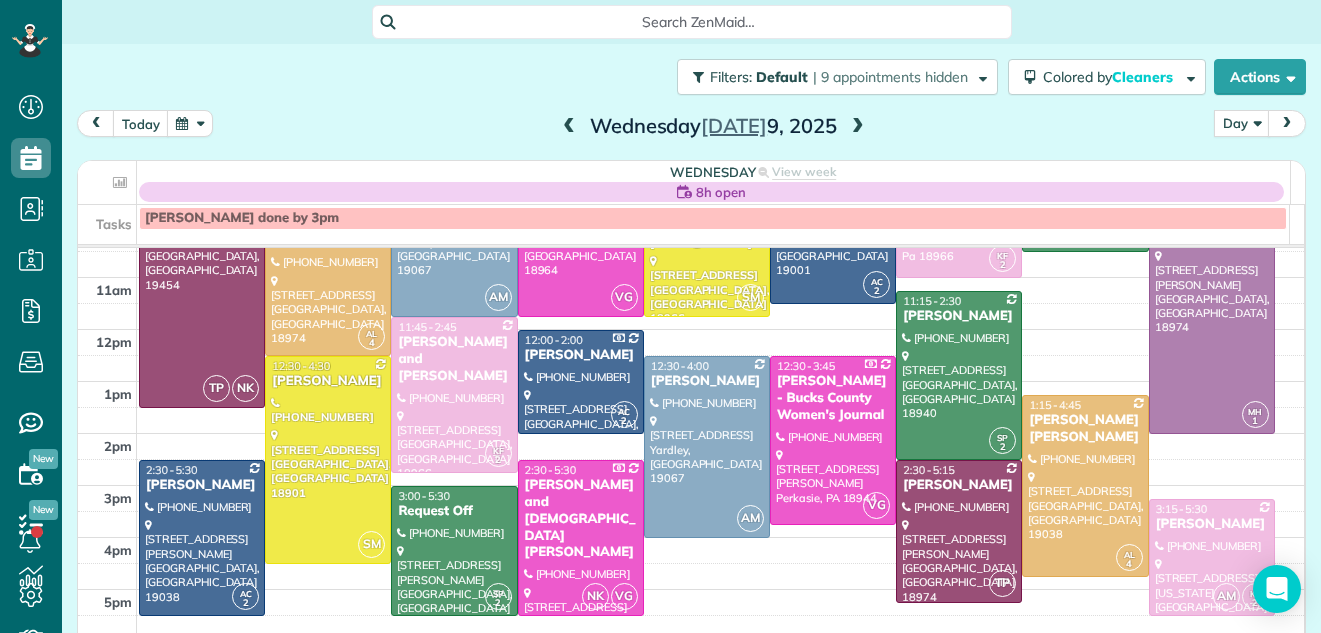 scroll, scrollTop: 204, scrollLeft: 0, axis: vertical 